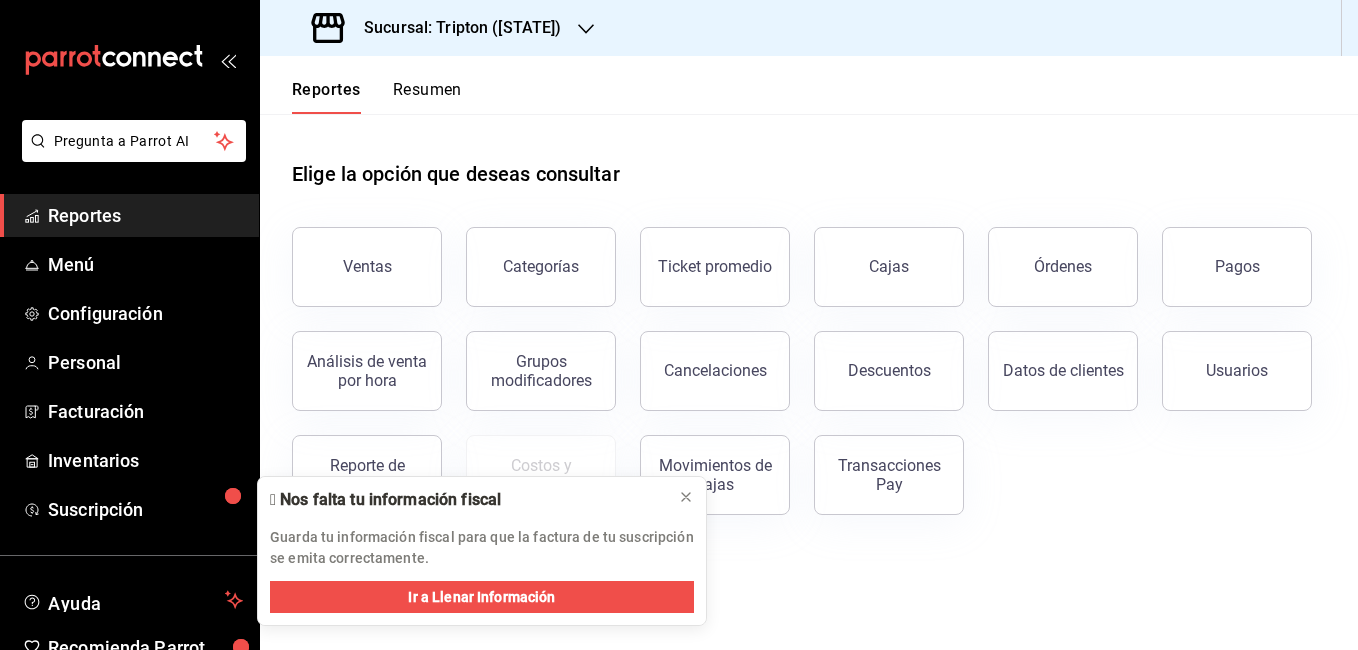 scroll, scrollTop: 0, scrollLeft: 0, axis: both 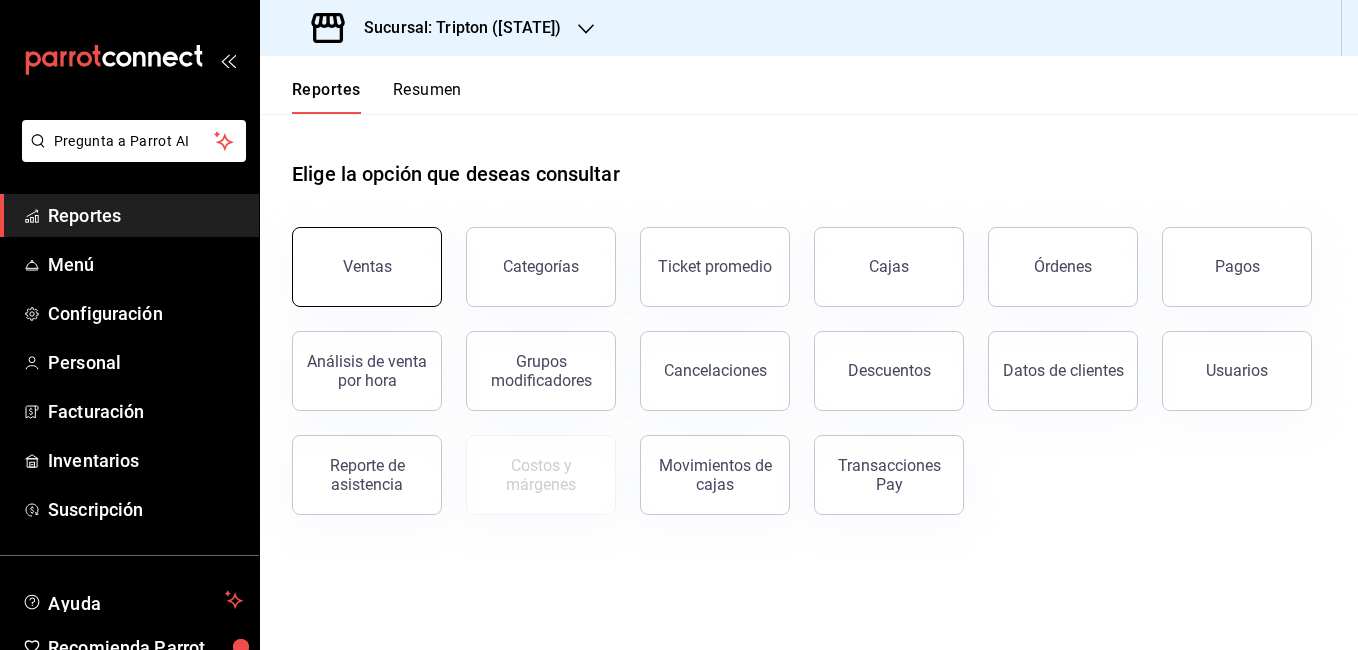 click on "Ventas" at bounding box center [367, 267] 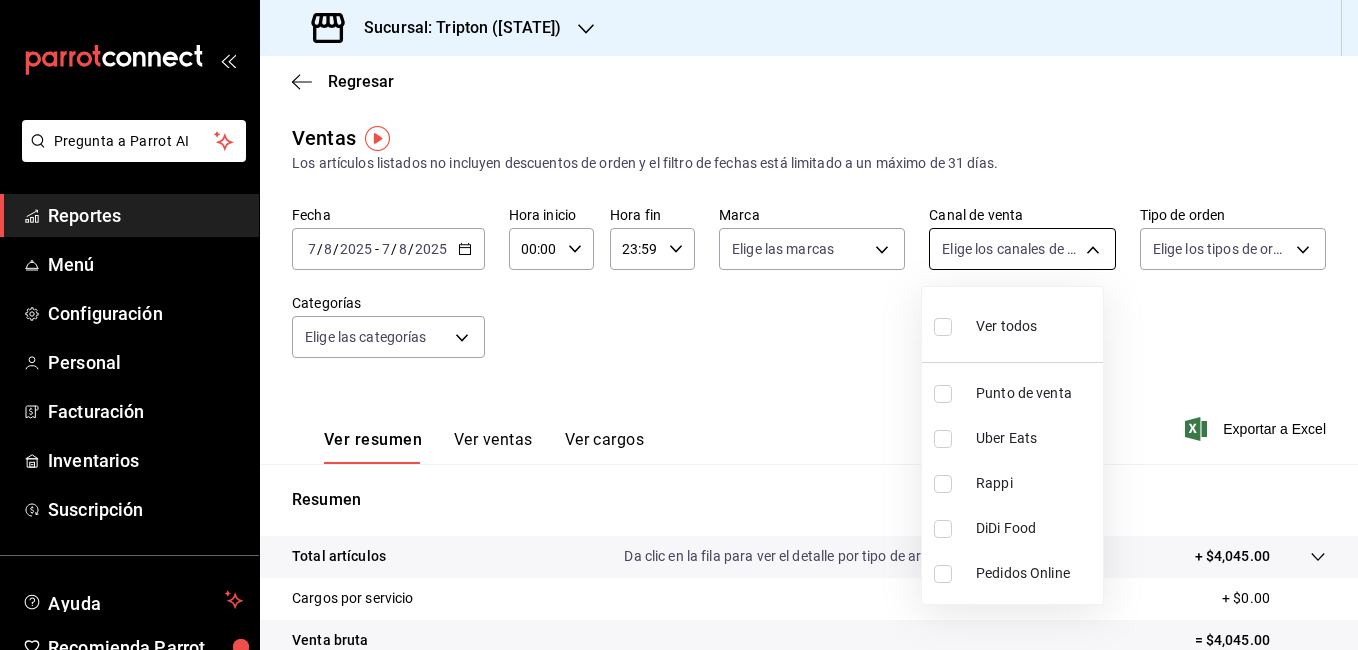 click on "Pregunta a Parrot AI Reportes   Menú   Configuración   Personal   Facturación   Inventarios   Suscripción   Ayuda Recomienda Parrot   Cheff Oscar   Sugerir nueva función   Sucursal: Tripton ([STATE]) Regresar Ventas Los artículos listados no incluyen descuentos de orden y el filtro de fechas está limitado a un máximo de 31 días. Fecha [DATE] [DATE] - [DATE] [DATE] Hora inicio 00:00 Hora inicio Hora fin 23:59 Hora fin Marca Elige las marcas Canal de venta Elige los canales de venta Tipo de orden Elige los tipos de orden Categorías Elige las categorías Ver resumen Ver ventas Ver cargos Exportar a Excel Resumen Total artículos Da clic en la fila para ver el detalle por tipo de artículo + $4,045.00 Cargos por servicio + $0.00 Venta bruta = $4,045.00 Descuentos totales - $233.25 Certificados de regalo - $0.00 Venta total = $3,811.75 Impuestos - $525.76 Venta neta = $3,285.99 Pregunta a Parrot AI Reportes   Menú   Configuración   Personal   Facturación   Inventarios     Ayuda" at bounding box center (679, 325) 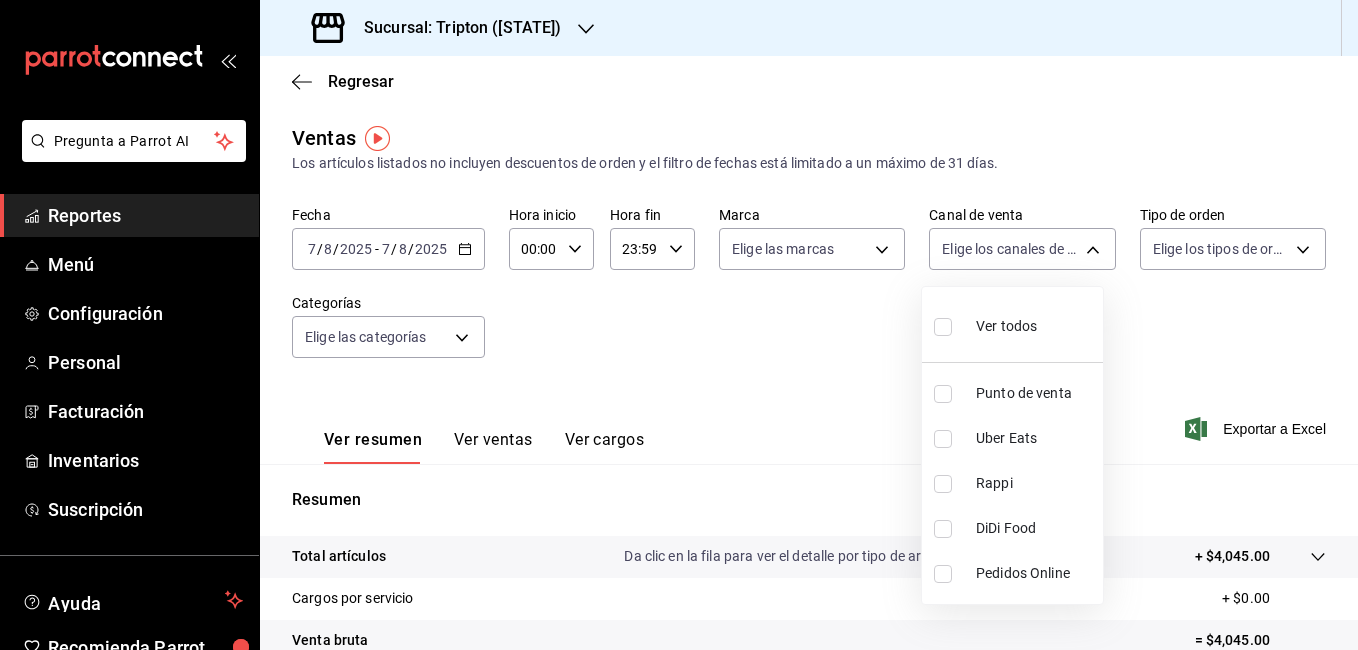 click at bounding box center (679, 325) 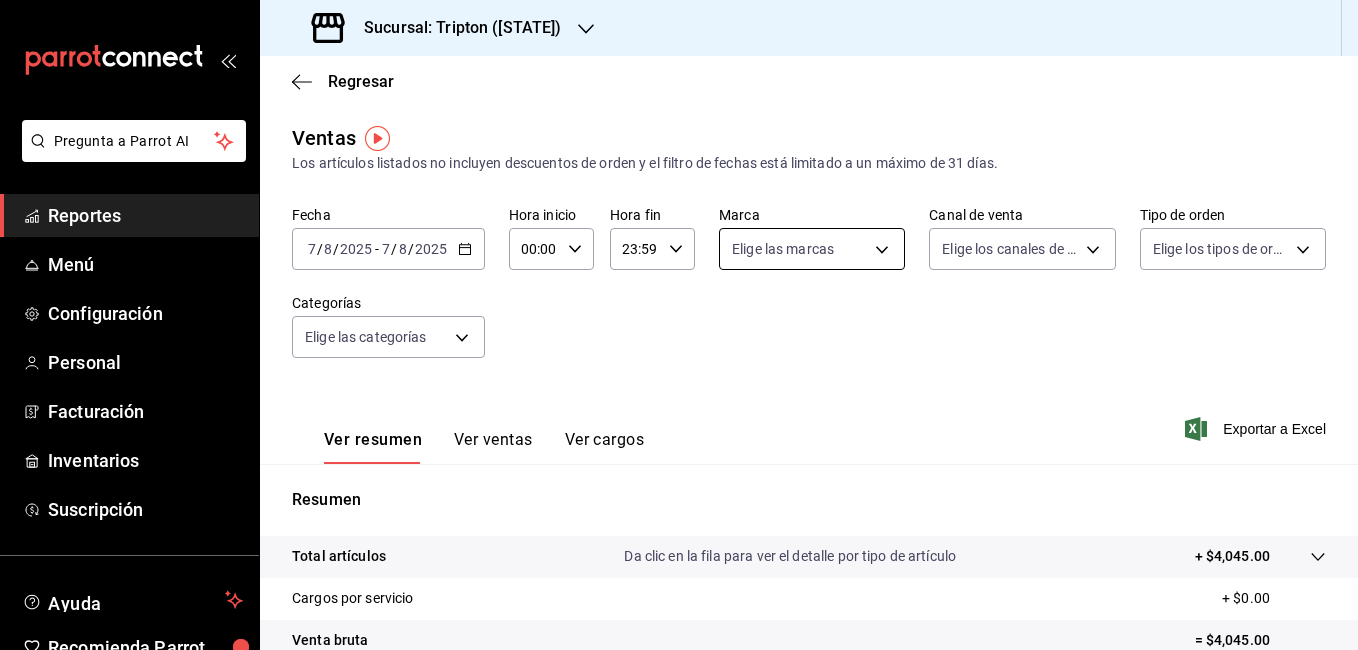 click on "Pregunta a Parrot AI Reportes   Menú   Configuración   Personal   Facturación   Inventarios   Suscripción   Ayuda Recomienda Parrot   Cheff Oscar   Sugerir nueva función   Sucursal: Tripton ([STATE]) Regresar Ventas Los artículos listados no incluyen descuentos de orden y el filtro de fechas está limitado a un máximo de 31 días. Fecha [DATE] [DATE] - [DATE] [DATE] Hora inicio 00:00 Hora inicio Hora fin 23:59 Hora fin Marca Elige las marcas Canal de venta Elige los canales de venta Tipo de orden Elige los tipos de orden Categorías Elige las categorías Ver resumen Ver ventas Ver cargos Exportar a Excel Resumen Total artículos Da clic en la fila para ver el detalle por tipo de artículo + $4,045.00 Cargos por servicio + $0.00 Venta bruta = $4,045.00 Descuentos totales - $233.25 Certificados de regalo - $0.00 Venta total = $3,811.75 Impuestos - $525.76 Venta neta = $3,285.99 Pregunta a Parrot AI Reportes   Menú   Configuración   Personal   Facturación   Inventarios     Ayuda" at bounding box center [679, 325] 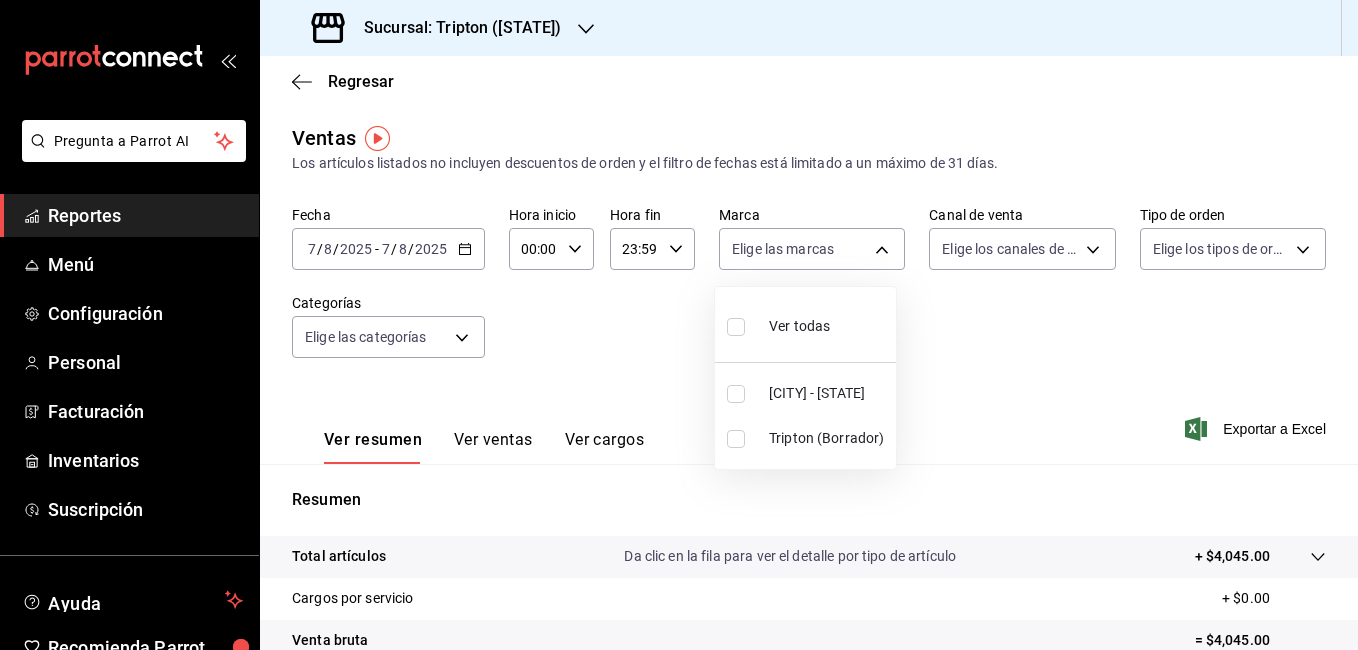 click at bounding box center (679, 325) 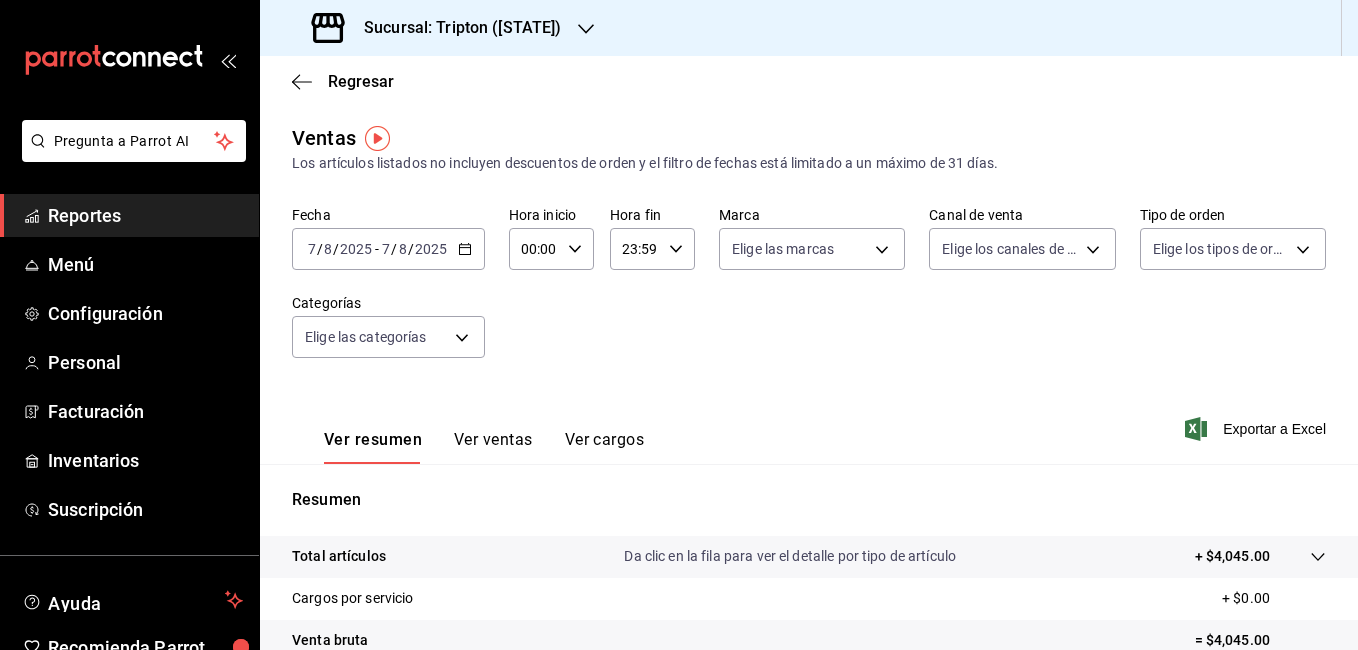 click on "Pregunta a Parrot AI Reportes   Menú   Configuración   Personal   Facturación   Inventarios   Suscripción   Ayuda Recomienda Parrot   Cheff Oscar   Sugerir nueva función   Sucursal: Tripton ([STATE]) Regresar Ventas Los artículos listados no incluyen descuentos de orden y el filtro de fechas está limitado a un máximo de 31 días. Fecha [DATE] [DATE] - [DATE] [DATE] Hora inicio 00:00 Hora inicio Hora fin 23:59 Hora fin Marca Elige las marcas Canal de venta Elige los canales de venta Tipo de orden Elige los tipos de orden Categorías Elige las categorías Ver resumen Ver ventas Ver cargos Exportar a Excel Resumen Total artículos Da clic en la fila para ver el detalle por tipo de artículo + $4,045.00 Cargos por servicio + $0.00 Venta bruta = $4,045.00 Descuentos totales - $233.25 Certificados de regalo - $0.00 Venta total = $3,811.75 Impuestos - $525.76 Venta neta = $3,285.99 Pregunta a Parrot AI Reportes   Menú   Configuración   Personal   Facturación   Inventarios     Ayuda" at bounding box center [679, 325] 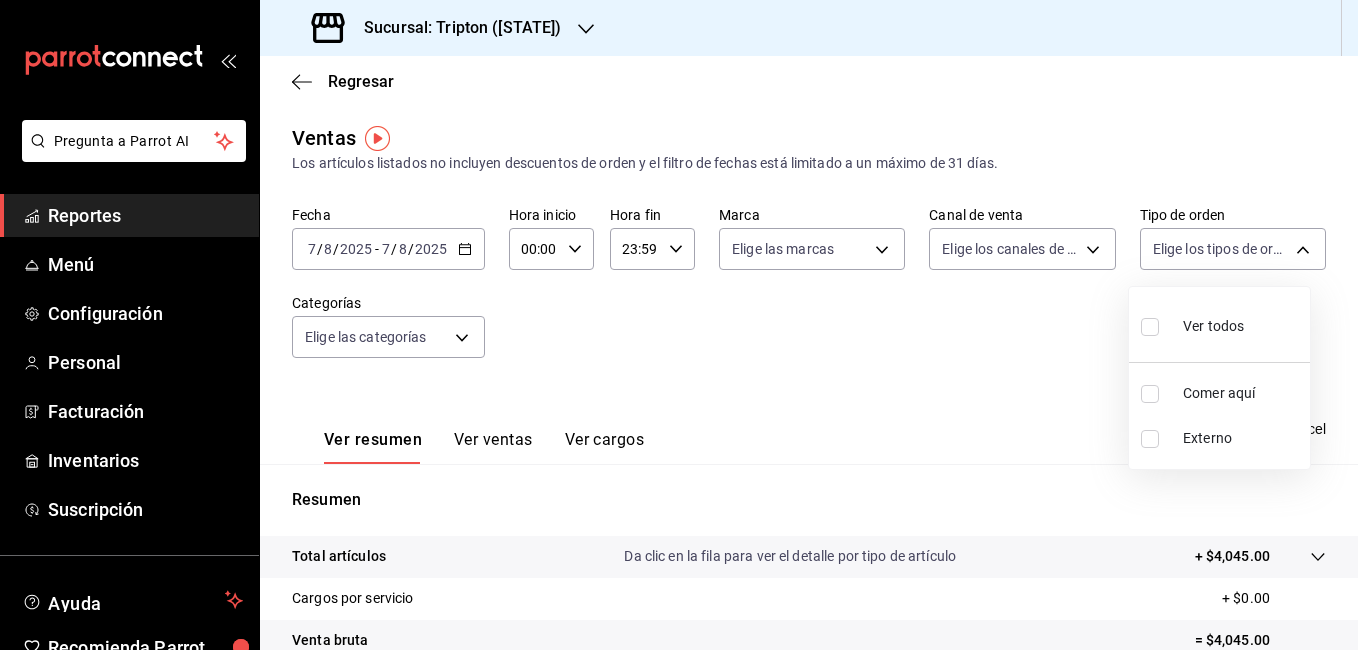 click at bounding box center (679, 325) 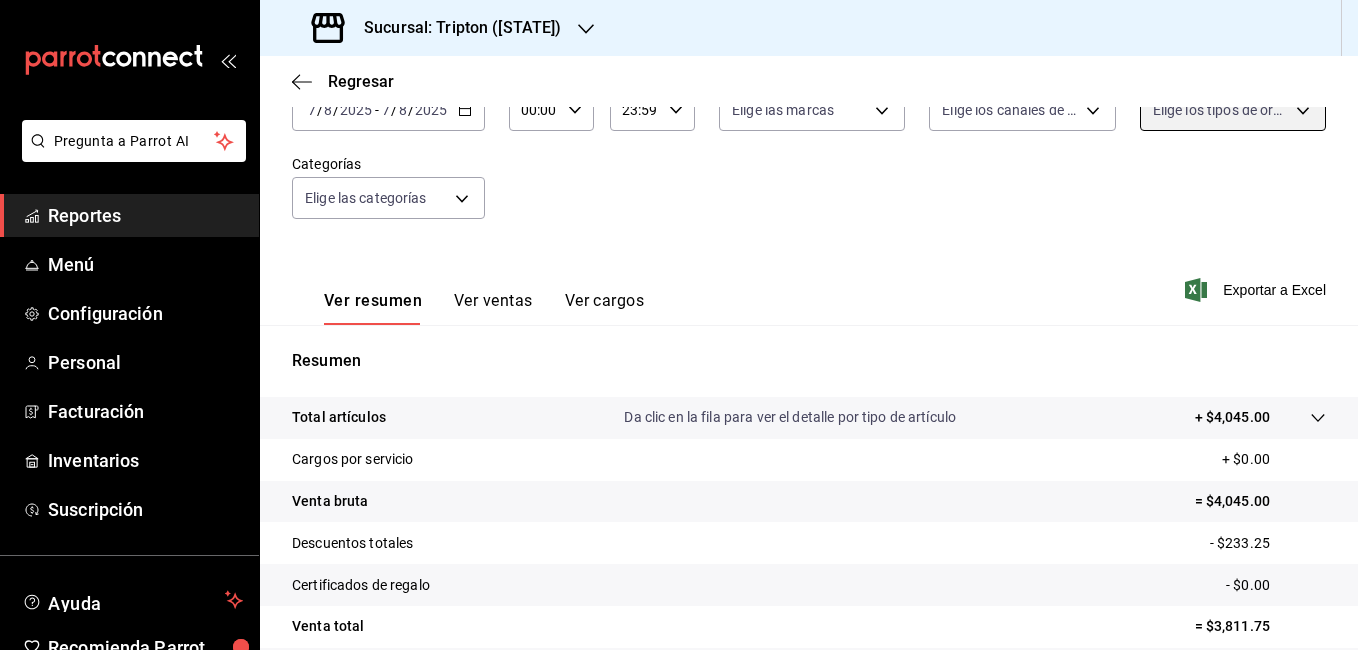scroll, scrollTop: 141, scrollLeft: 0, axis: vertical 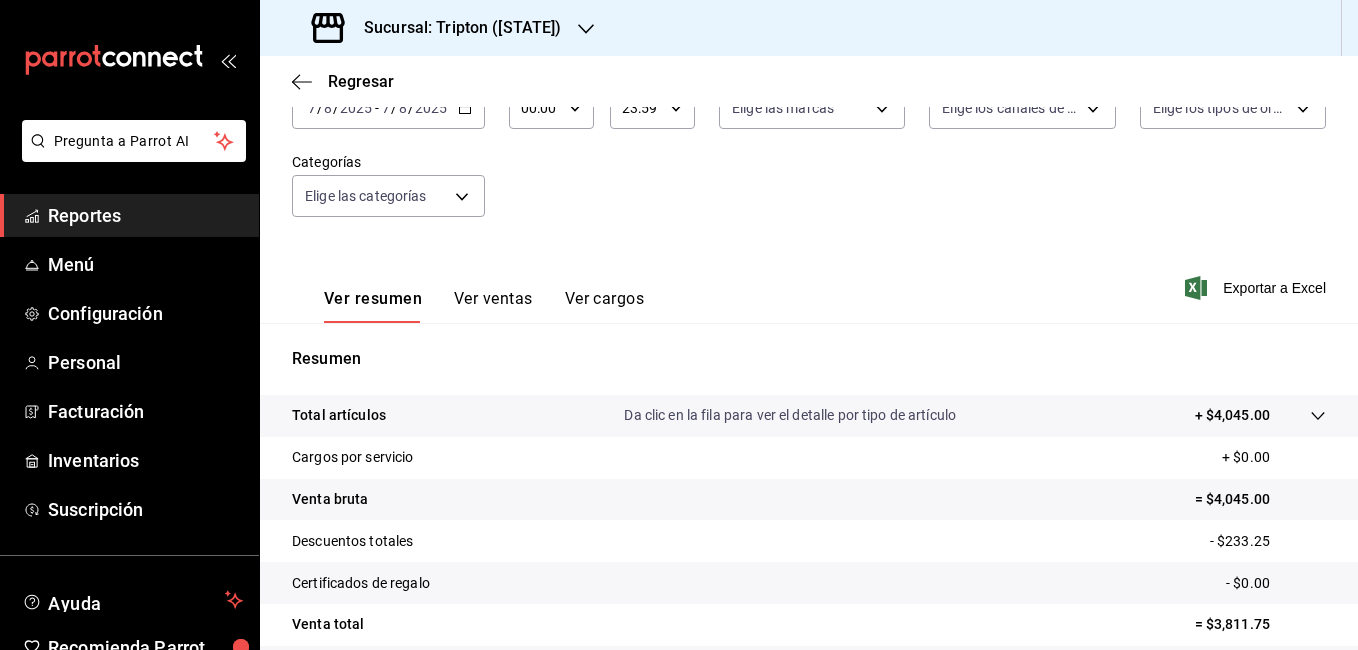 click on "Ver ventas" at bounding box center (493, 306) 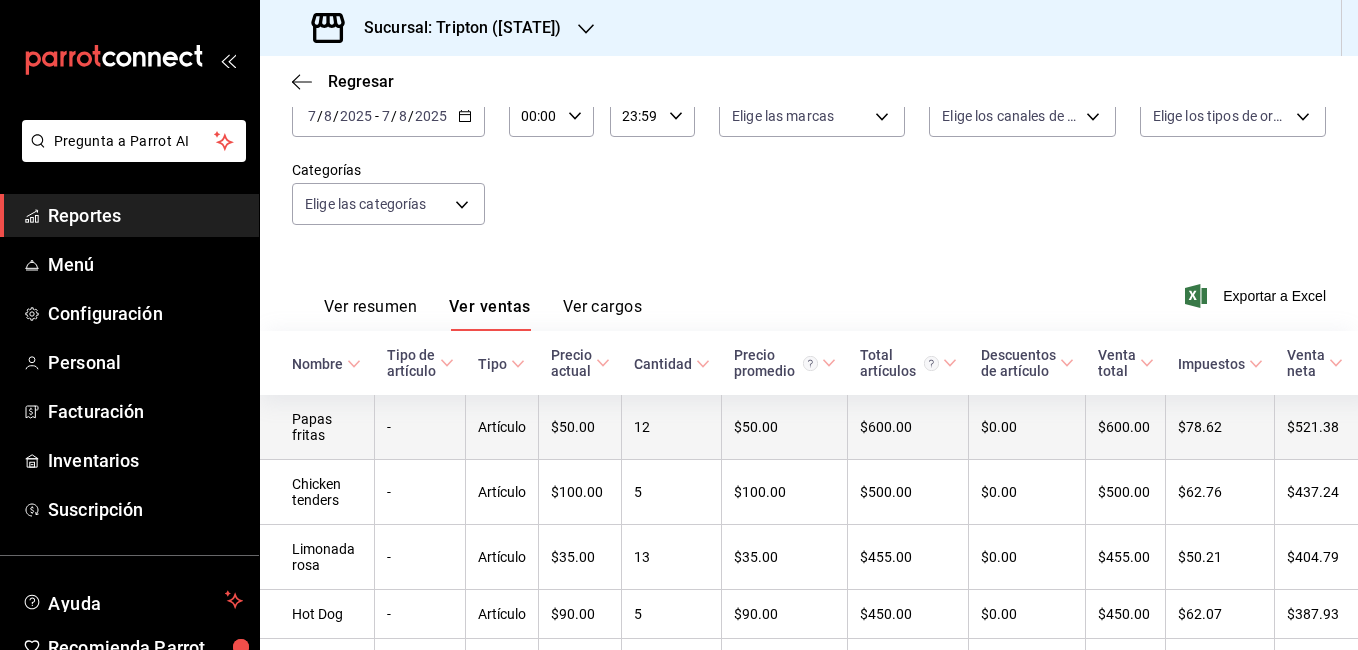 scroll, scrollTop: 131, scrollLeft: 0, axis: vertical 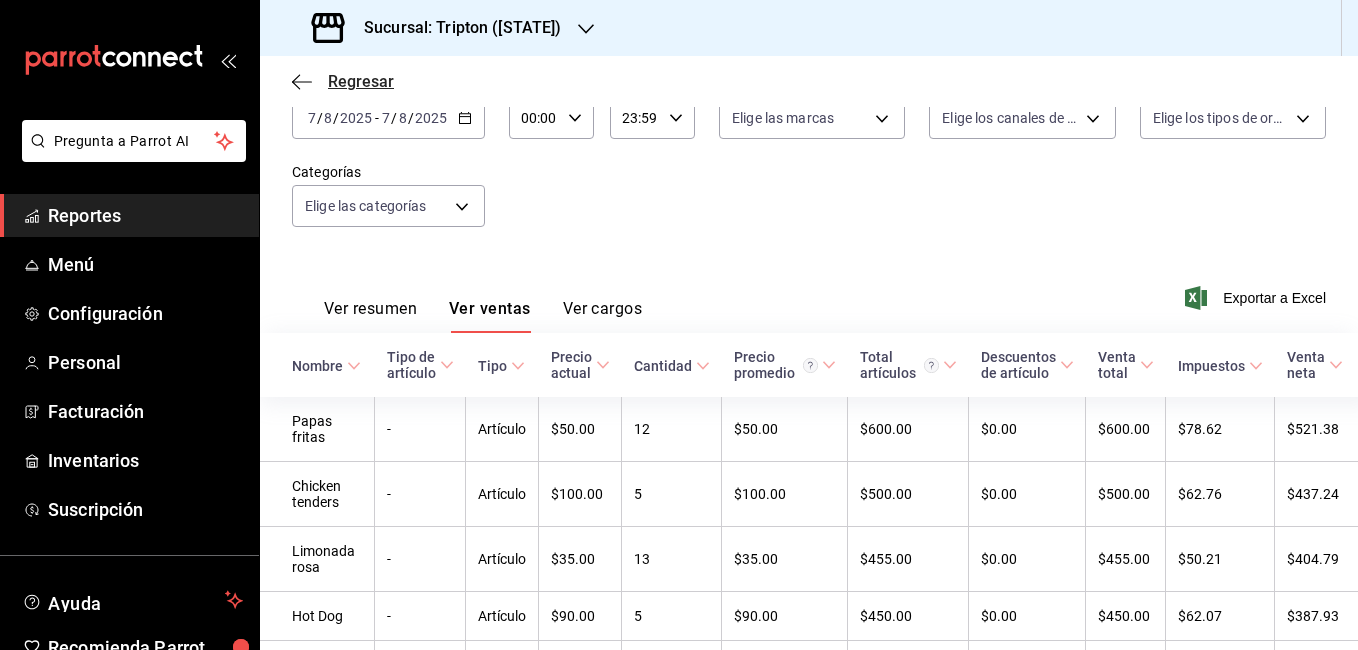 click on "Regresar" at bounding box center [361, 81] 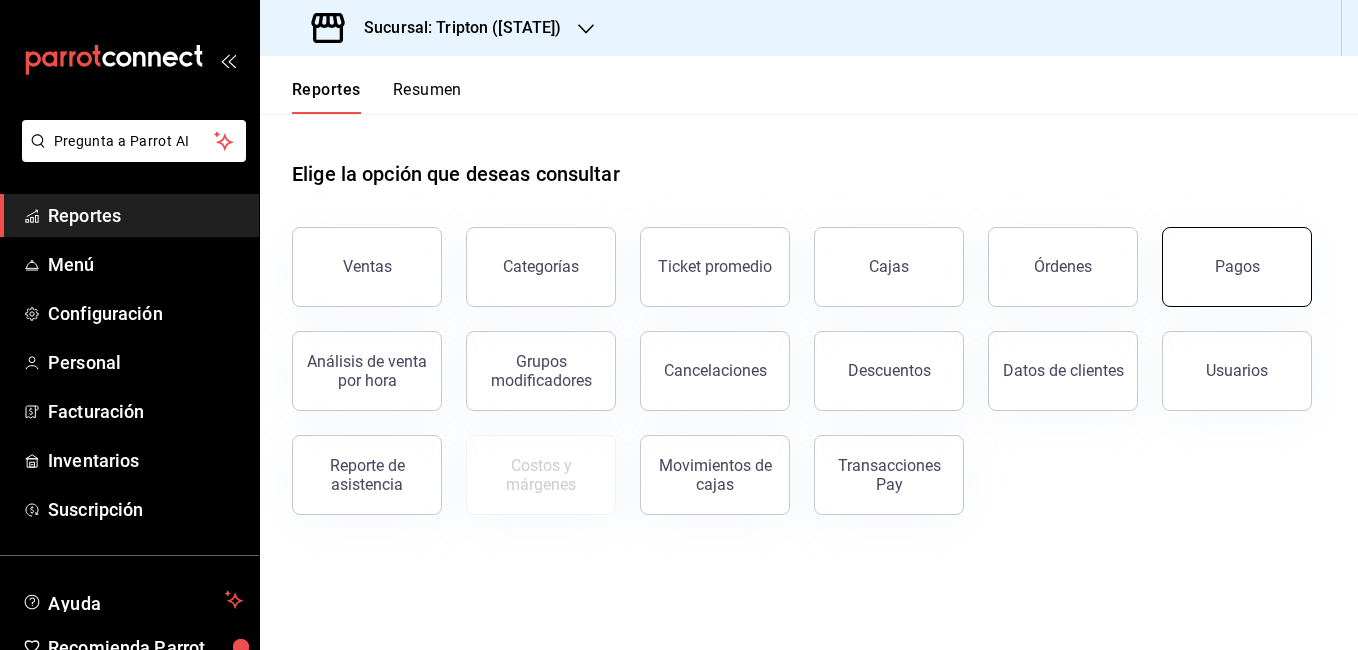 click on "Pagos" at bounding box center (1237, 266) 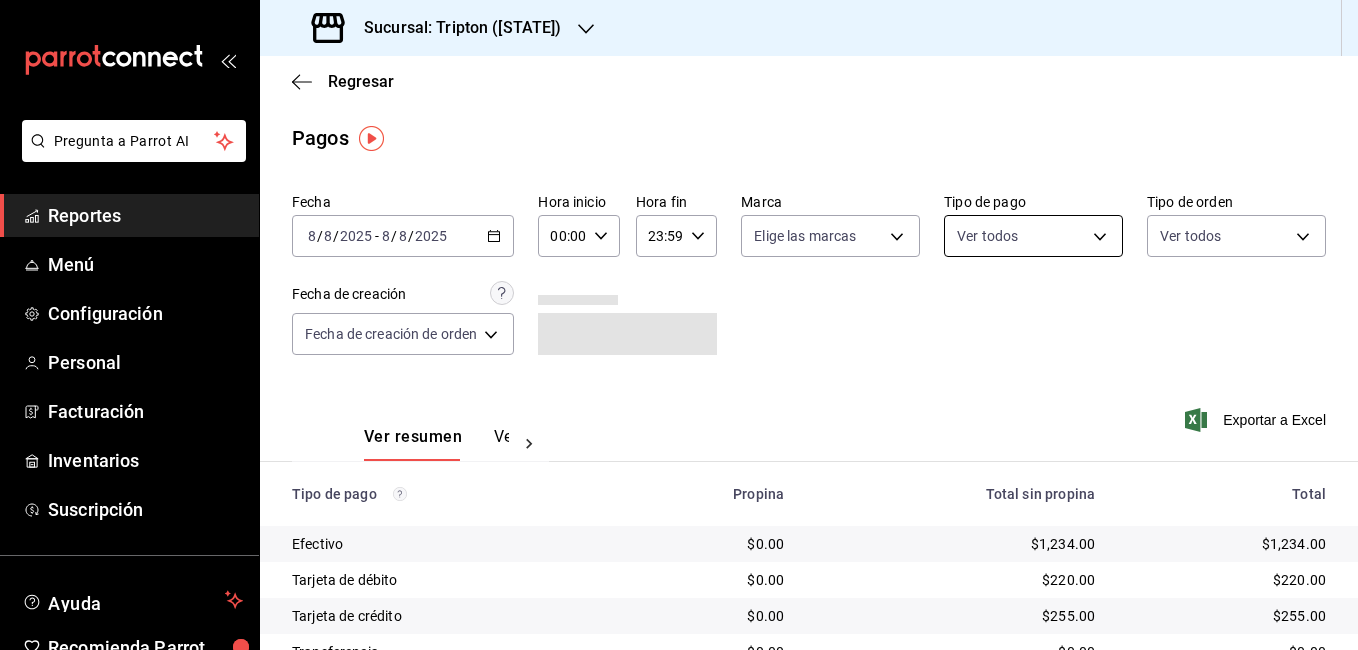 click on "Pregunta a Parrot AI Reportes   Menú   Configuración   Personal   Facturación   Inventarios   Suscripción   Ayuda Recomienda Parrot   Cheff Oscar   Sugerir nueva función   Sucursal: Tripton ([STATE]) Regresar Pagos Fecha [DATE] [DATE] - [DATE] [DATE] Hora inicio 00:00 Hora inicio Hora fin 23:59 Hora fin Marca Elige las marcas Tipo de pago Ver todos Tipo de orden Ver todos Fecha de creación   Fecha de creación de orden ORDER Ver resumen Ver pagos Exportar a Excel Tipo de pago   Propina Total sin propina Total Efectivo $0.00 $1,234.00 $1,234.00 Tarjeta de débito $0.00 $220.00 $220.00 Tarjeta de crédito $0.00 $255.00 $255.00 Transferencia $0.00 $0.00 $0.00 Cortesía $0.00 $0.00 $0.00 Pay $0.00 $0.00 $0.00 Total $0.00 $1,709.00 $1,709.00 Pregunta a Parrot AI Reportes   Menú   Configuración   Personal   Facturación   Inventarios   Suscripción   Ayuda Recomienda Parrot   Cheff Oscar   Sugerir nueva función   GANA 1 MES GRATIS EN TU SUSCRIPCIÓN AQUÍ Ver video tutorial Ir a video" at bounding box center (679, 325) 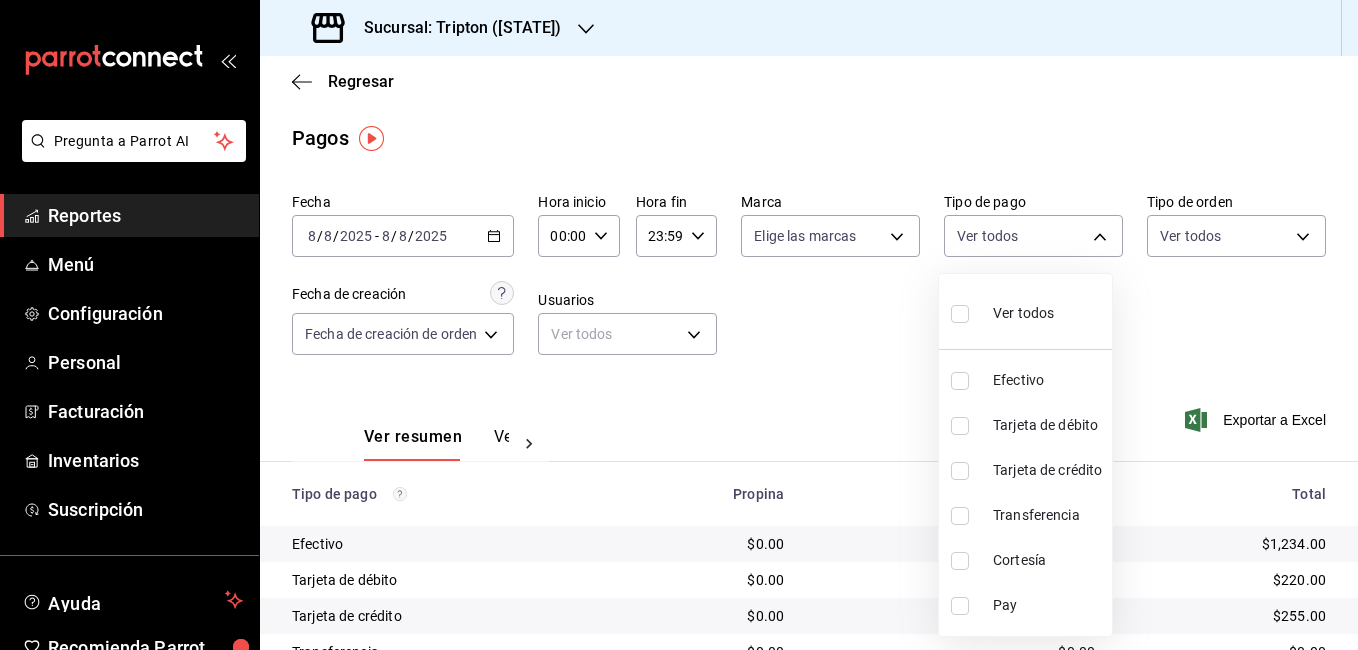 click on "Efectivo" at bounding box center [1048, 380] 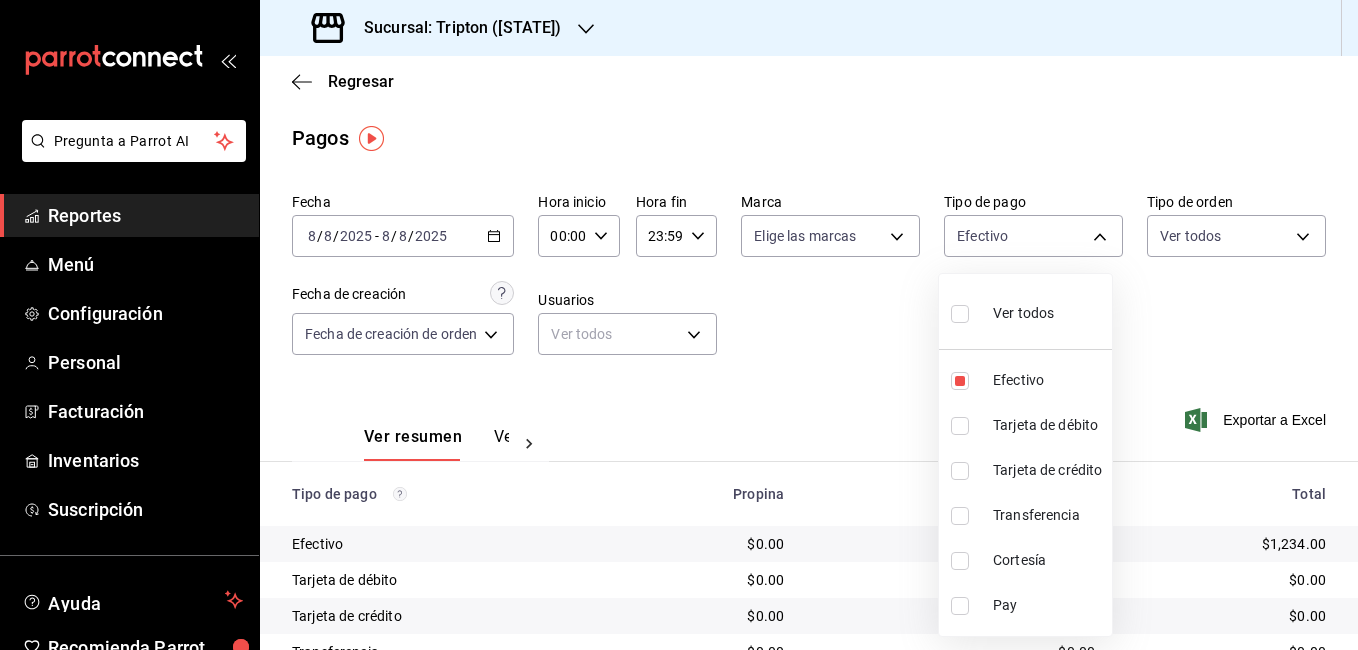 click at bounding box center [679, 325] 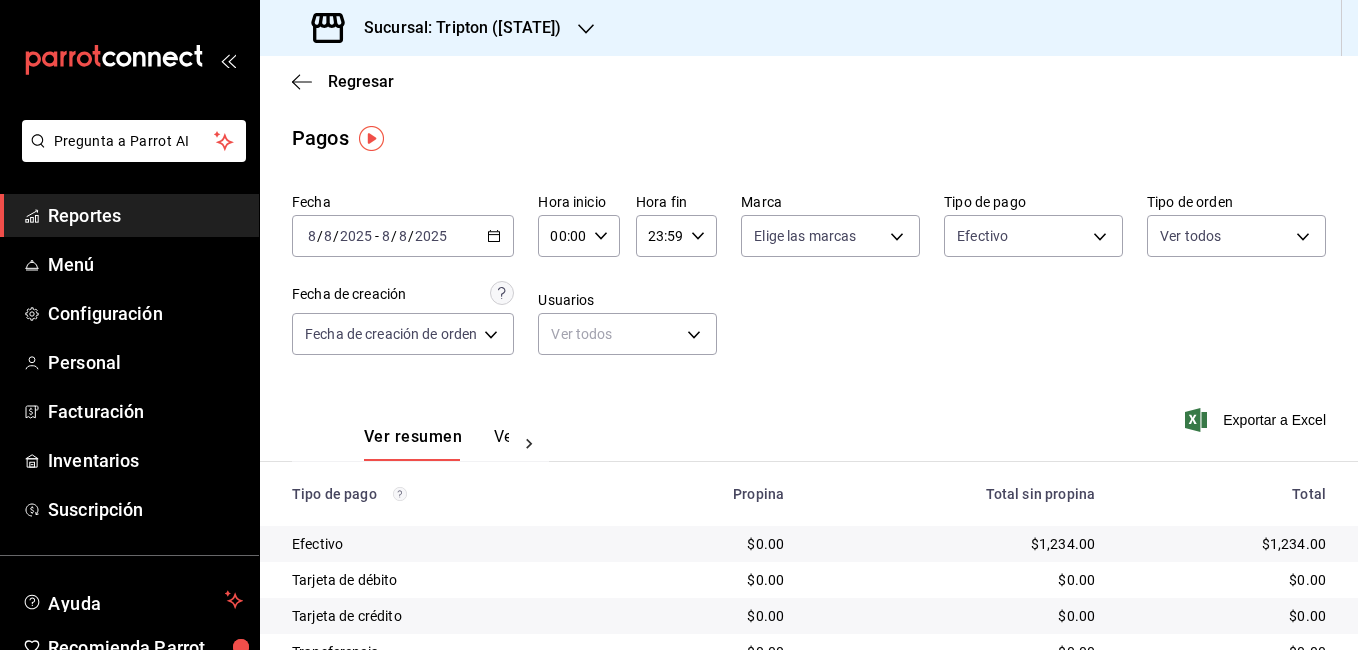 click 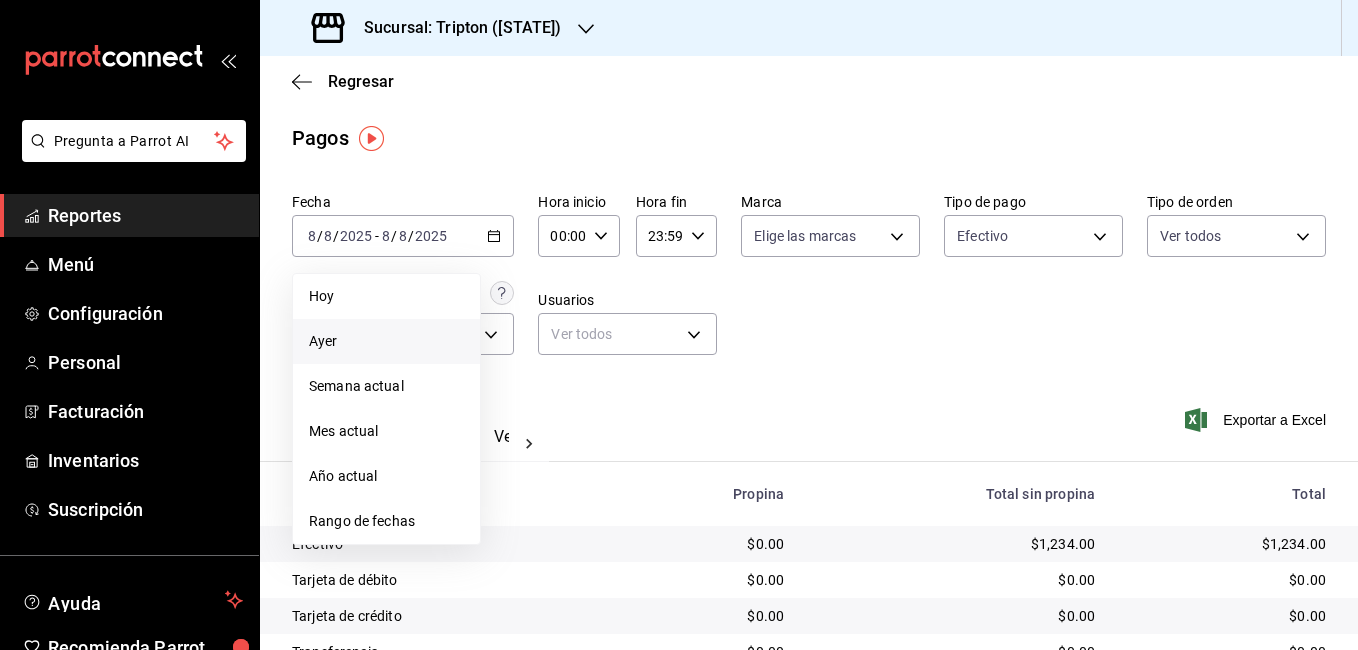 click on "Ayer" at bounding box center [386, 341] 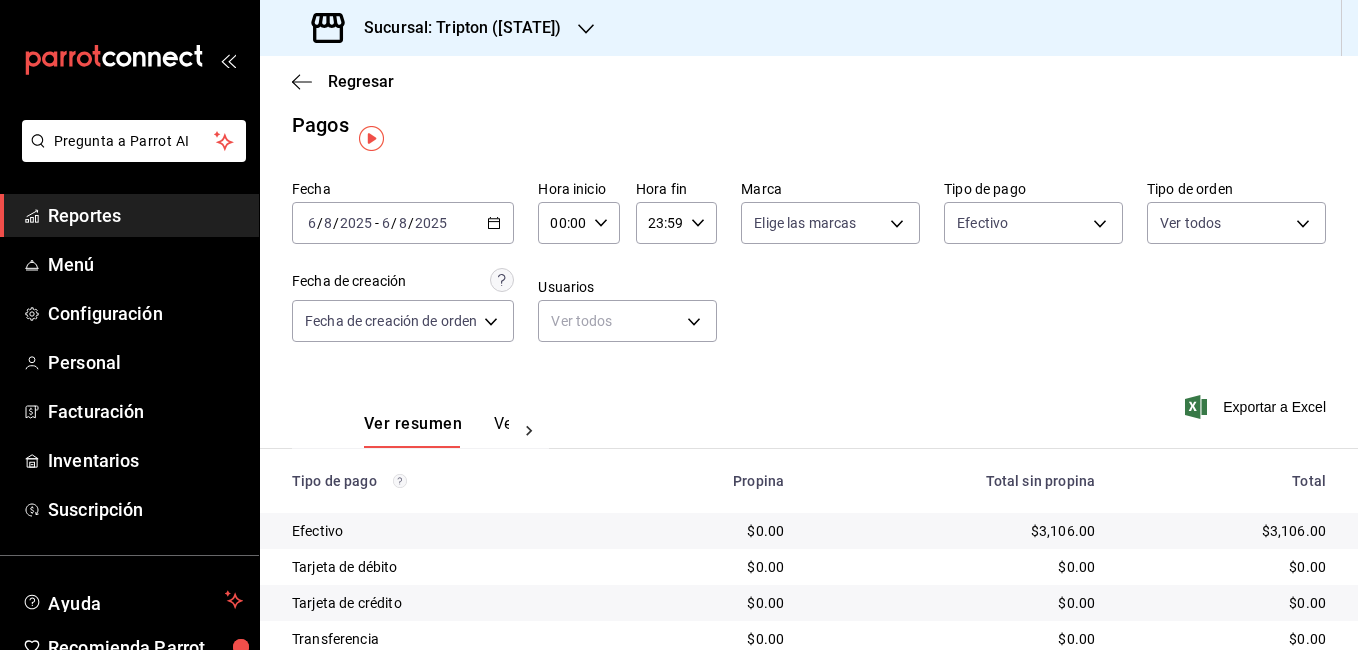scroll, scrollTop: 0, scrollLeft: 0, axis: both 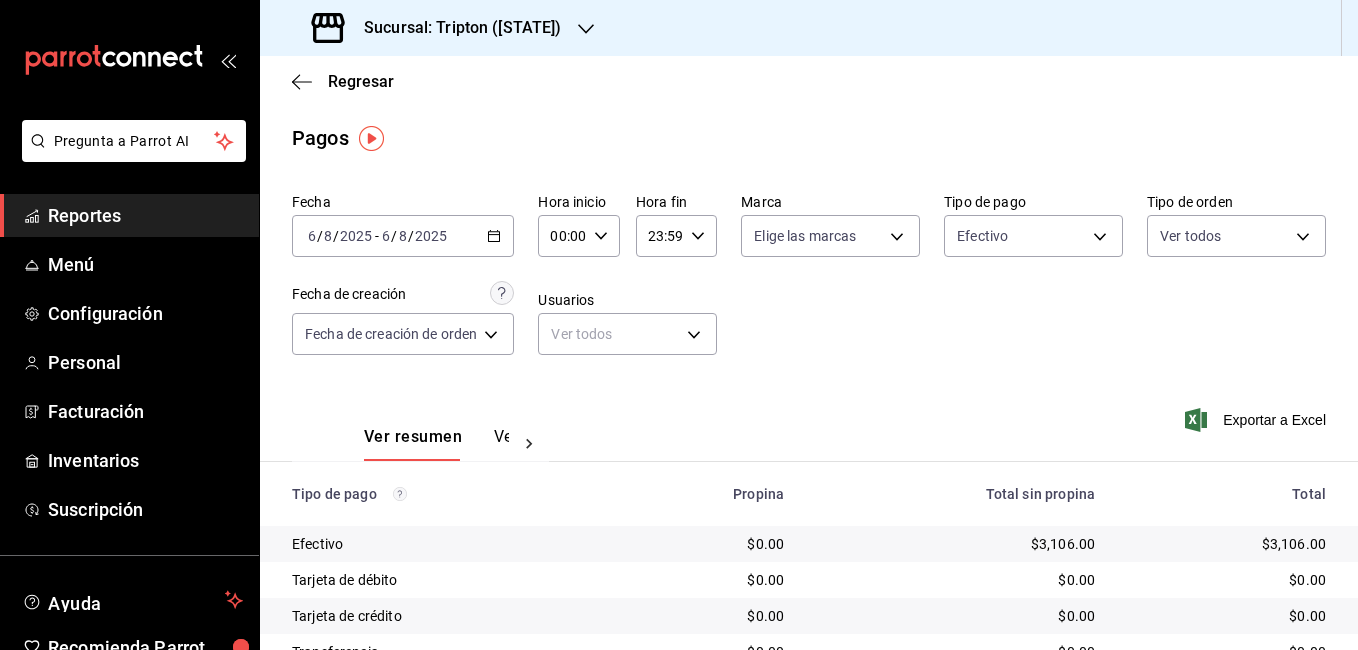 click on "2025-08-06 6 / 8 / 2025 - 2025-08-06 6 / 8 / 2025" at bounding box center [403, 236] 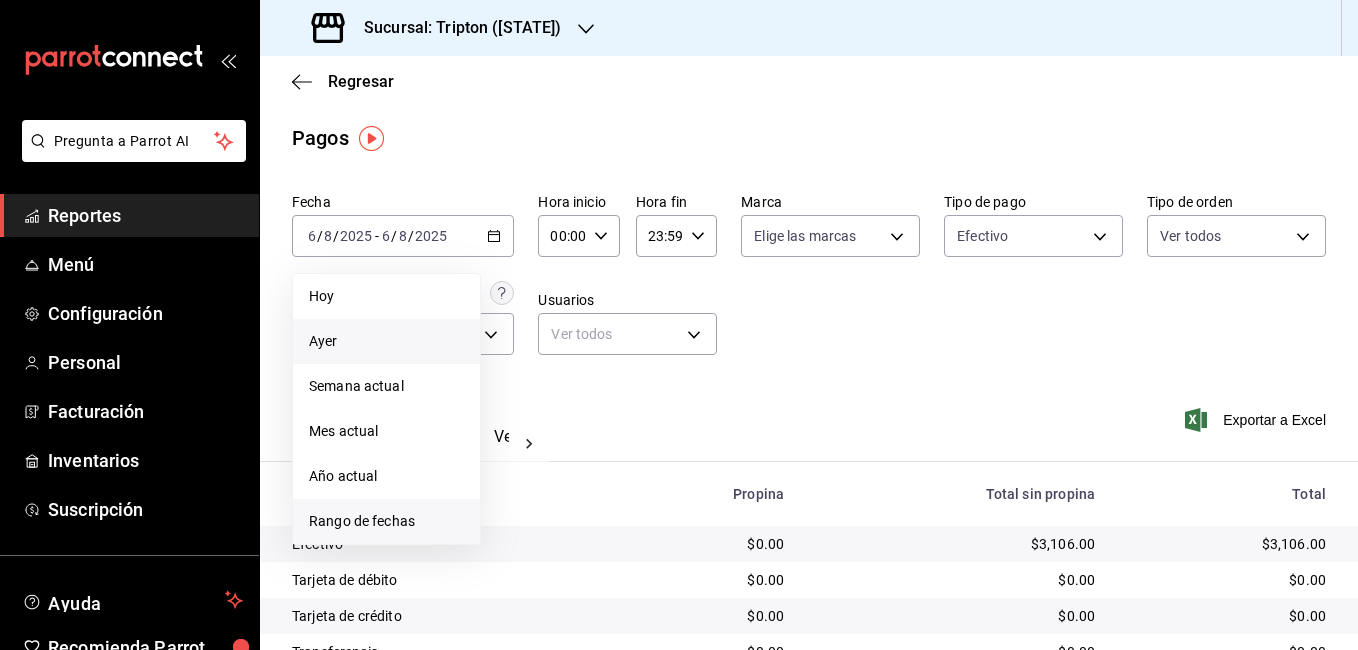 click on "Rango de fechas" at bounding box center (386, 521) 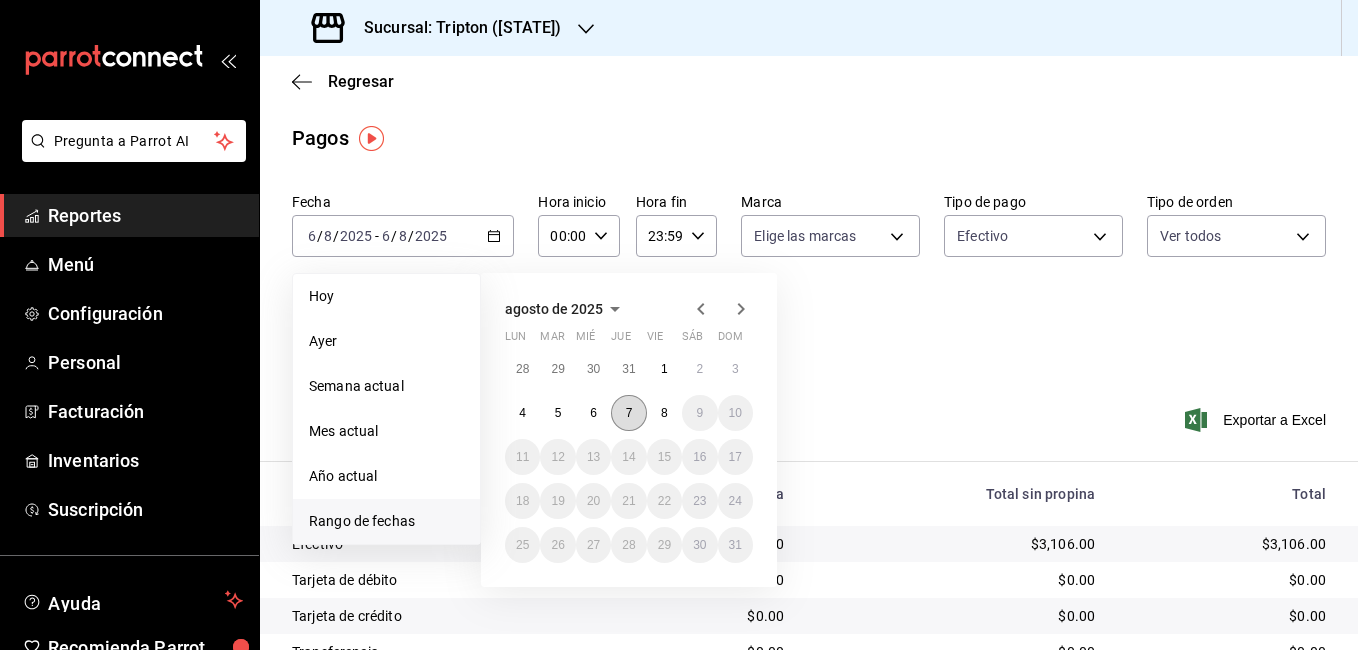 click on "7" at bounding box center (628, 413) 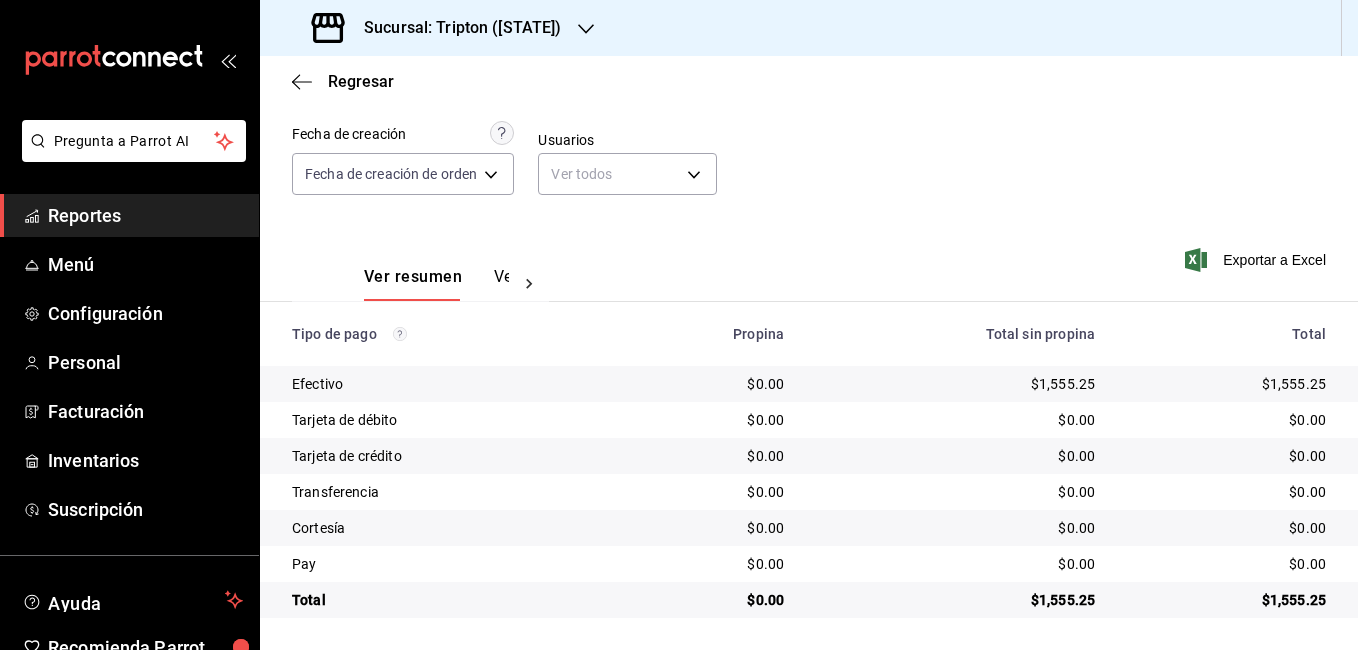 scroll, scrollTop: 121, scrollLeft: 0, axis: vertical 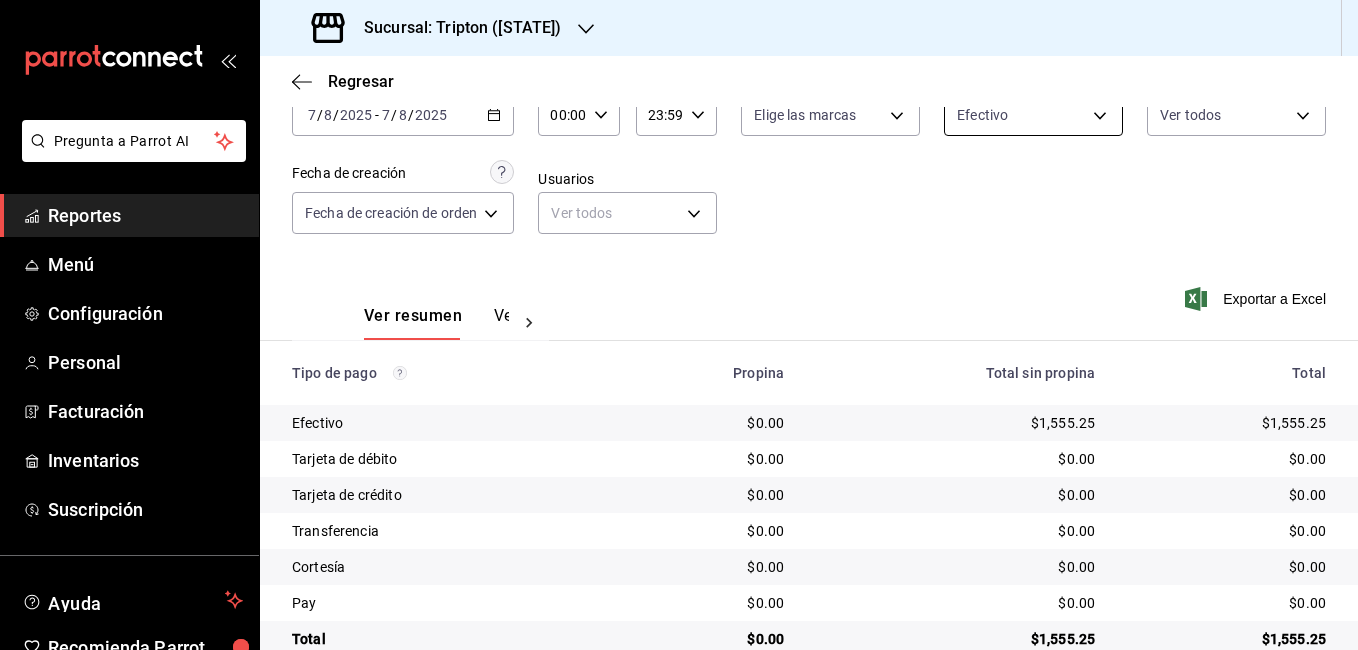 click on "Pregunta a Parrot AI Reportes   Menú   Configuración   Personal   Facturación   Inventarios   Suscripción   Ayuda Recomienda Parrot   Cheff Oscar   Sugerir nueva función   Sucursal: Tripton ([STATE]) Regresar Pagos Fecha [DATE] [DATE] - [DATE] [DATE] Hora inicio 00:00 Hora inicio Hora fin 23:59 Hora fin Marca Elige las marcas Tipo de pago Efectivo [UUID] Tipo de orden Ver todos Fecha de creación   Fecha de creación de orden ORDER Usuarios Ver todos null Ver resumen Ver pagos Exportar a Excel Tipo de pago   Propina Total sin propina Total Efectivo $0.00 $1,555.25 $1,555.25 Tarjeta de débito $0.00 $0.00 $0.00 Tarjeta de crédito $0.00 $0.00 $0.00 Transferencia $0.00 $0.00 $0.00 Cortesía $0.00 $0.00 $0.00 Pay $0.00 $0.00 $0.00 Total $0.00 $1,555.25 $1,555.25 Pregunta a Parrot AI Reportes   Menú   Configuración   Personal   Facturación   Inventarios   Suscripción   Ayuda Recomienda Parrot   Cheff Oscar   Sugerir nueva función   Ver video tutorial" at bounding box center (679, 325) 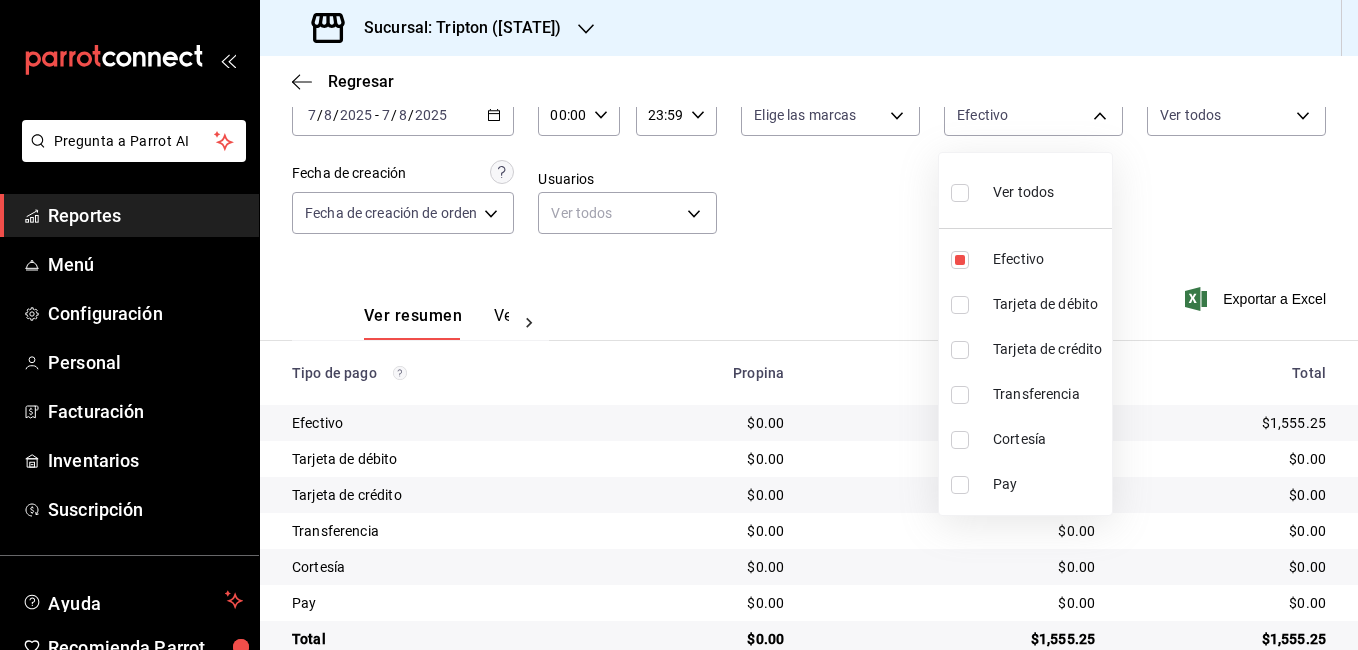 click on "Tarjeta de débito" at bounding box center (1048, 304) 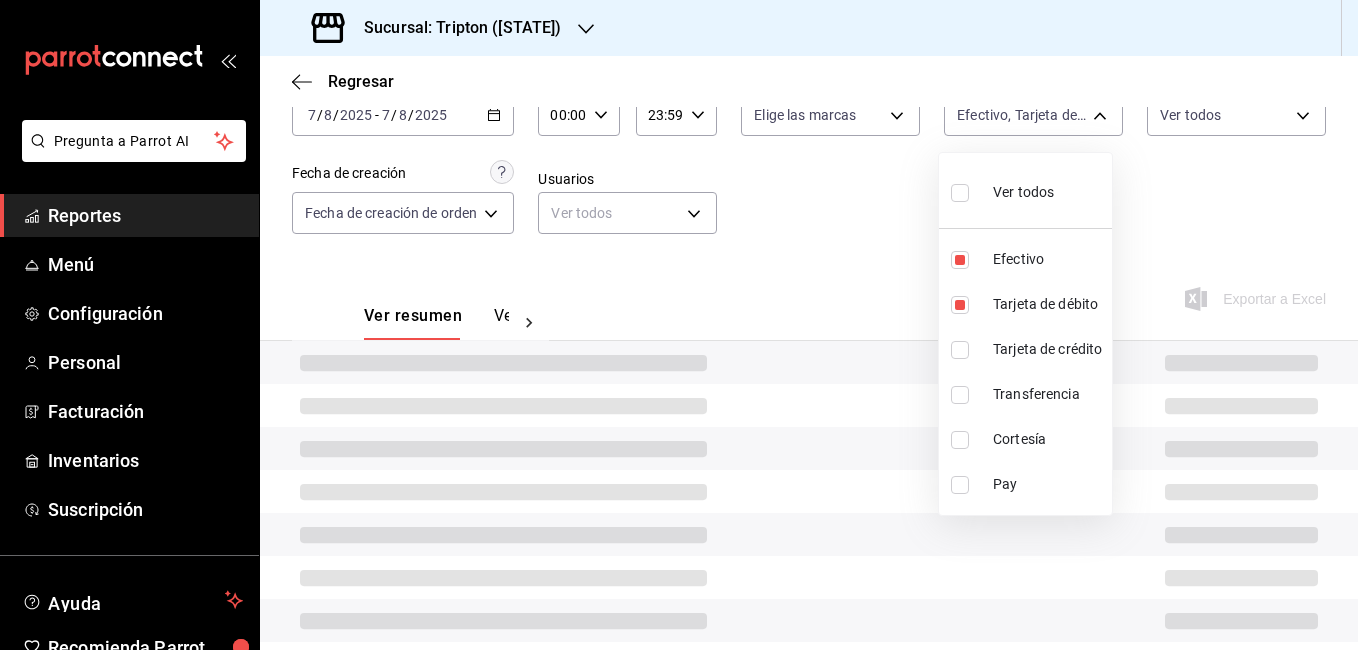 click on "Tarjeta de crédito" at bounding box center [1048, 349] 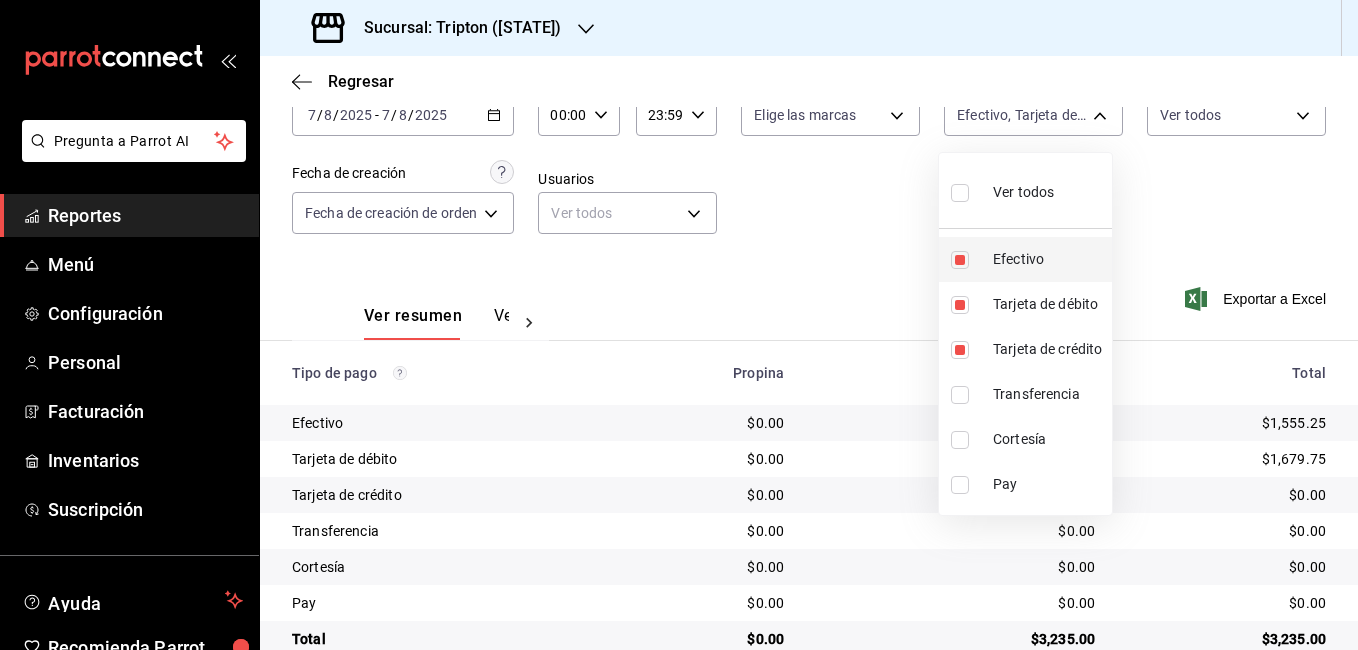 click on "Efectivo" at bounding box center (1048, 259) 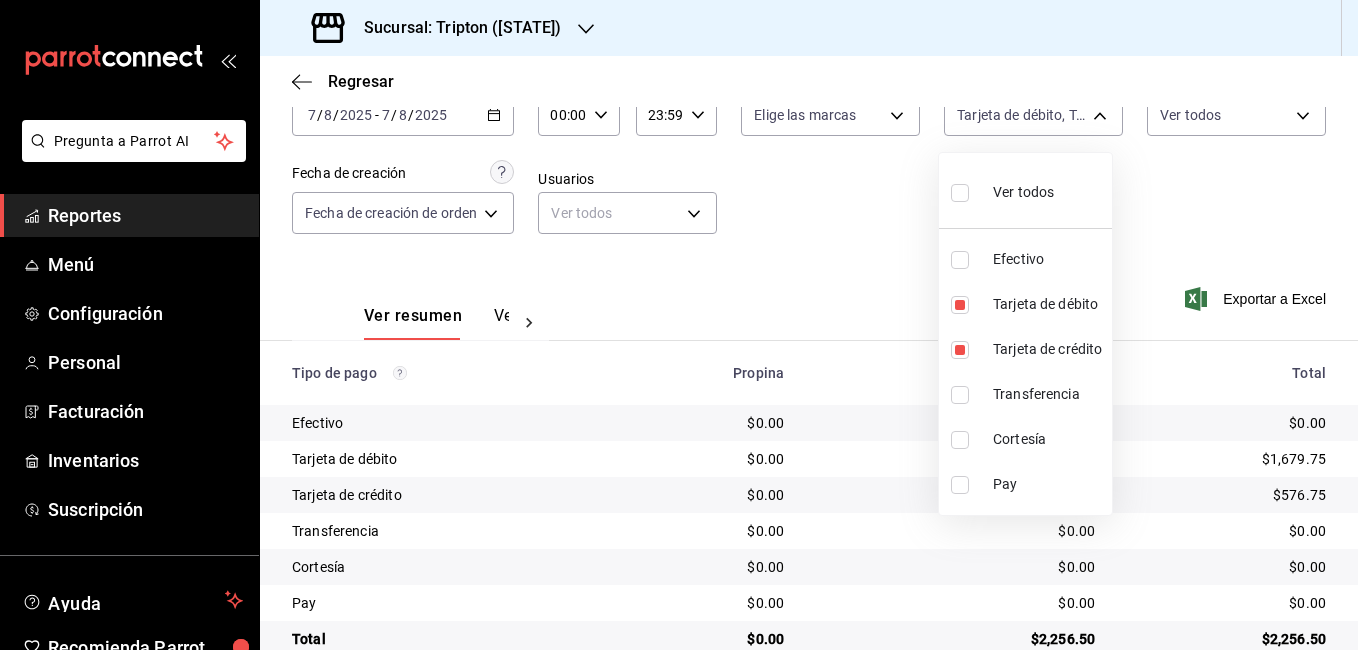 click at bounding box center (679, 325) 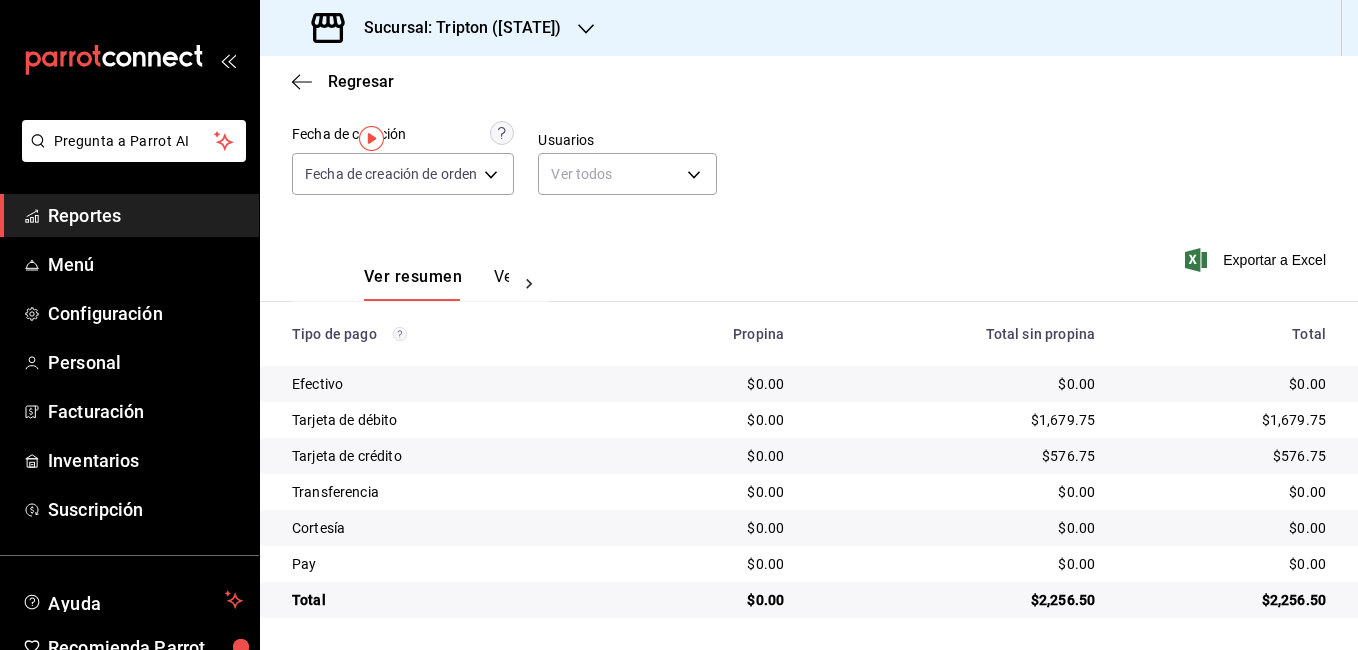 scroll, scrollTop: 0, scrollLeft: 0, axis: both 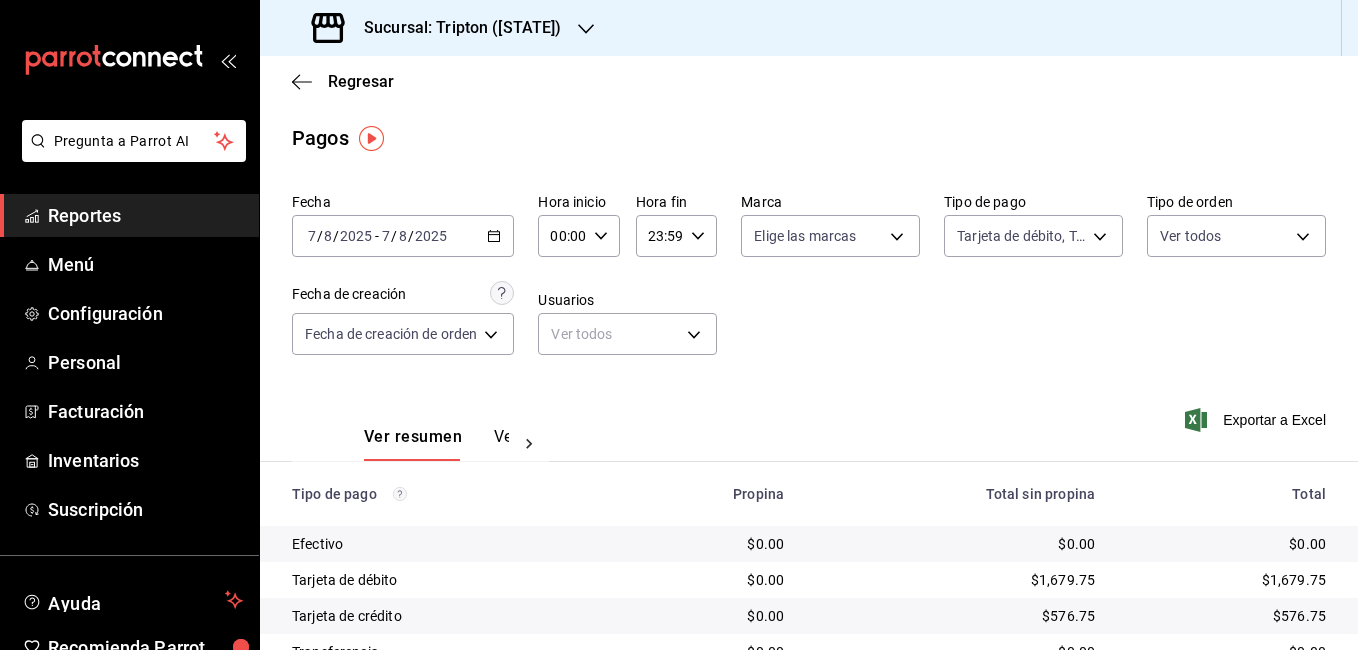 drag, startPoint x: 1064, startPoint y: 239, endPoint x: 1130, endPoint y: 334, distance: 115.67627 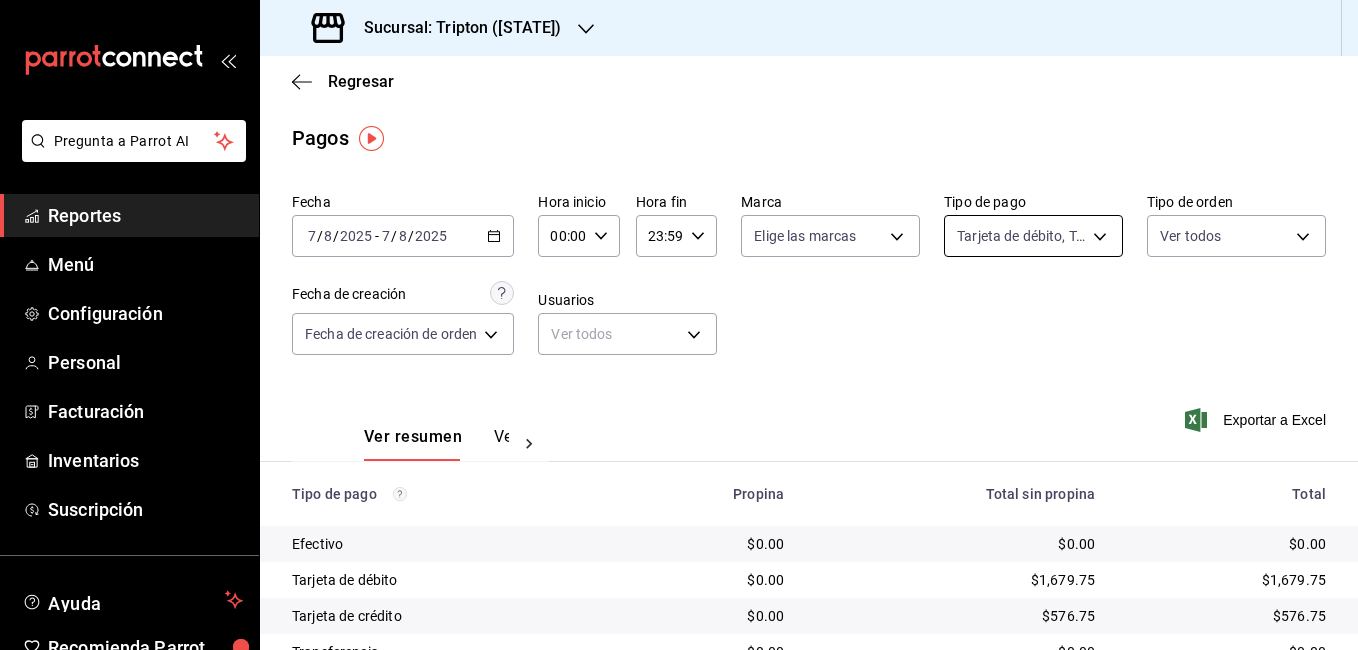 click on "Pregunta a Parrot AI Reportes   Menú   Configuración   Personal   Facturación   Inventarios   Suscripción   Ayuda Recomienda Parrot   Cheff Oscar   Sugerir nueva función   Sucursal: Tripton ([STATE]) Regresar Pagos Fecha [DATE] [DATE] - [DATE] [DATE] Hora inicio 00:00 Hora inicio Hora fin 23:59 Hora fin Marca Elige las marcas Tipo de pago Tarjeta de débito, Tarjeta de crédito [UUID],[UUID] Tipo de orden Ver todos Fecha de creación   Fecha de creación de orden ORDER Usuarios Ver todos null Ver resumen Ver pagos Exportar a Excel Tipo de pago   Propina Total sin propina Total Efectivo $0.00 $0.00 $0.00 Tarjeta de débito $0.00 $1,679.75 $1,679.75 Tarjeta de crédito $0.00 $576.75 $576.75 Transferencia $0.00 $0.00 $0.00 Cortesía $0.00 $0.00 $0.00 Pay $0.00 $0.00 $0.00 Total $0.00 $2,256.50 $2,256.50 Pregunta a Parrot AI Reportes   Menú   Configuración   Personal   Facturación   Inventarios   Suscripción   Ayuda" at bounding box center (679, 325) 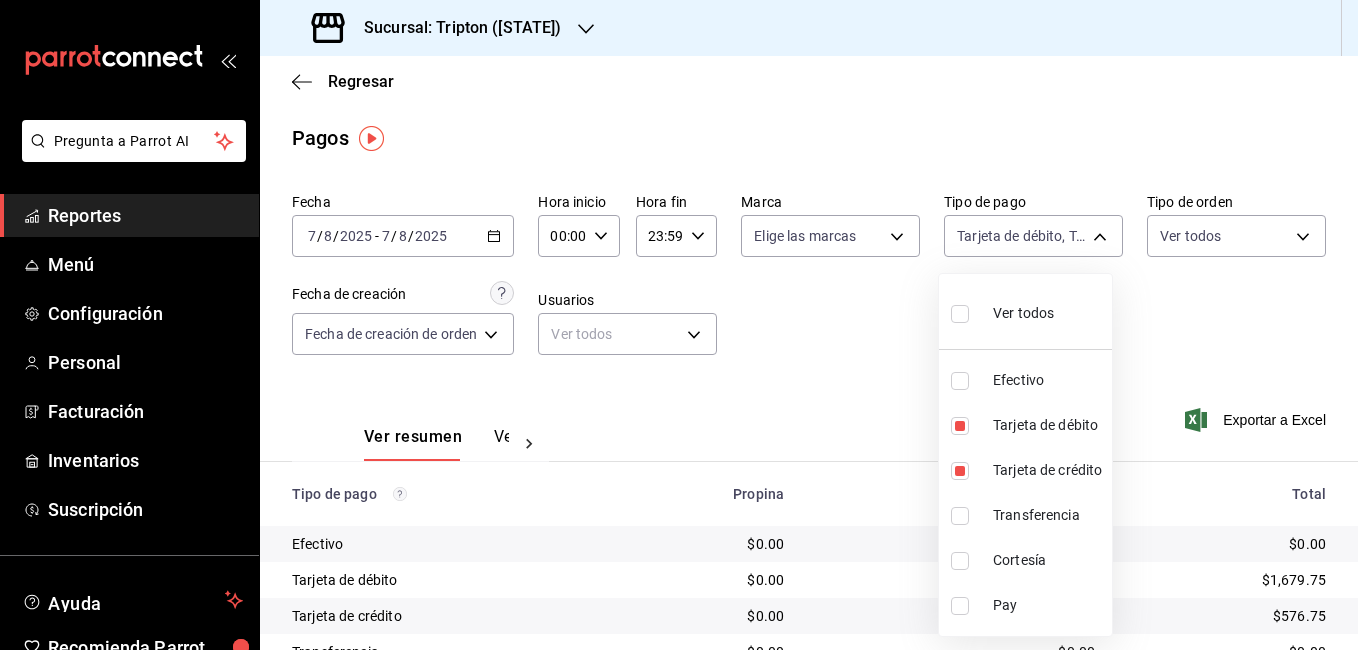 click on "Efectivo" at bounding box center [1025, 380] 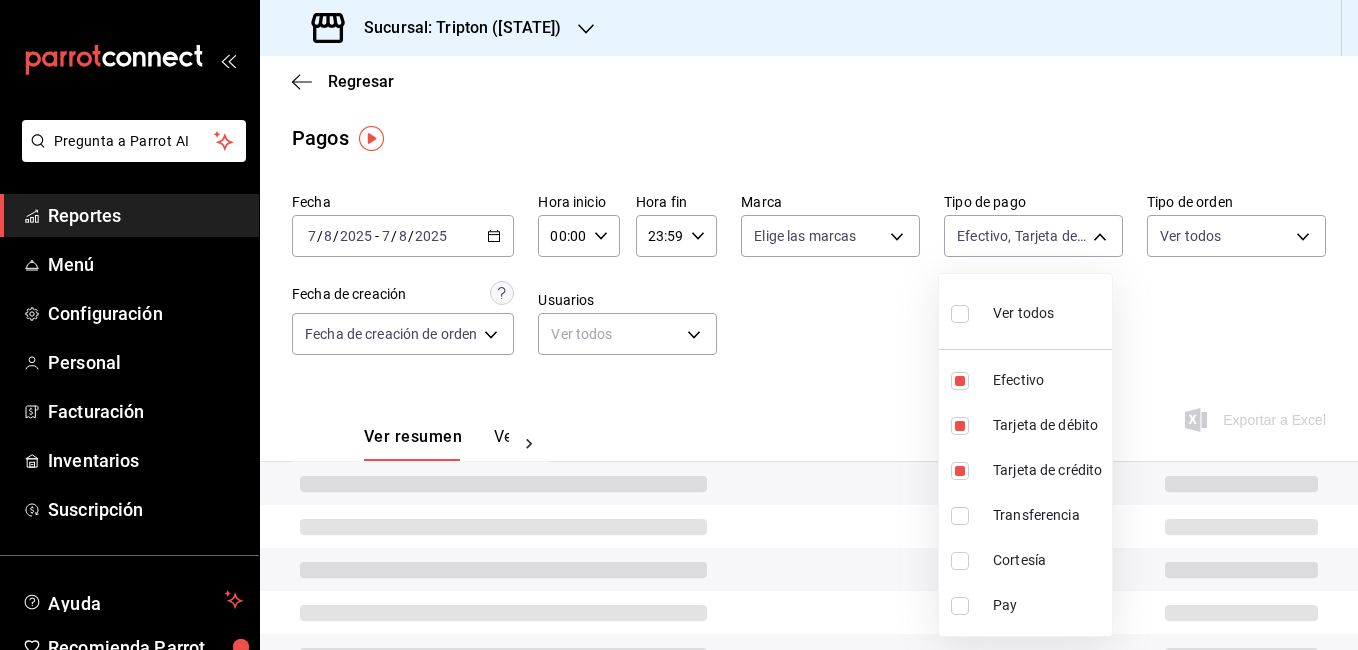 click at bounding box center [679, 325] 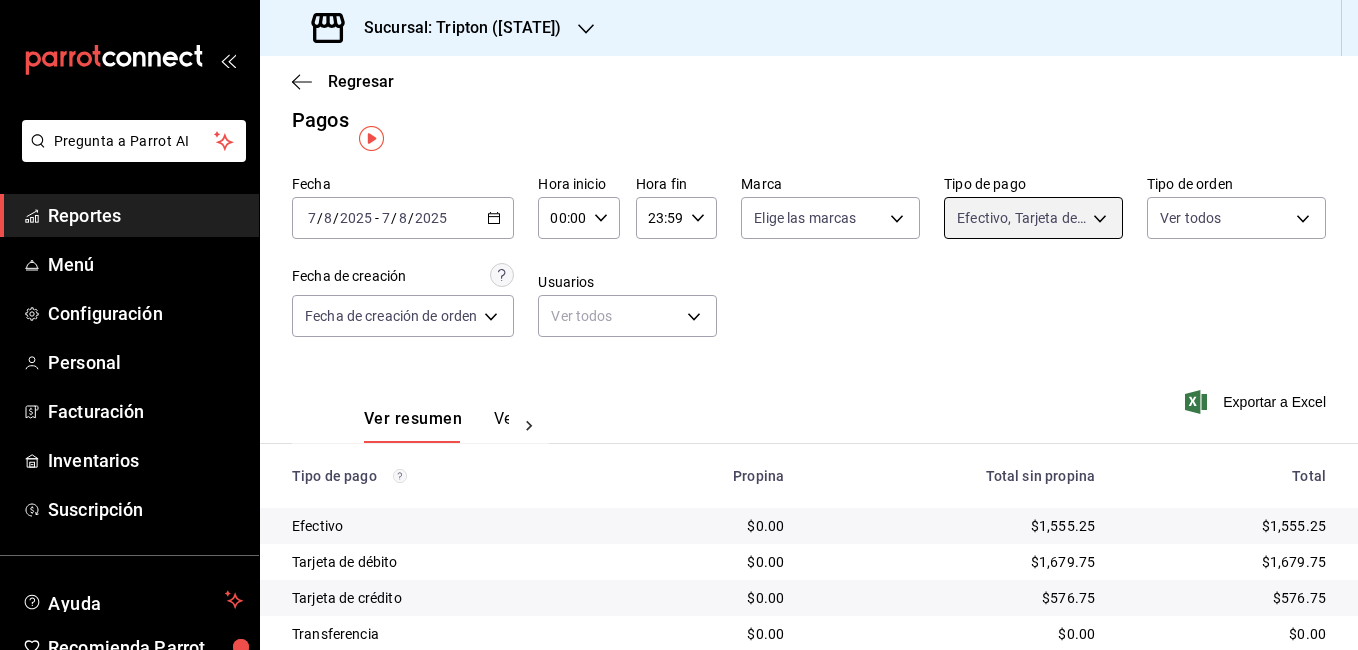 scroll, scrollTop: 0, scrollLeft: 0, axis: both 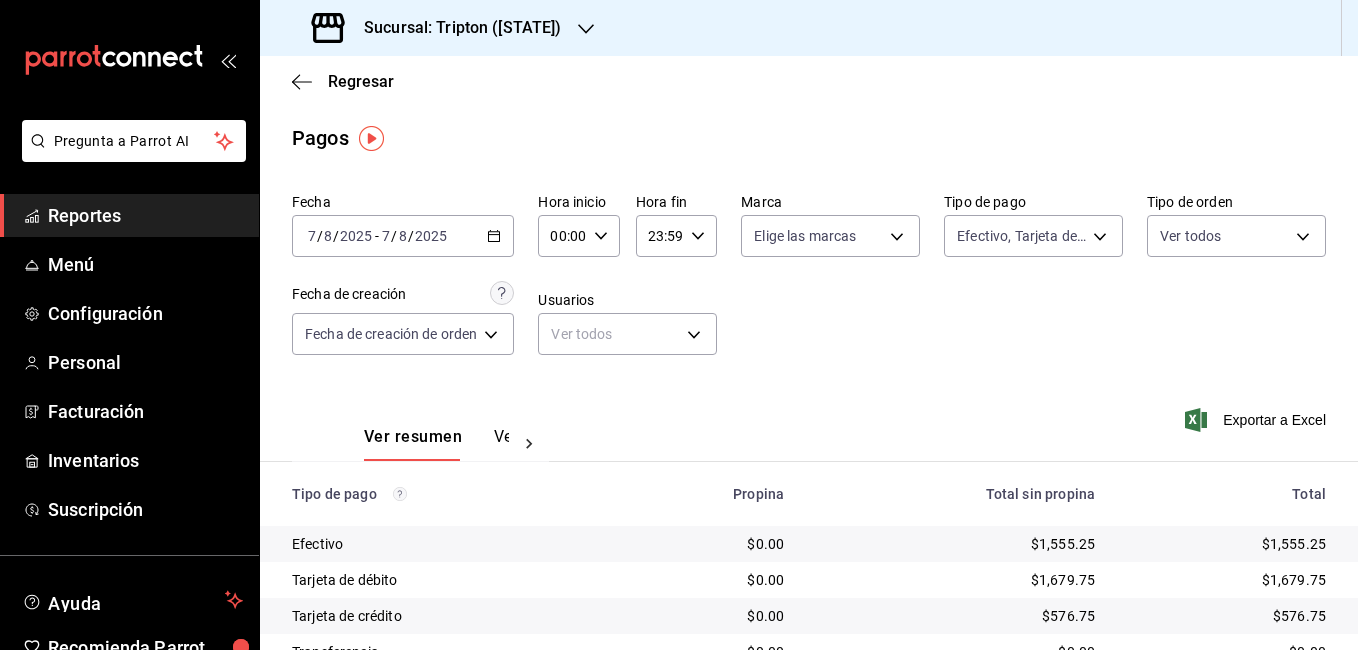 click on "Regresar" at bounding box center (809, 81) 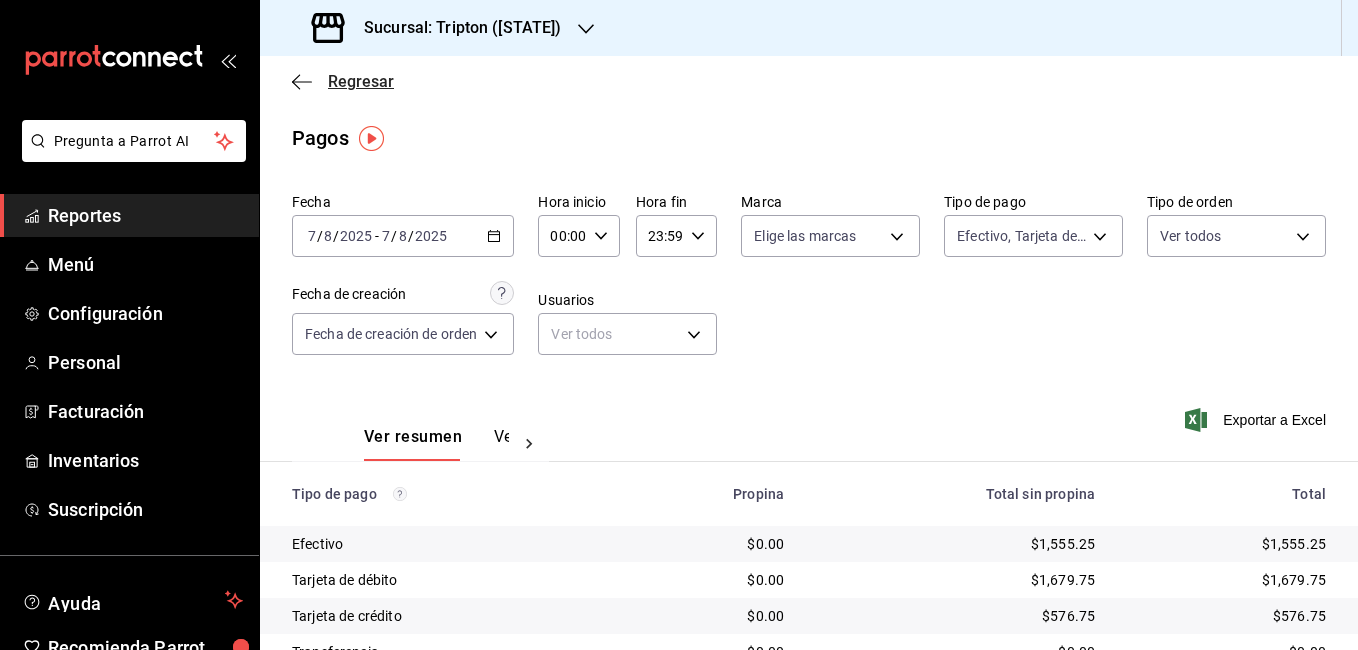 click on "Regresar" at bounding box center [361, 81] 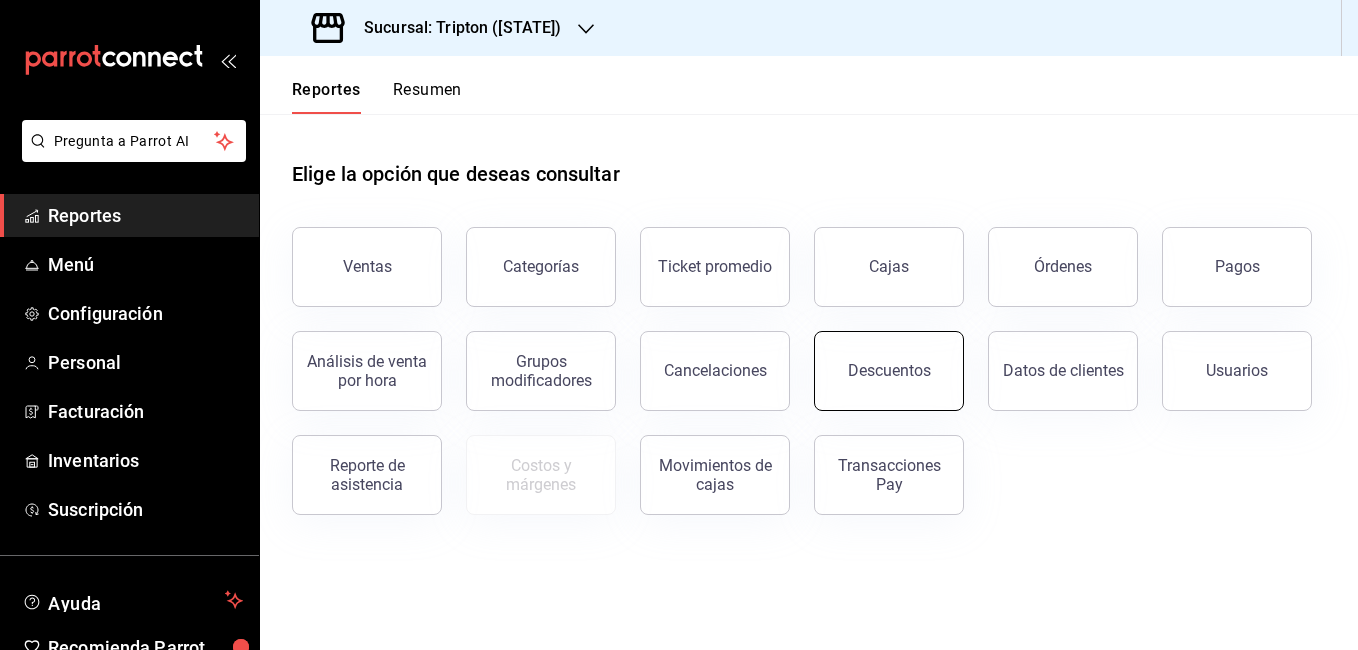 click on "Descuentos" at bounding box center (889, 371) 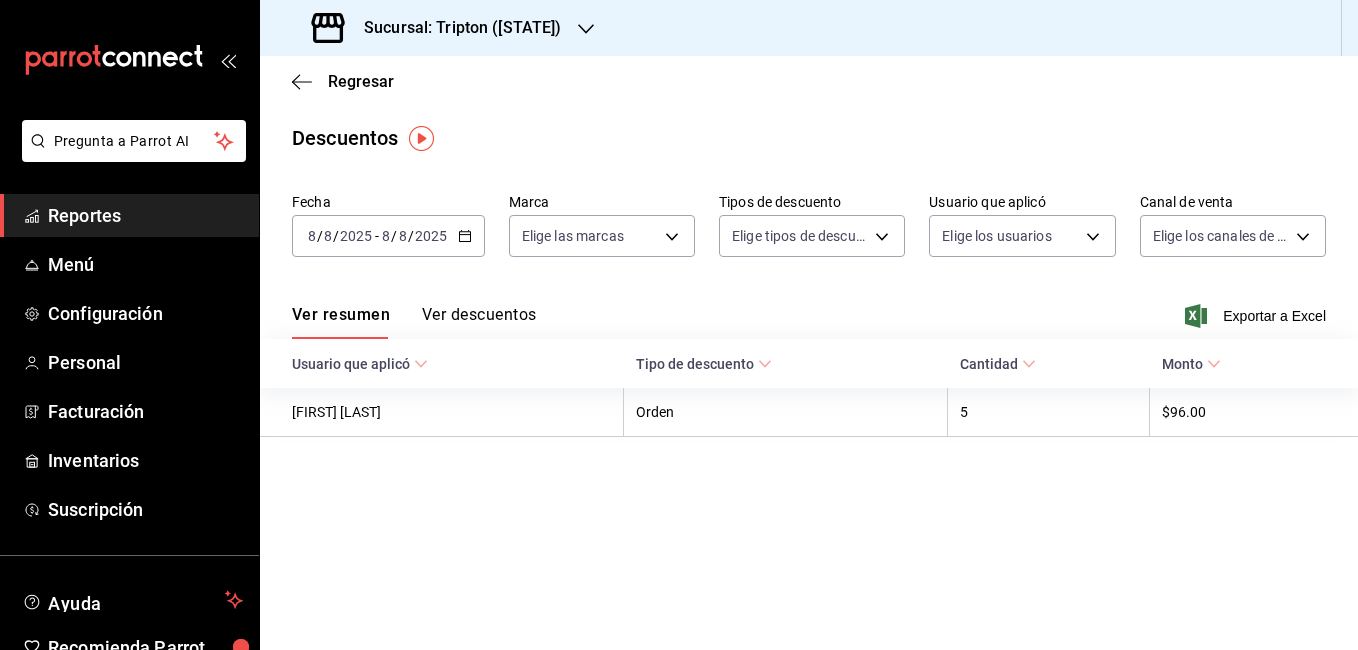 click on "Ver descuentos" at bounding box center [479, 322] 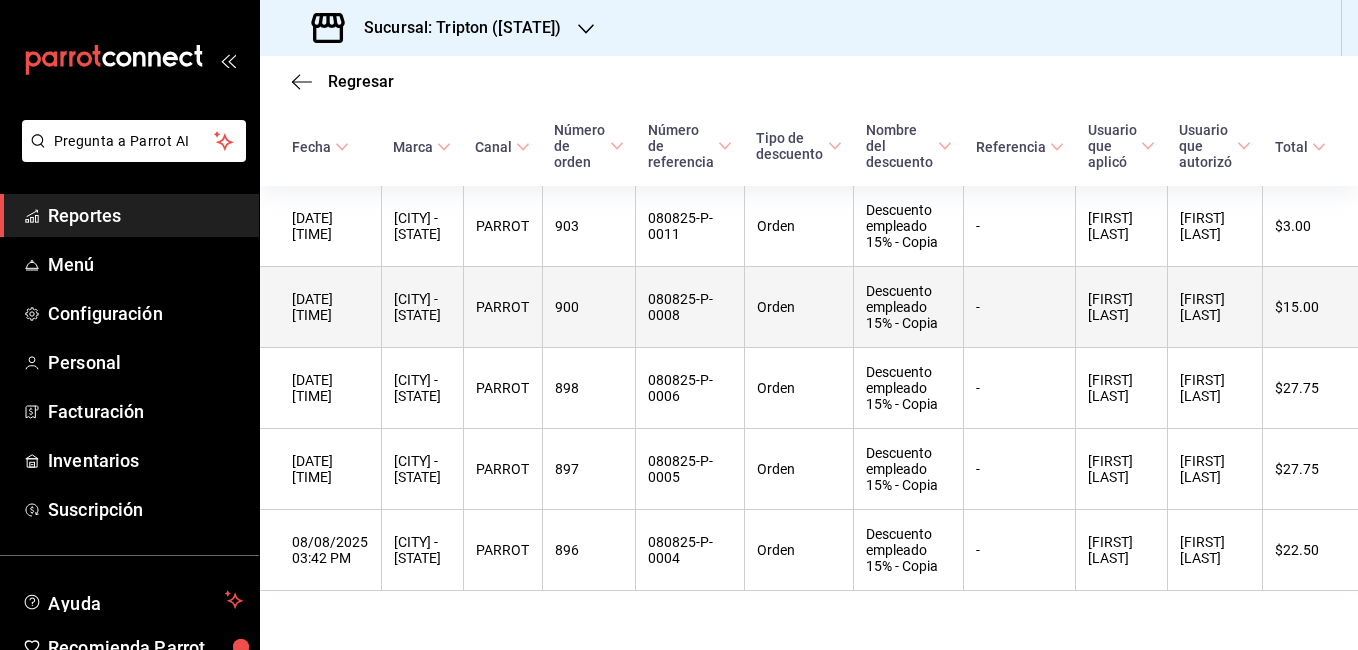 scroll, scrollTop: 232, scrollLeft: 0, axis: vertical 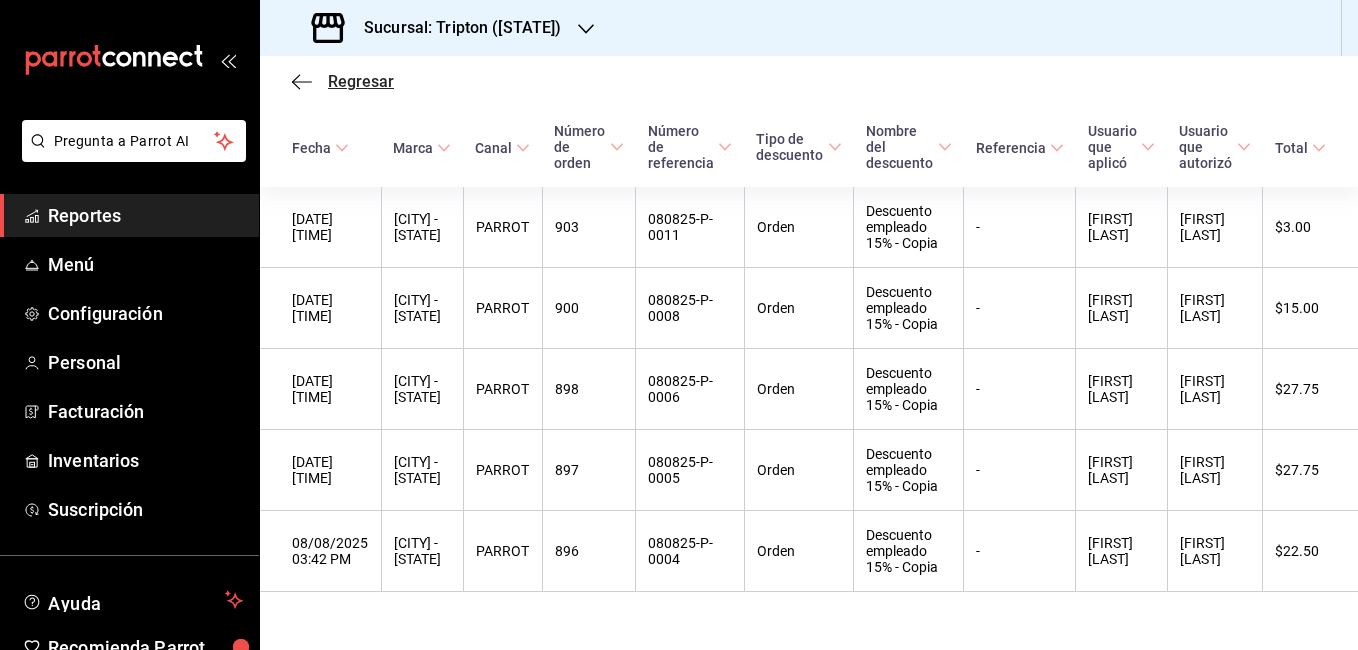 click on "Regresar" at bounding box center [361, 81] 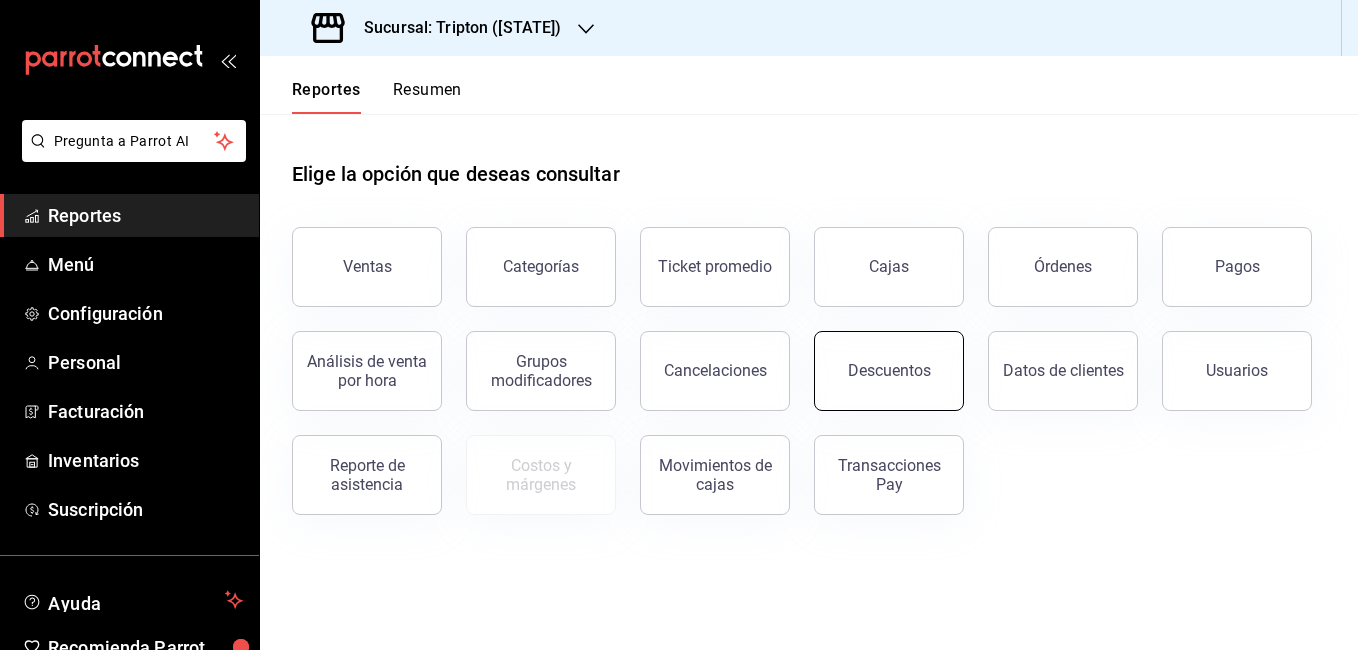 click on "Descuentos" at bounding box center (889, 371) 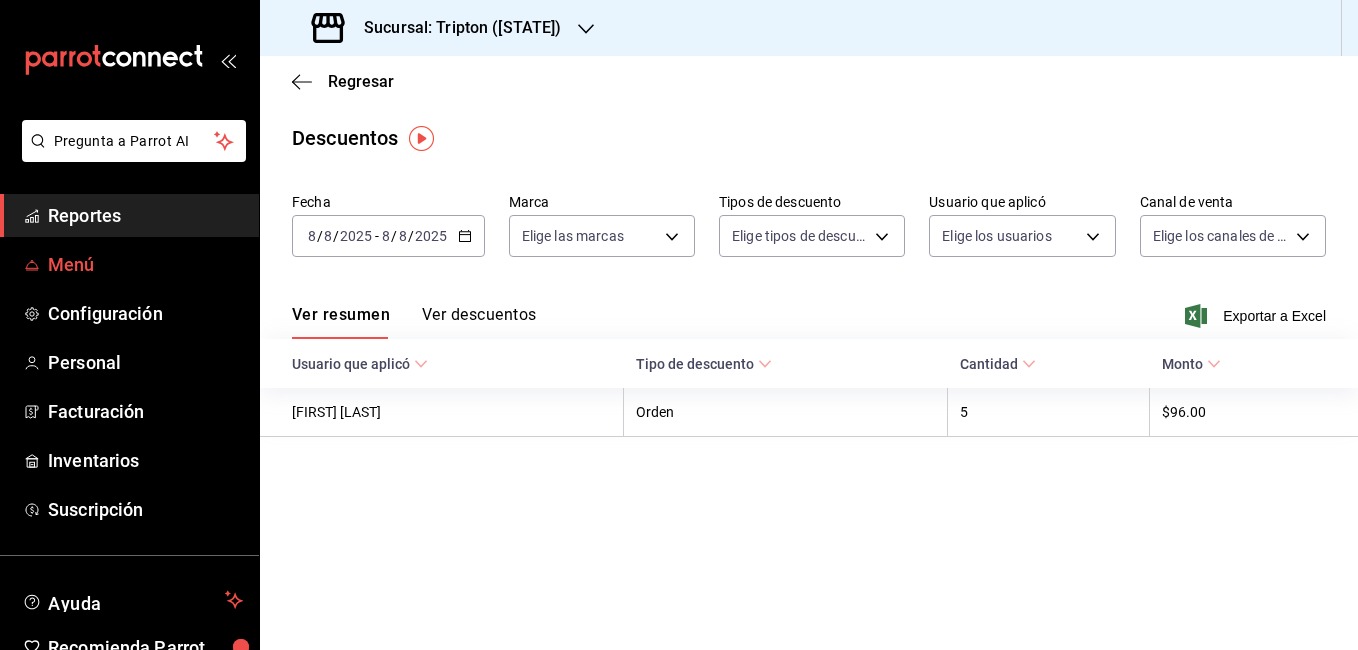 click on "Menú" at bounding box center (145, 264) 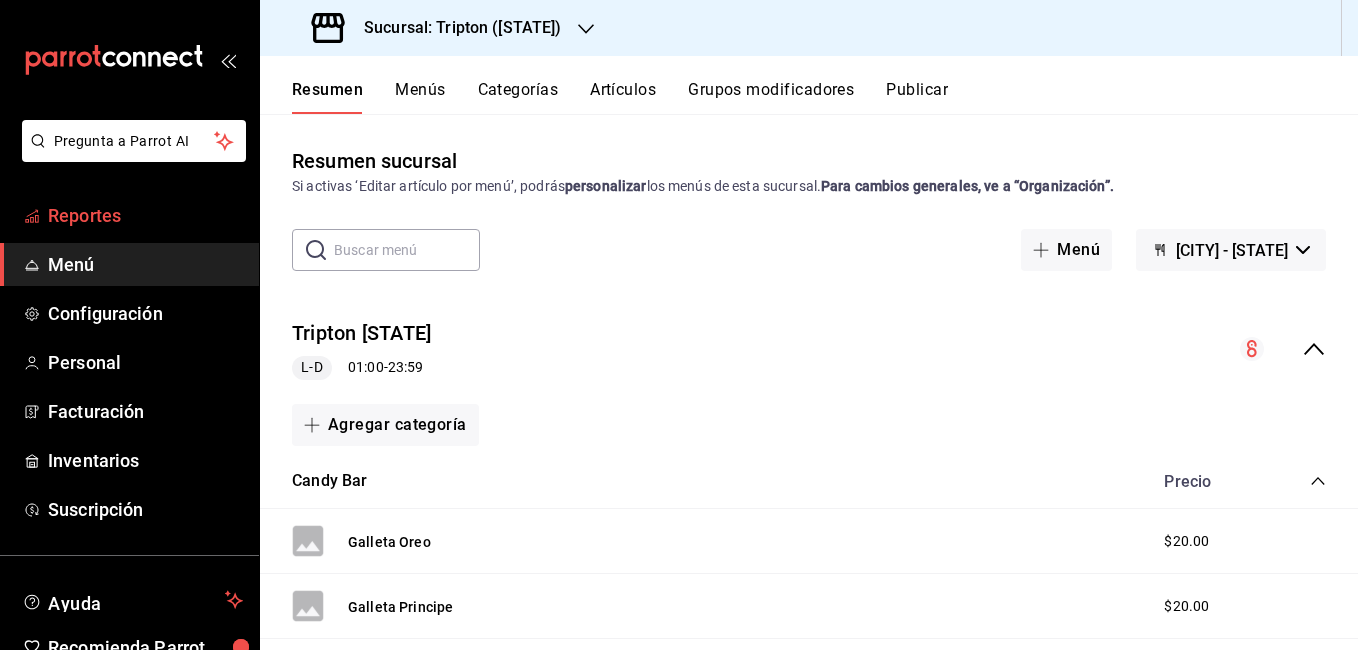 click on "Reportes" at bounding box center (145, 215) 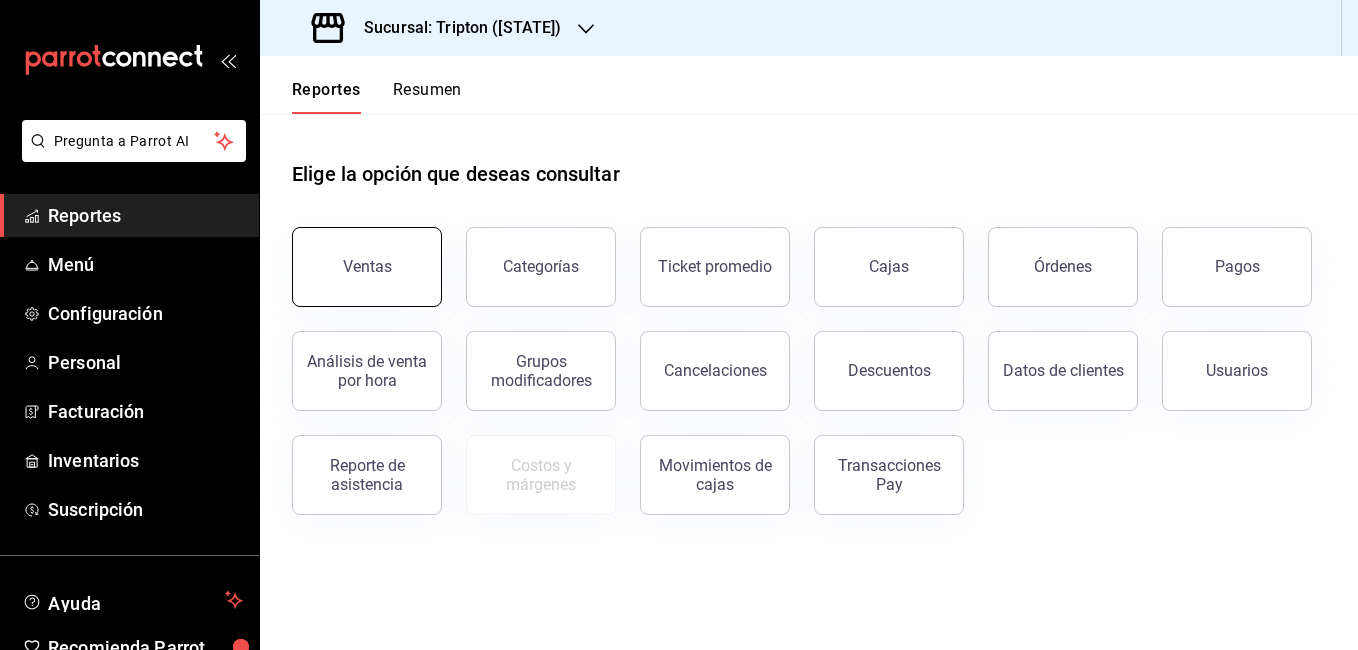 click on "Ventas" at bounding box center (367, 267) 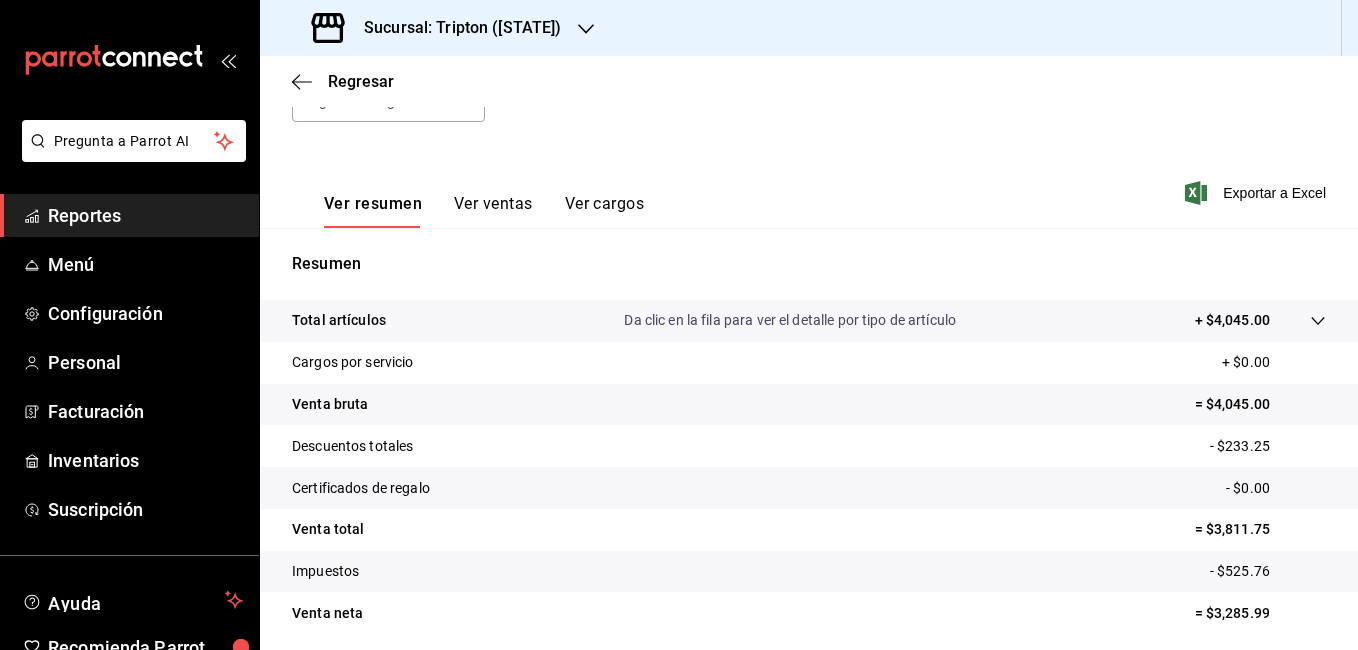 scroll, scrollTop: 234, scrollLeft: 0, axis: vertical 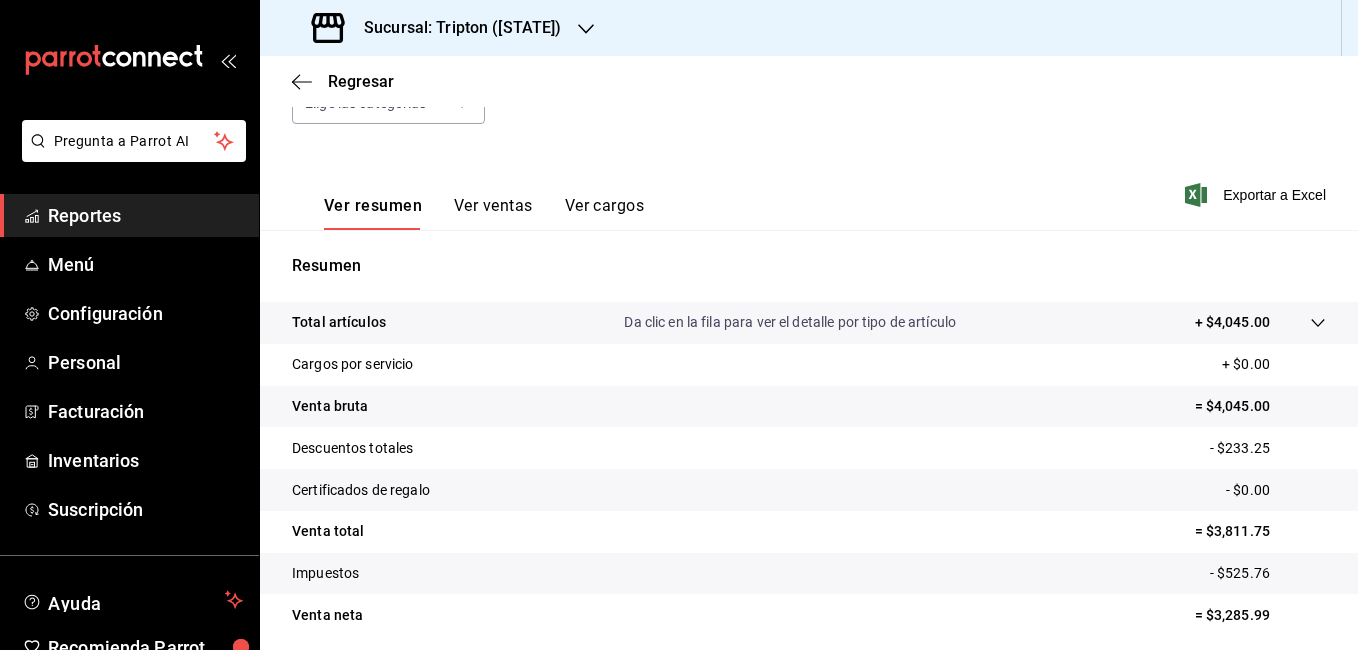 click on "Ver ventas" at bounding box center (493, 213) 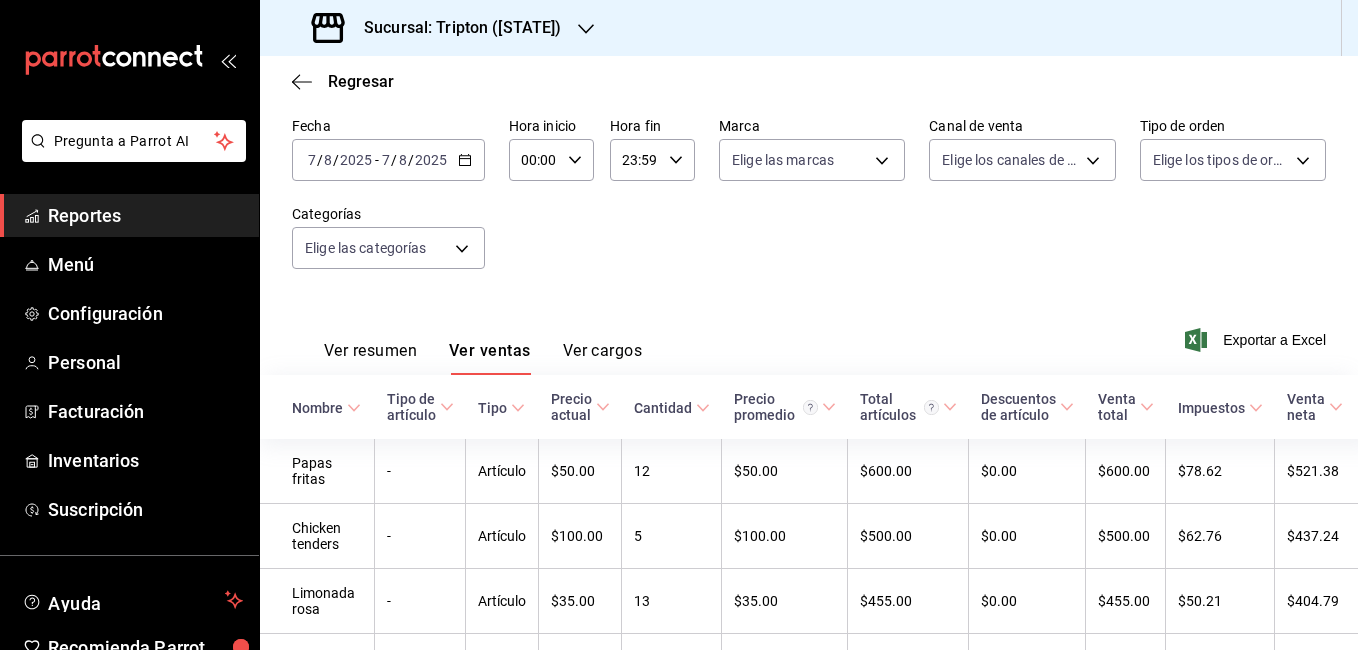 scroll, scrollTop: 234, scrollLeft: 0, axis: vertical 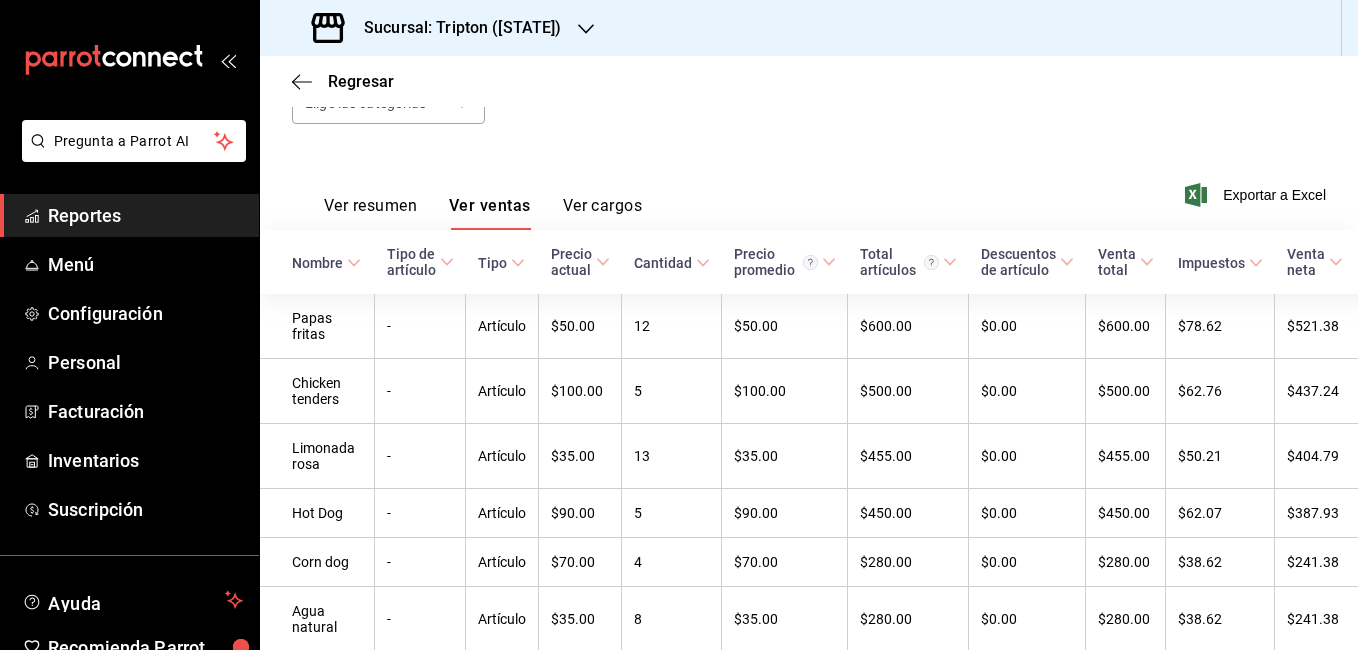 click on "Ver resumen" at bounding box center (370, 213) 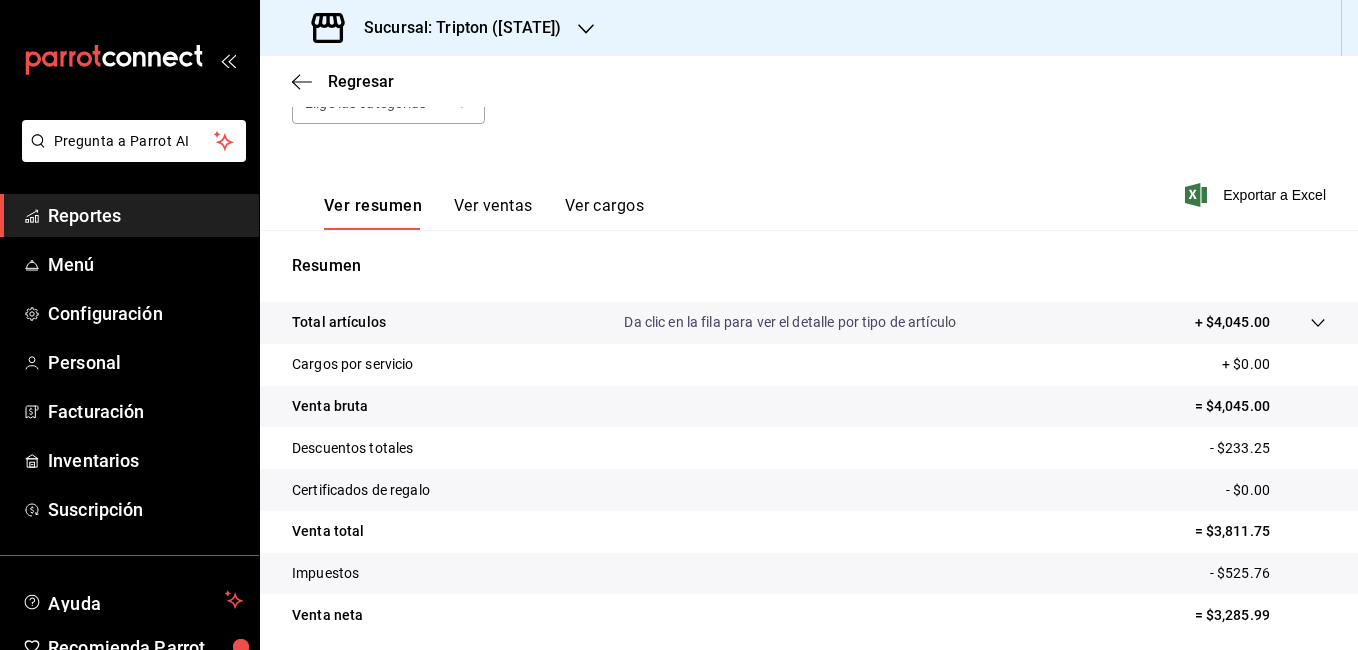 click on "Reportes" at bounding box center [145, 215] 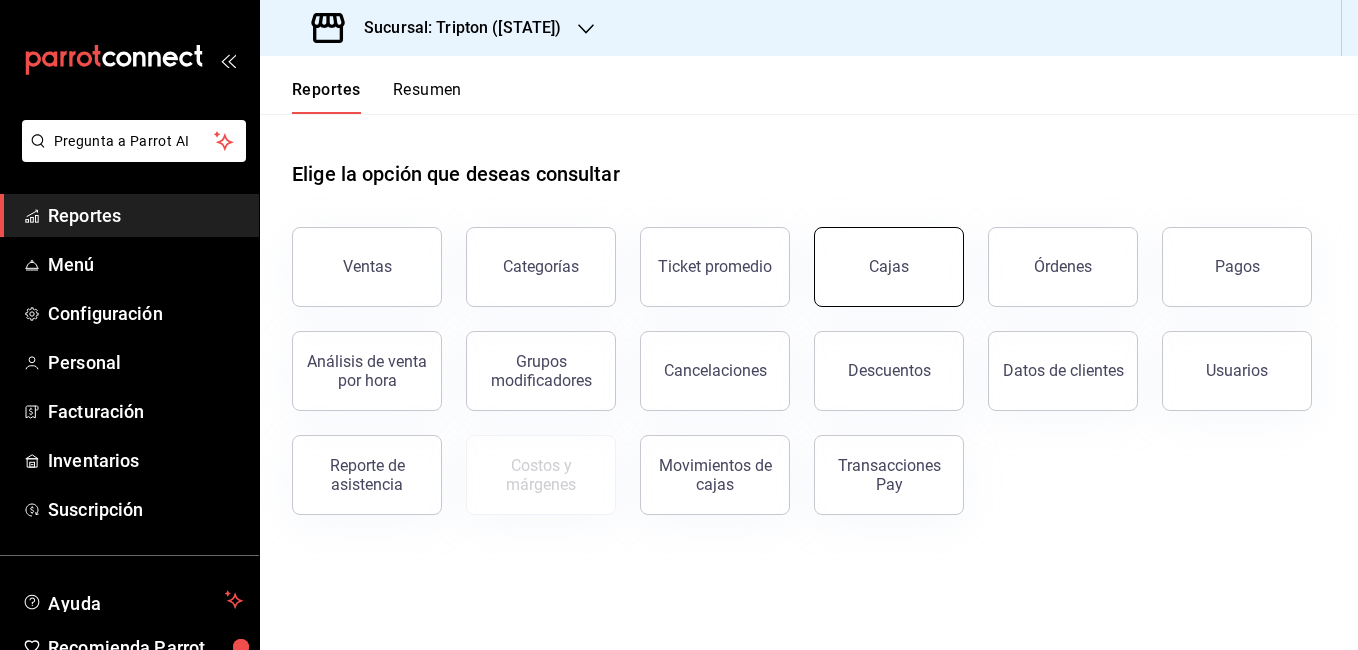 click on "Cajas" at bounding box center (889, 267) 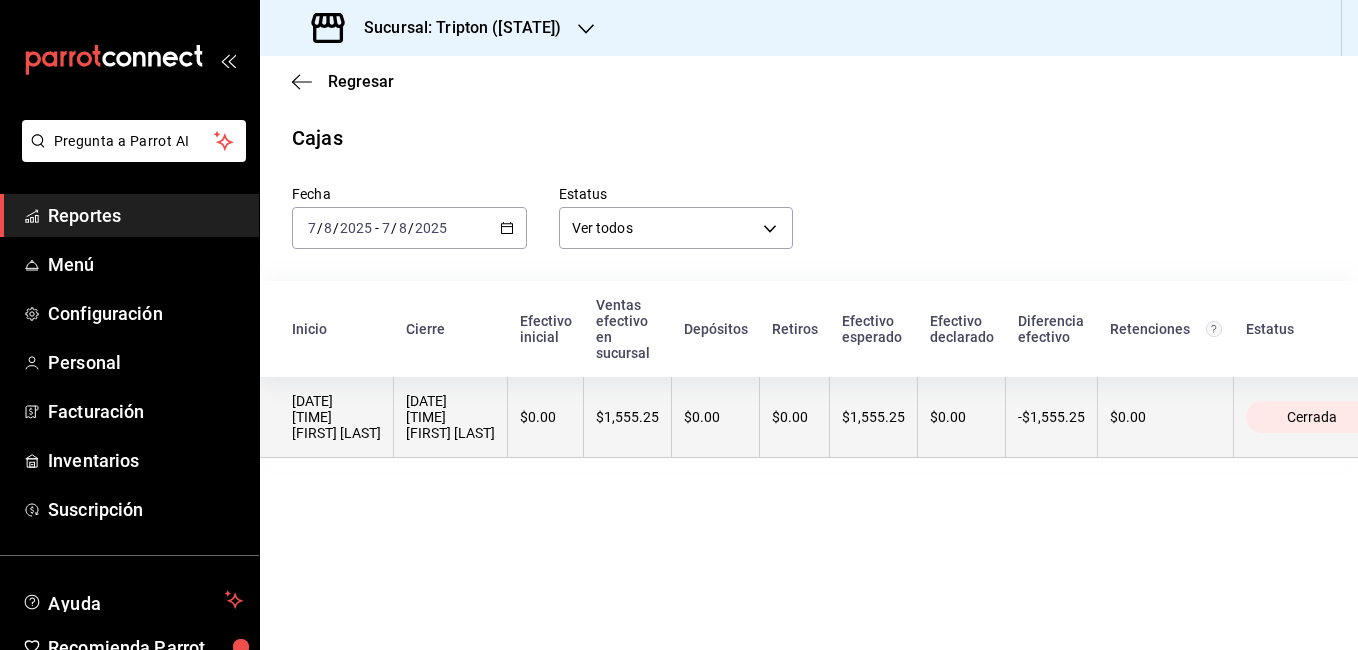 click on "$1,555.25" at bounding box center [874, 417] 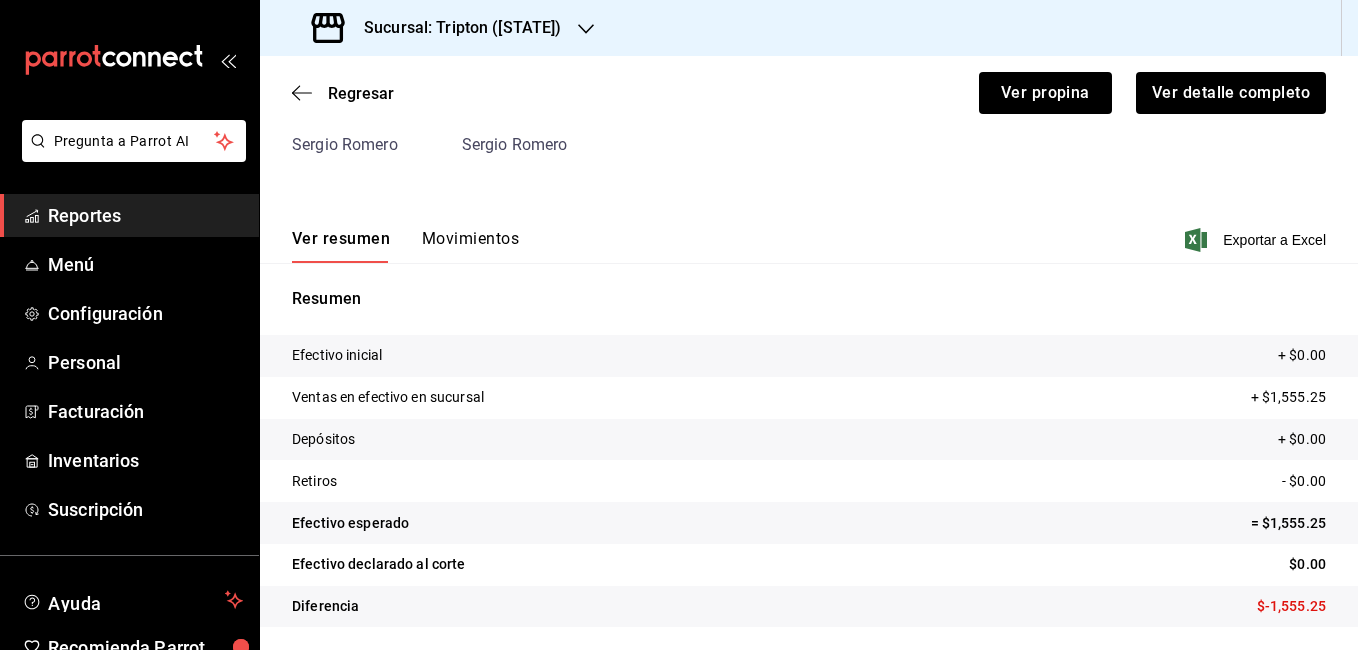 scroll, scrollTop: 166, scrollLeft: 0, axis: vertical 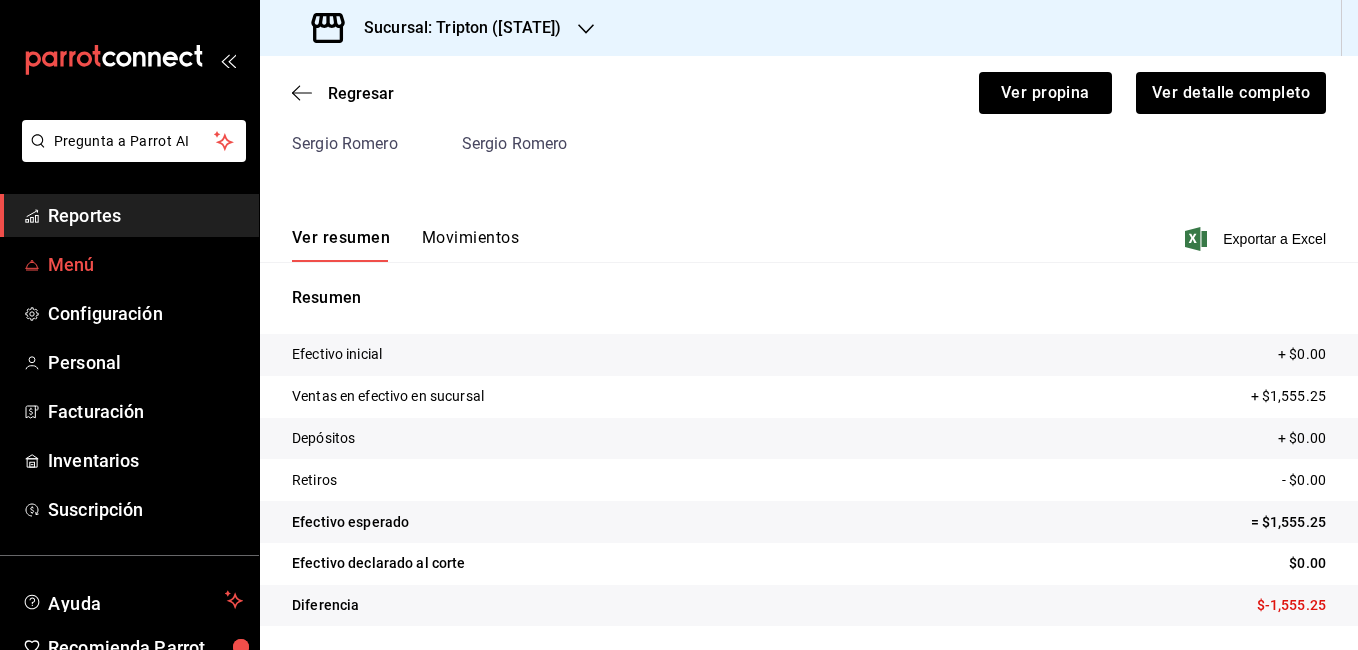 click on "Menú" at bounding box center [145, 264] 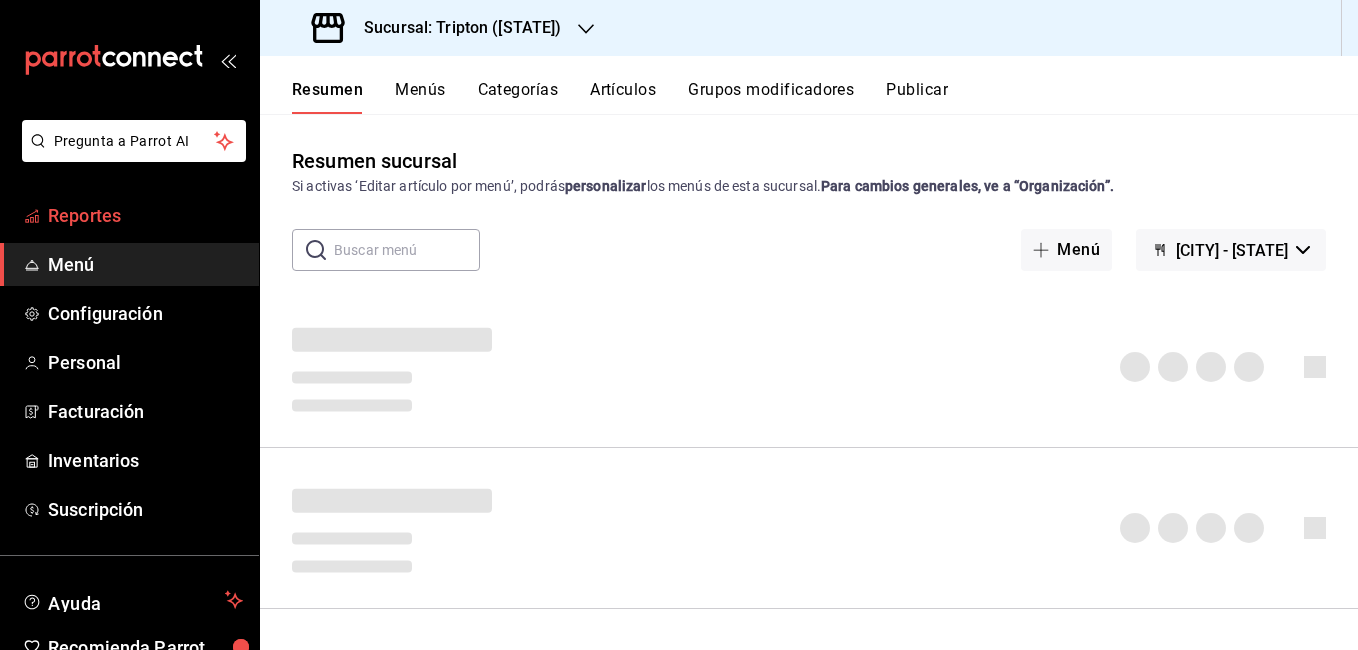 click on "Reportes" at bounding box center (145, 215) 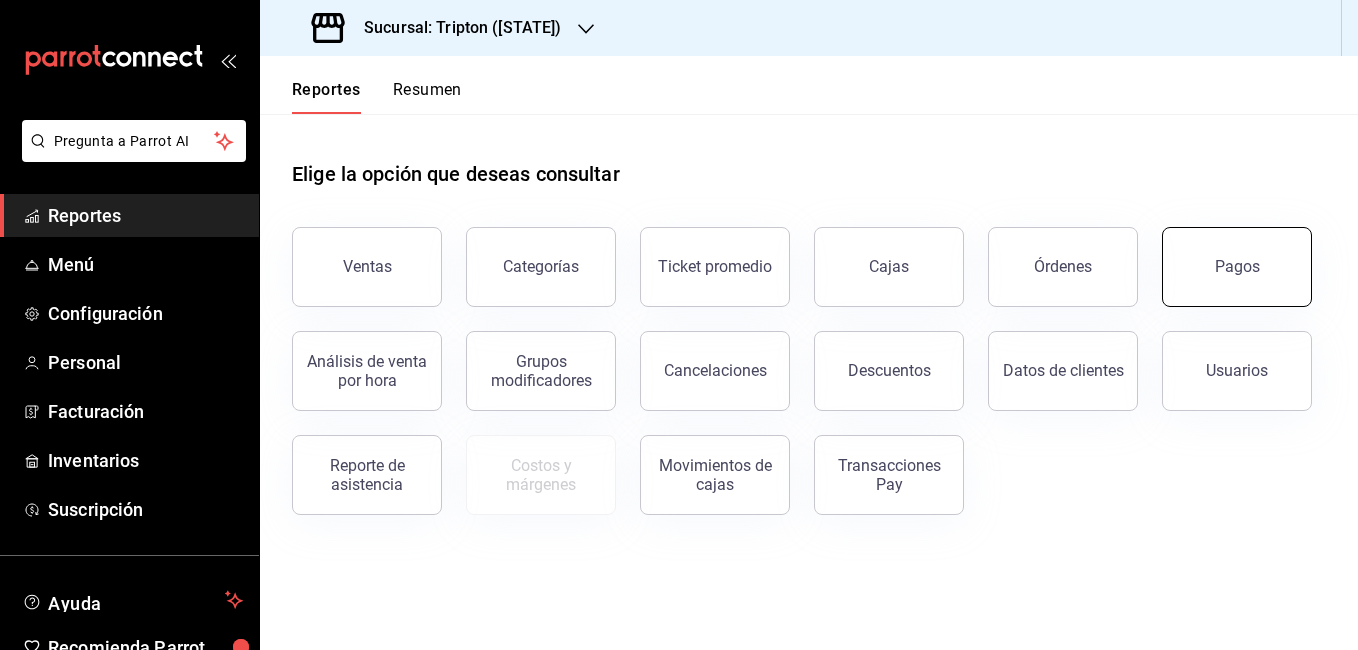 click on "Pagos" at bounding box center (1237, 267) 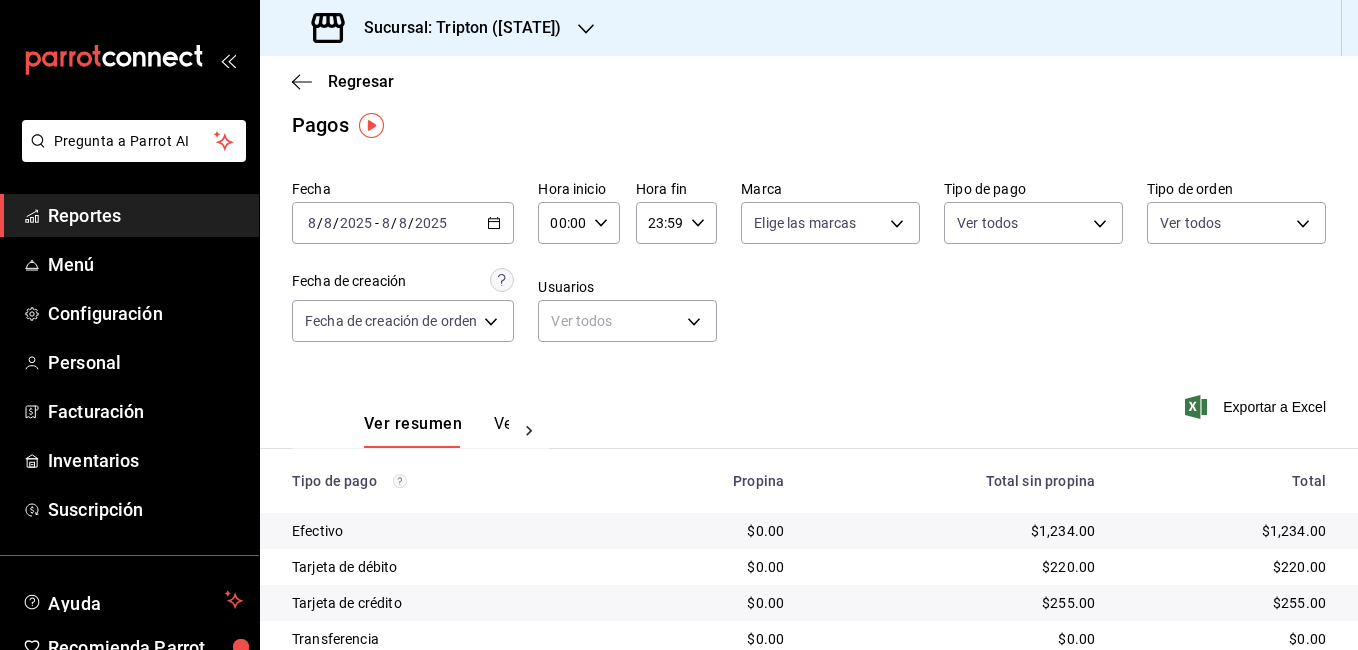 scroll, scrollTop: 0, scrollLeft: 0, axis: both 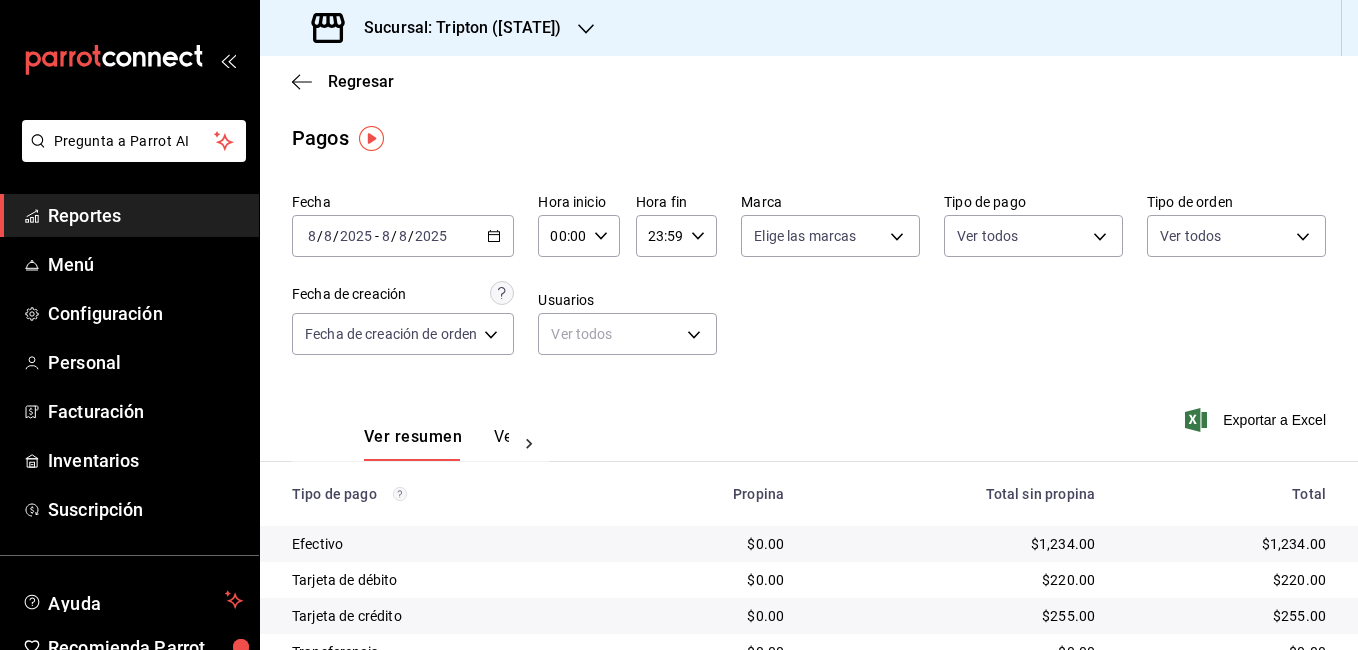 click 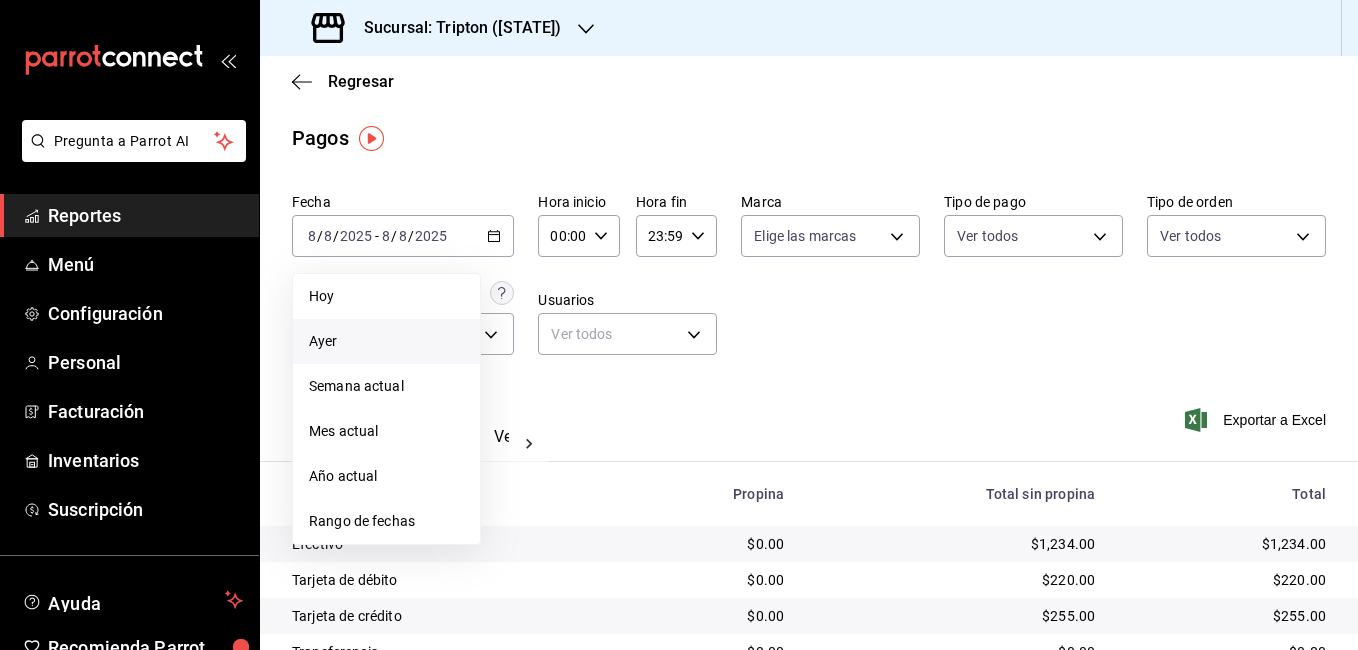 click on "Ayer" at bounding box center [386, 341] 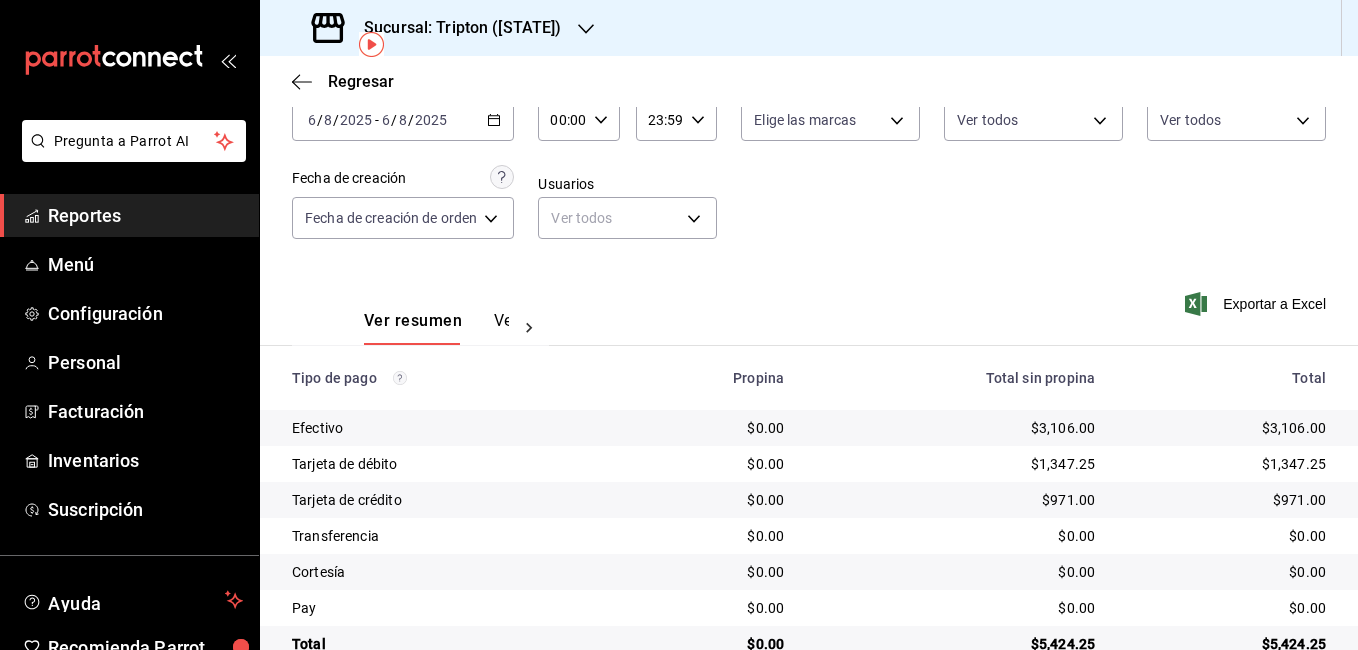 scroll, scrollTop: 161, scrollLeft: 0, axis: vertical 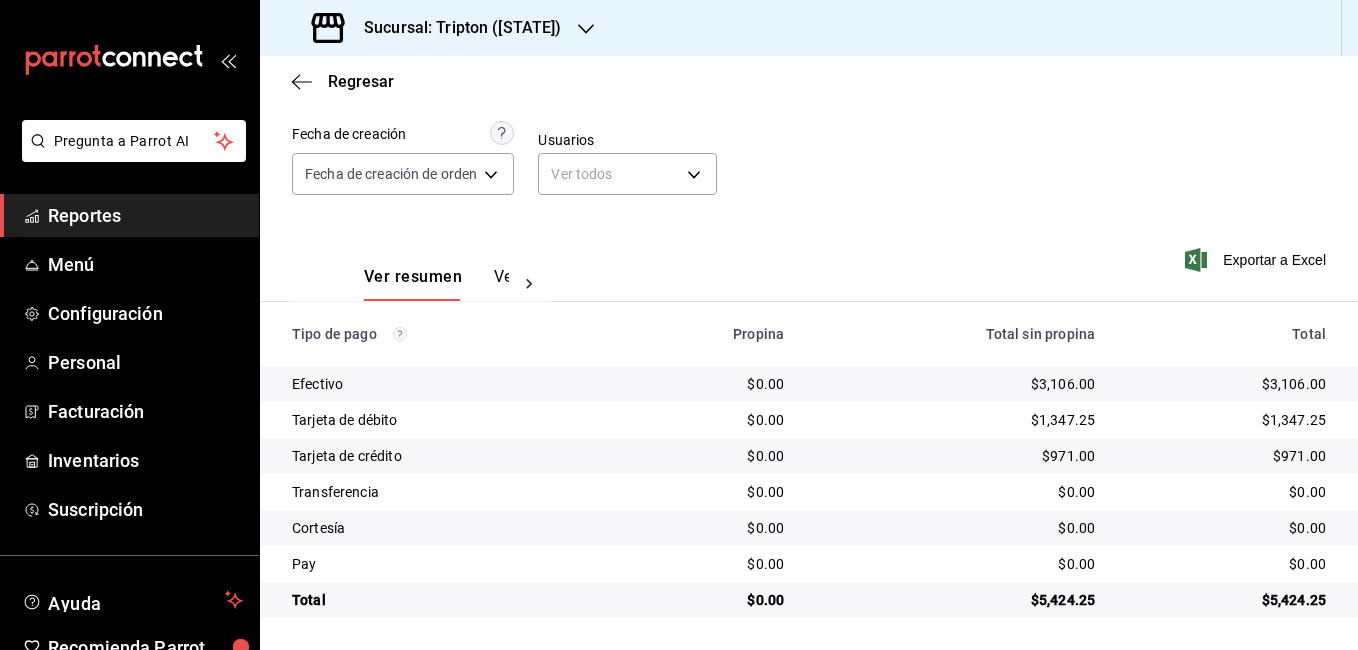click on "Propina" at bounding box center [709, 334] 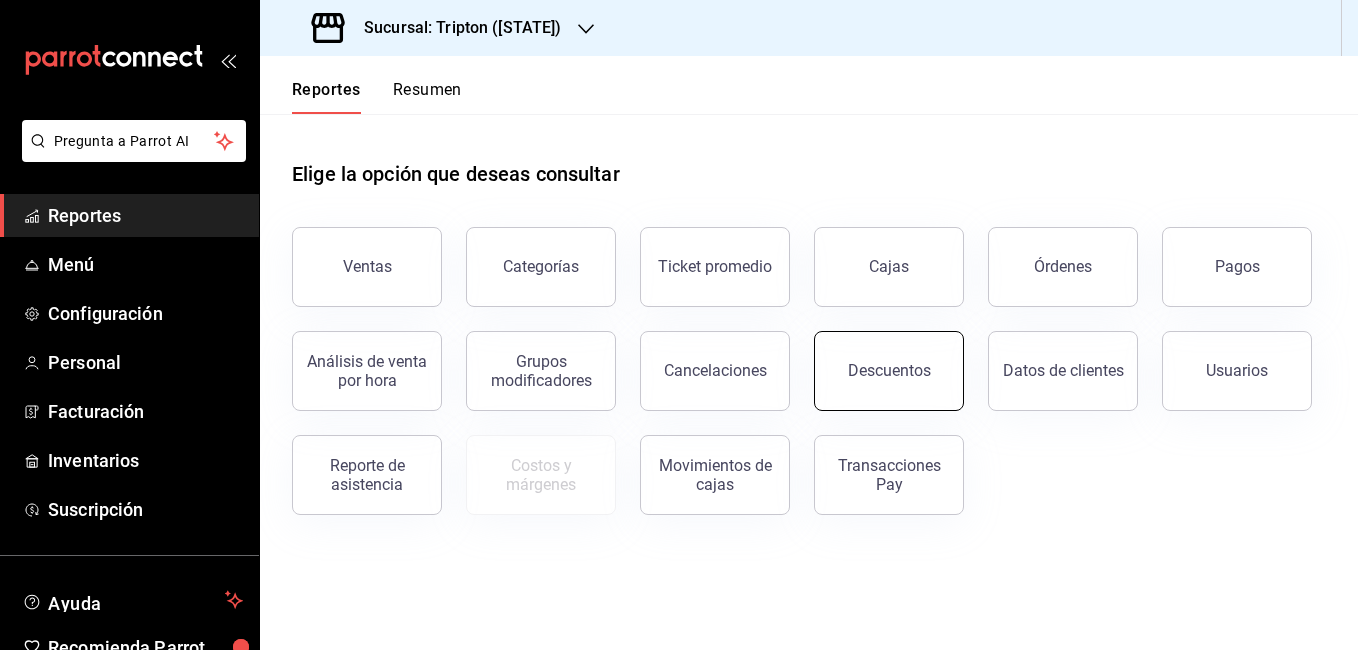click on "Descuentos" at bounding box center [889, 371] 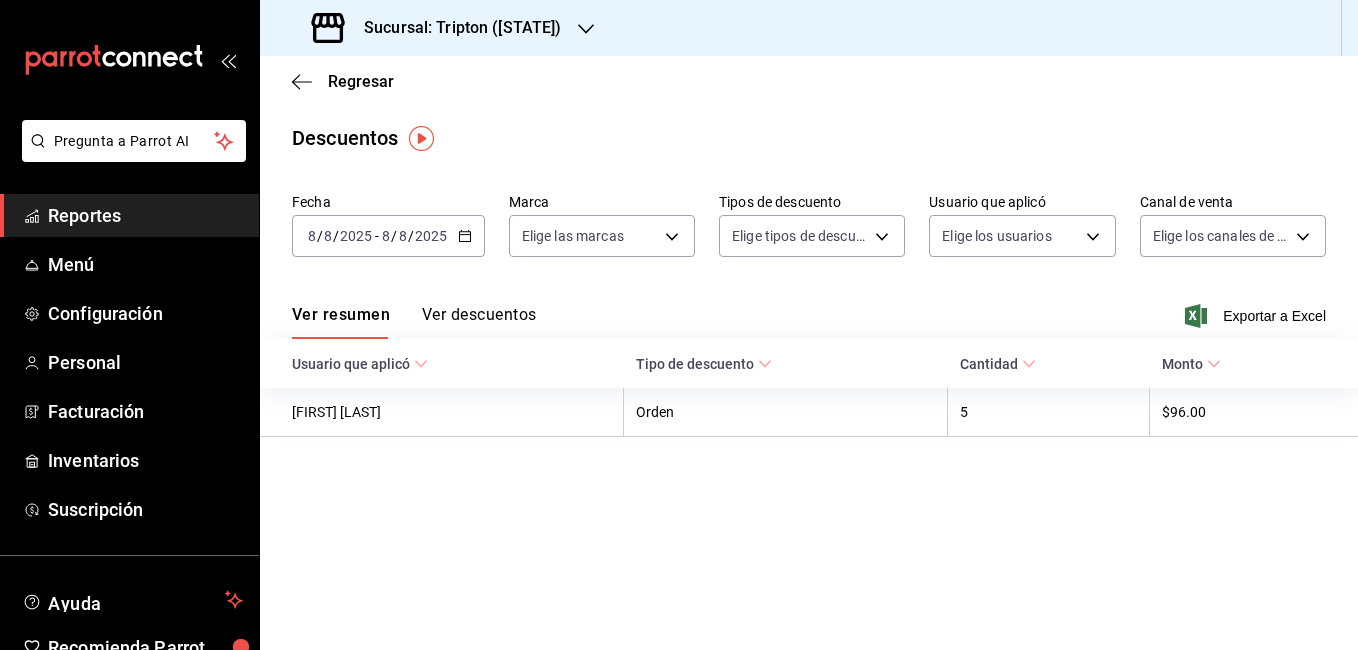 drag, startPoint x: 121, startPoint y: 206, endPoint x: 204, endPoint y: 197, distance: 83.48653 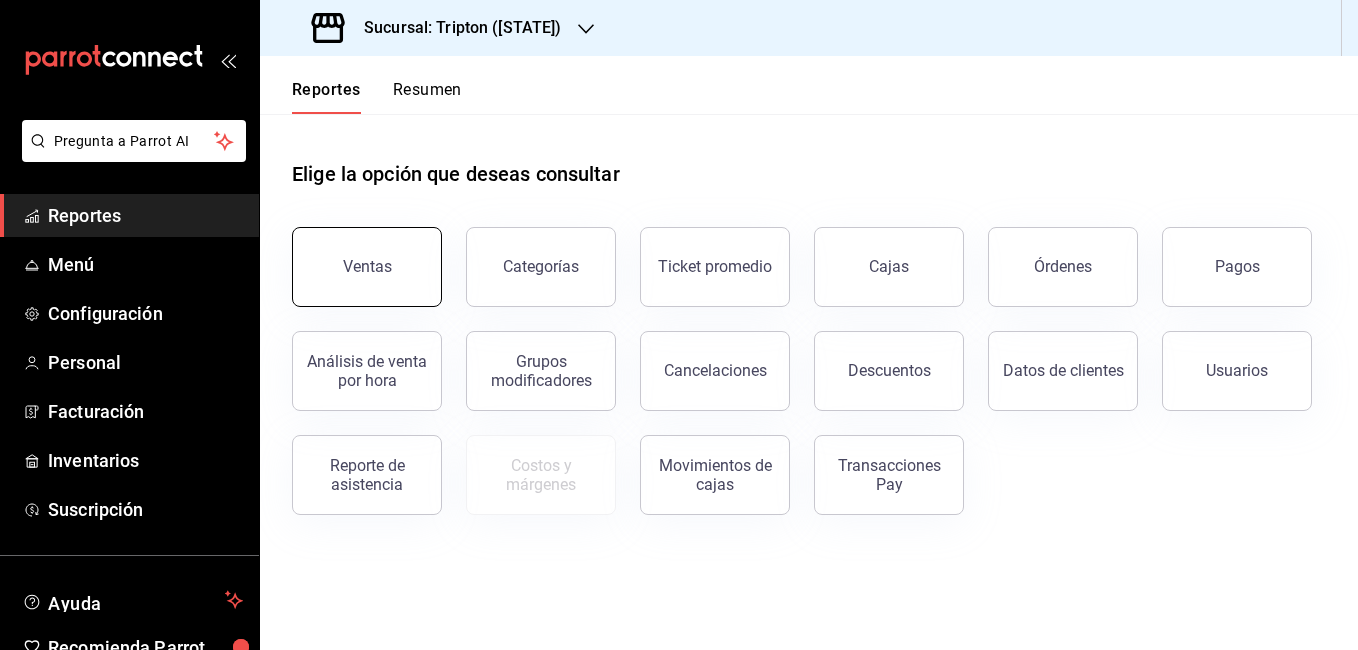 click on "Ventas" at bounding box center [367, 267] 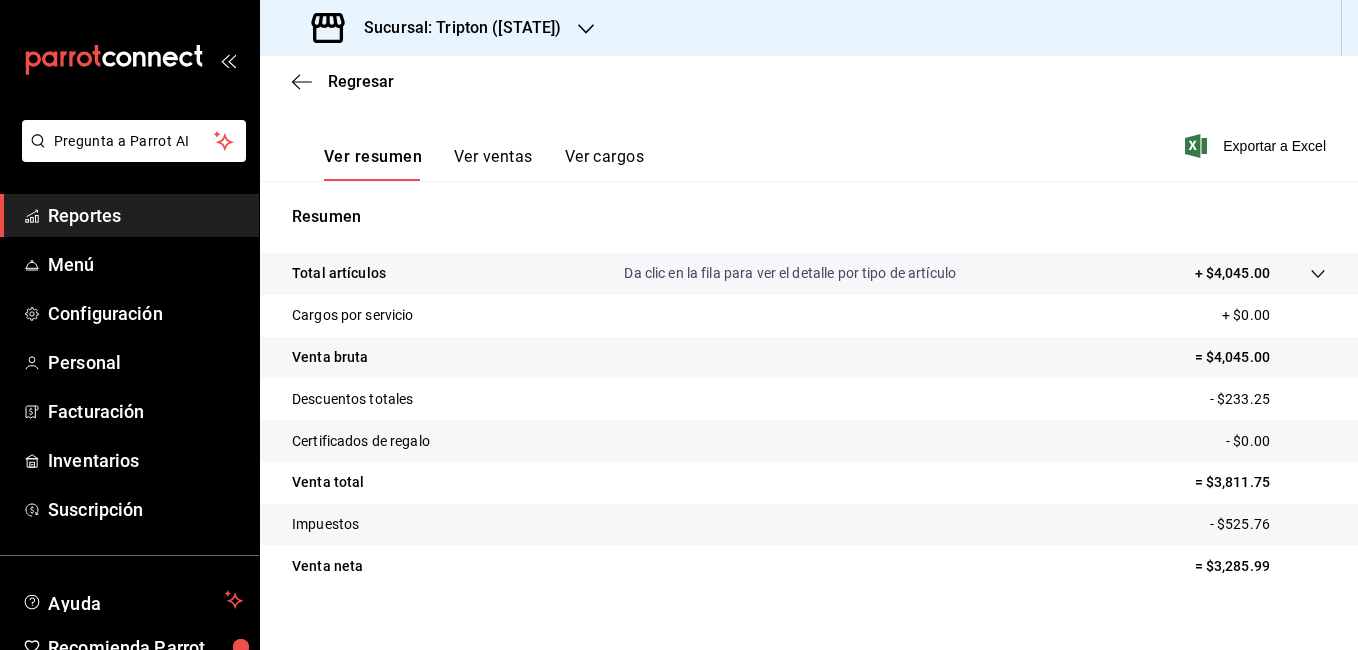 scroll, scrollTop: 308, scrollLeft: 0, axis: vertical 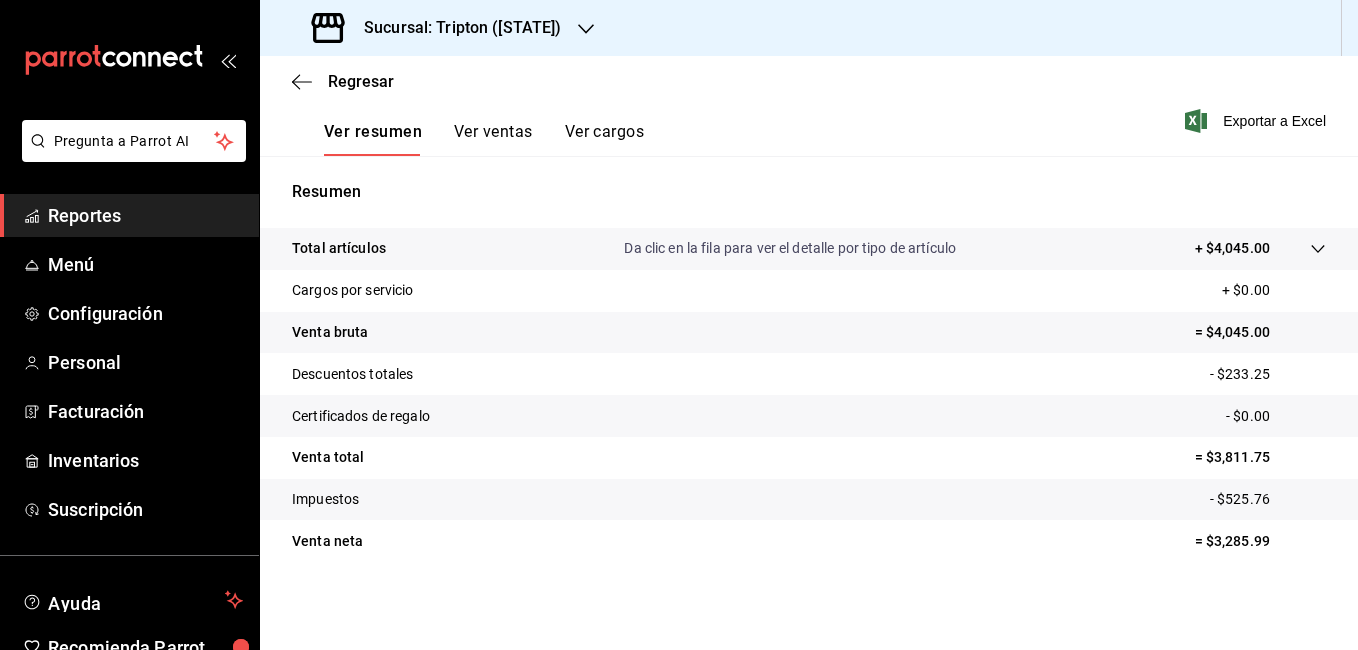 click on "Reportes" at bounding box center (145, 215) 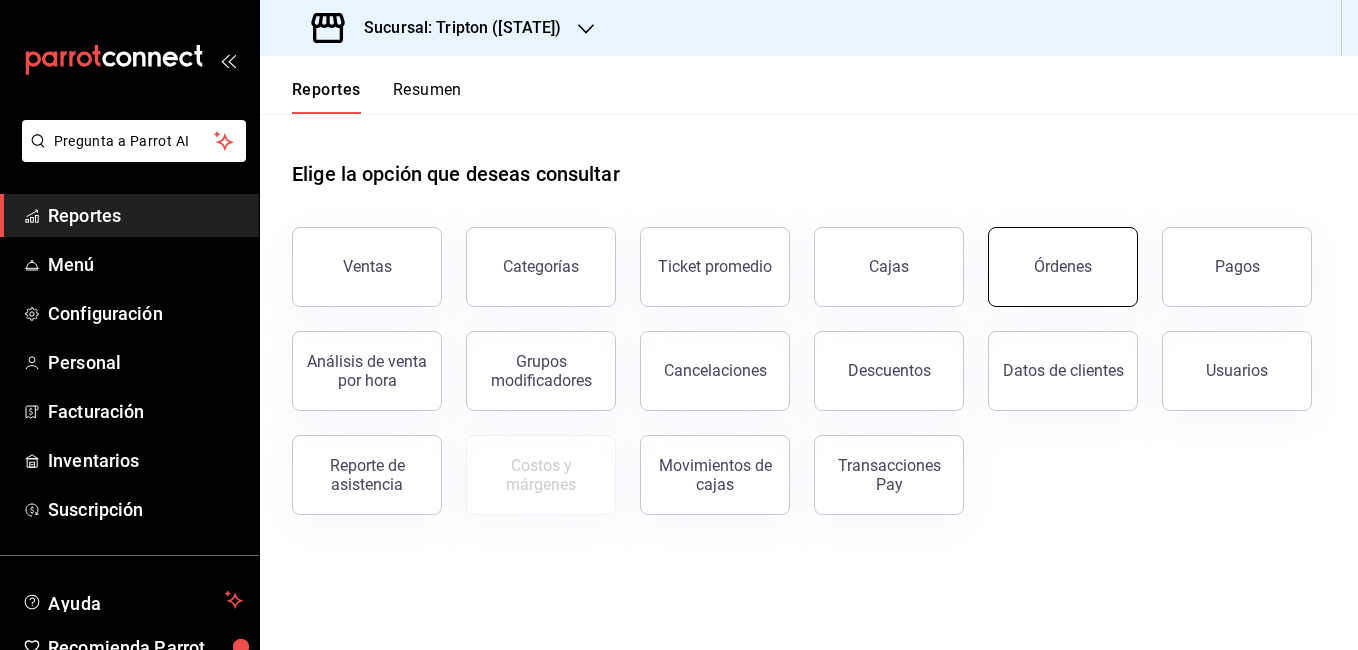 click on "Órdenes" at bounding box center [1063, 267] 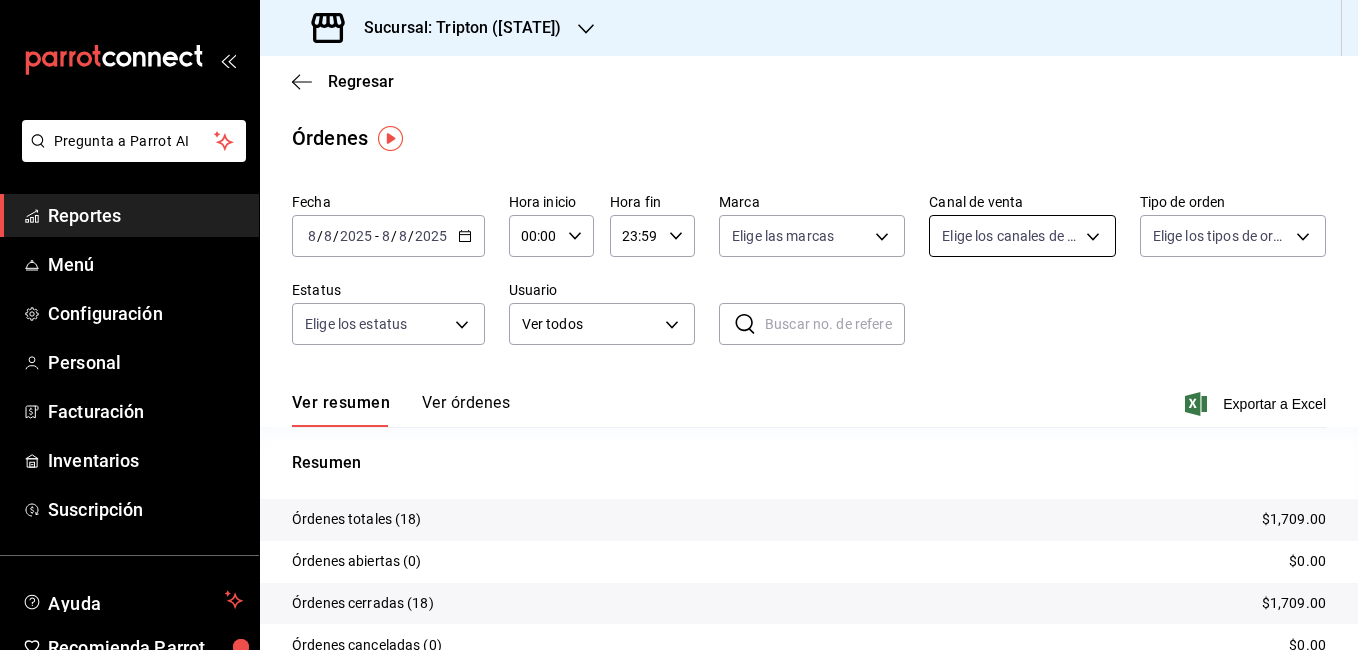 click on "Pregunta a Parrot AI Reportes   Menú   Configuración   Personal   Facturación   Inventarios   Suscripción   Ayuda Recomienda Parrot   Cheff Oscar   Sugerir nueva función   Sucursal: Tripton ([STATE]) Regresar Órdenes Fecha [DATE] [DATE] - [DATE] [DATE] Hora inicio 00:00 Hora inicio Hora fin 23:59 Hora fin Marca Elige las marcas Canal de venta Elige los canales de venta Tipo de orden Elige los tipos de orden Estatus Elige los estatus Usuario Ver todos ALL ​ ​ Ver resumen Ver órdenes Exportar a Excel Resumen Órdenes totales (18) $1,709.00 Órdenes abiertas (0) $0.00 Órdenes cerradas (18) $1,709.00 Órdenes canceladas (0) $0.00 Órdenes negadas (0) $0.00 ¿Quieres ver el consumo promedio por orden y comensal? Ve al reporte de Ticket promedio GANA 1 MES GRATIS EN TU SUSCRIPCIÓN AQUÍ Ver video tutorial Ir a video Pregunta a Parrot AI Reportes   Menú   Configuración   Personal   Facturación   Inventarios   Suscripción   Ayuda Recomienda Parrot   Cheff Oscar     ([PHONE])" at bounding box center (679, 325) 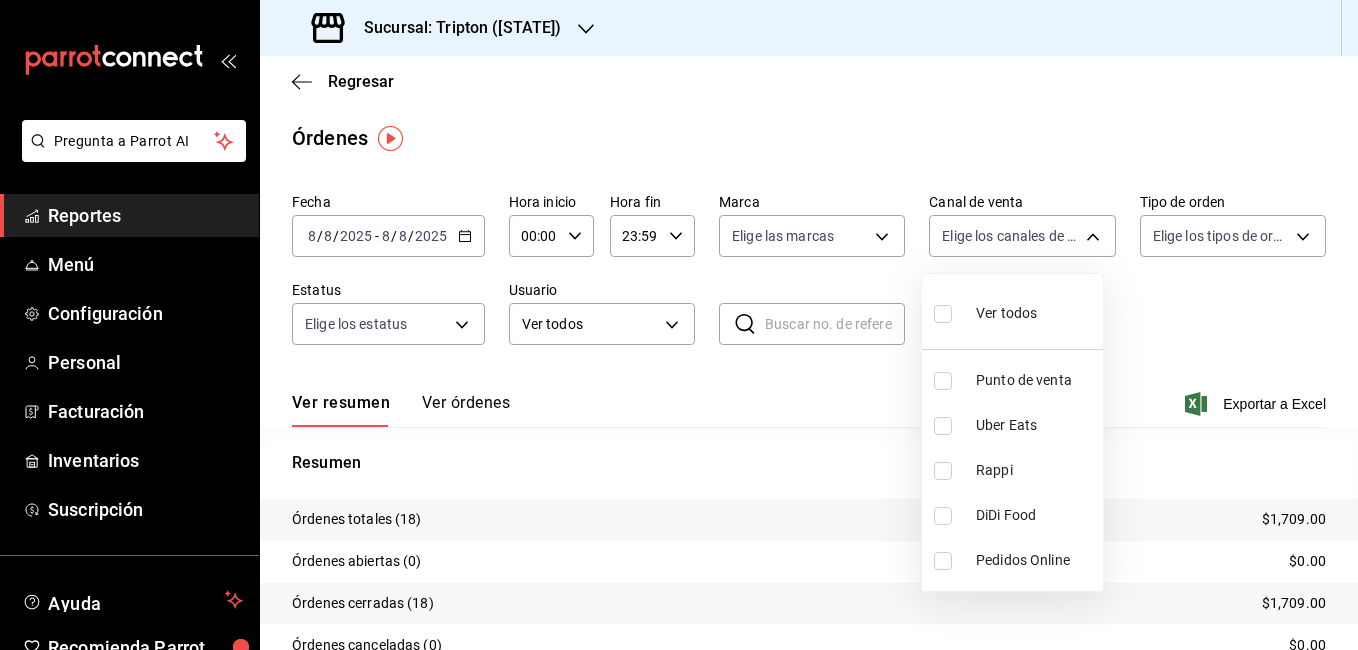 click at bounding box center (679, 325) 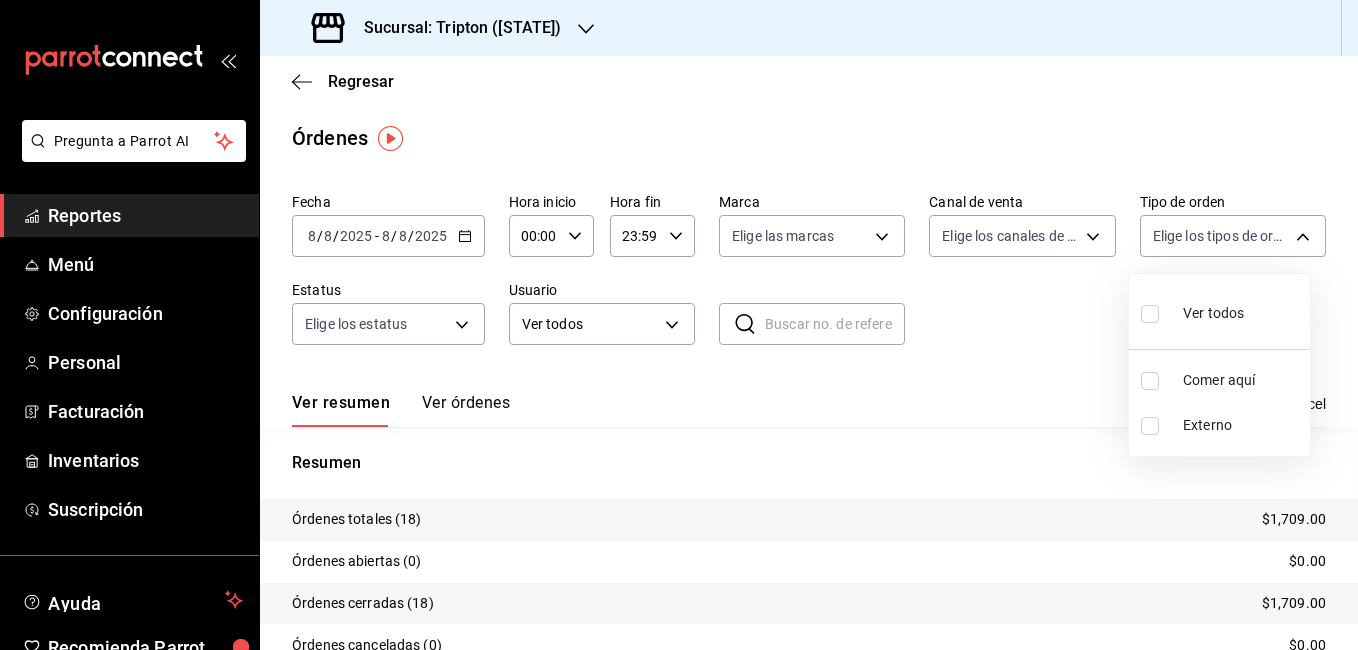 click on "Pregunta a Parrot AI Reportes   Menú   Configuración   Personal   Facturación   Inventarios   Suscripción   Ayuda Recomienda Parrot   Cheff Oscar   Sugerir nueva función   Sucursal: Tripton ([STATE]) Regresar Órdenes Fecha [DATE] [DATE] - [DATE] [DATE] Hora inicio 00:00 Hora inicio Hora fin 23:59 Hora fin Marca Elige las marcas Canal de venta Elige los canales de venta Tipo de orden Elige los tipos de orden Estatus Elige los estatus Usuario Ver todos ALL ​ ​ Ver resumen Ver órdenes Exportar a Excel Resumen Órdenes totales (18) $1,709.00 Órdenes abiertas (0) $0.00 Órdenes cerradas (18) $1,709.00 Órdenes canceladas (0) $0.00 Órdenes negadas (0) $0.00 ¿Quieres ver el consumo promedio por orden y comensal? Ve al reporte de Ticket promedio GANA 1 MES GRATIS EN TU SUSCRIPCIÓN AQUÍ Ver video tutorial Ir a video Pregunta a Parrot AI Reportes   Menú   Configuración   Personal   Facturación   Inventarios   Suscripción   Ayuda Recomienda Parrot   Cheff Oscar     ([PHONE])" at bounding box center (679, 325) 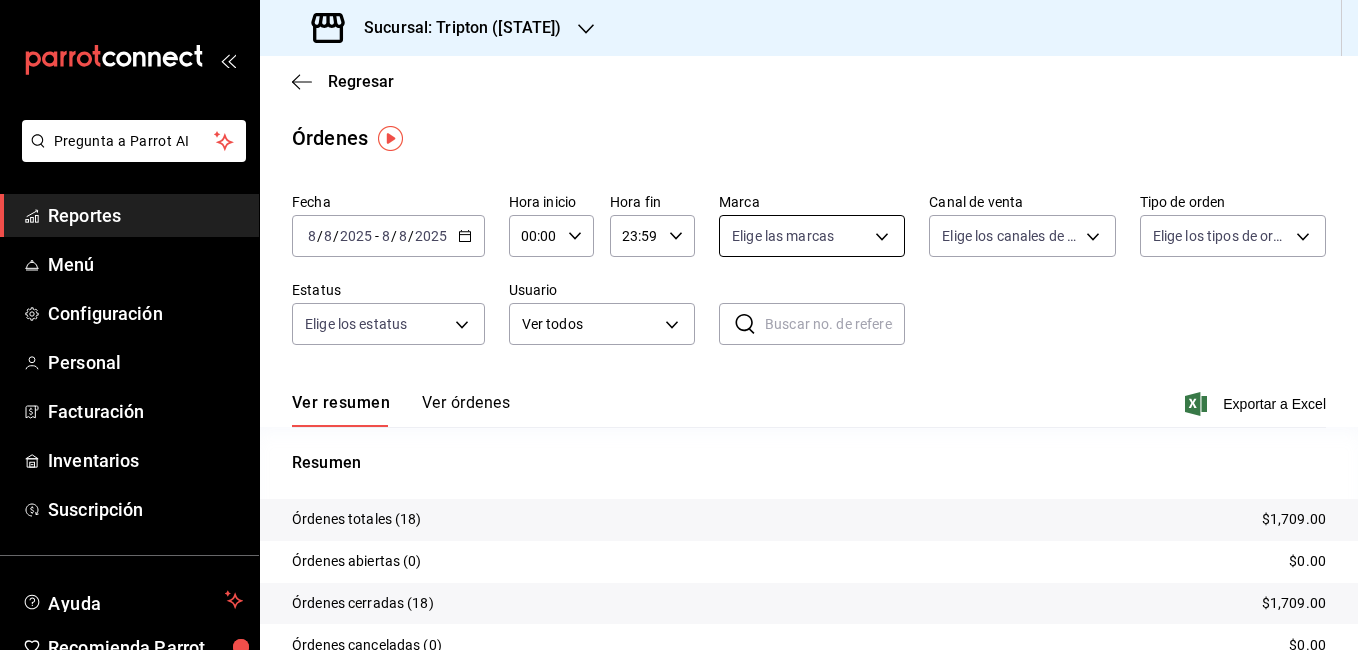 click on "Pregunta a Parrot AI Reportes   Menú   Configuración   Personal   Facturación   Inventarios   Suscripción   Ayuda Recomienda Parrot   Cheff Oscar   Sugerir nueva función   Sucursal: Tripton ([STATE]) Regresar Órdenes Fecha [DATE] [DATE] - [DATE] [DATE] Hora inicio 00:00 Hora inicio Hora fin 23:59 Hora fin Marca Elige las marcas Canal de venta Elige los canales de venta Tipo de orden Elige los tipos de orden Estatus Elige los estatus Usuario Ver todos ALL ​ ​ Ver resumen Ver órdenes Exportar a Excel Resumen Órdenes totales (18) $1,709.00 Órdenes abiertas (0) $0.00 Órdenes cerradas (18) $1,709.00 Órdenes canceladas (0) $0.00 Órdenes negadas (0) $0.00 ¿Quieres ver el consumo promedio por orden y comensal? Ve al reporte de Ticket promedio GANA 1 MES GRATIS EN TU SUSCRIPCIÓN AQUÍ Ver video tutorial Ir a video Pregunta a Parrot AI Reportes   Menú   Configuración   Personal   Facturación   Inventarios   Suscripción   Ayuda Recomienda Parrot   Cheff Oscar     ([PHONE])" at bounding box center [679, 325] 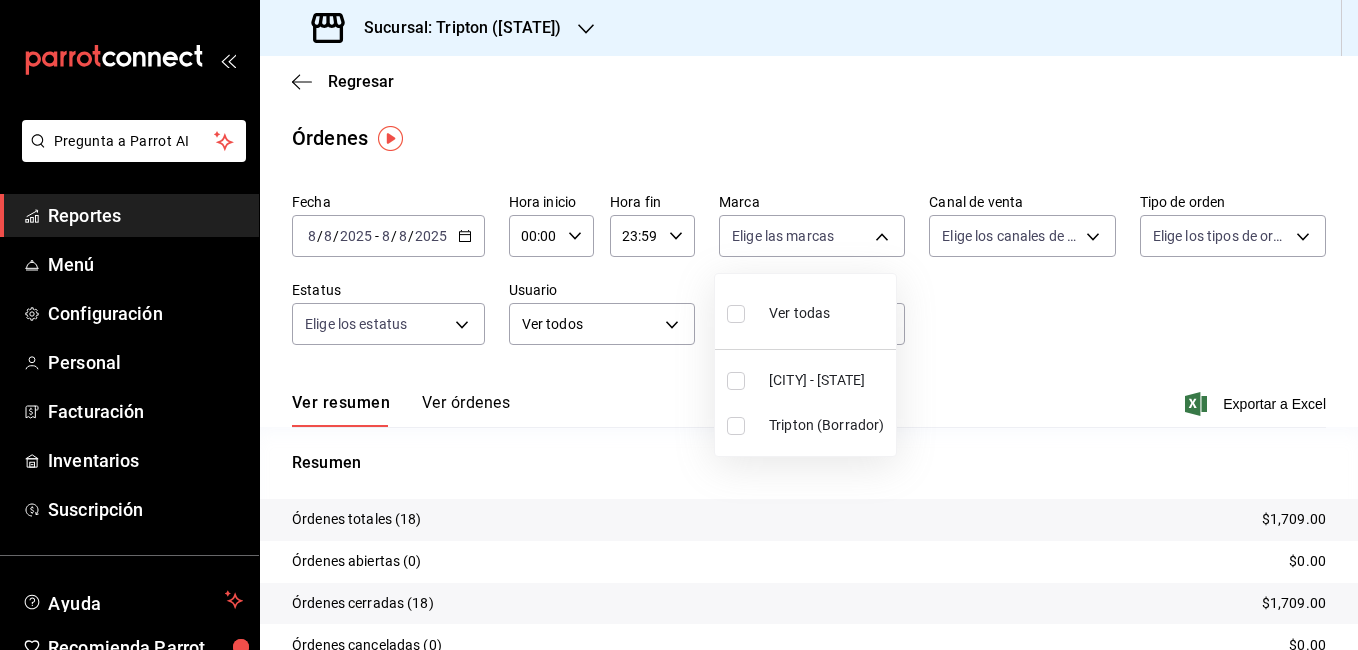 click at bounding box center (679, 325) 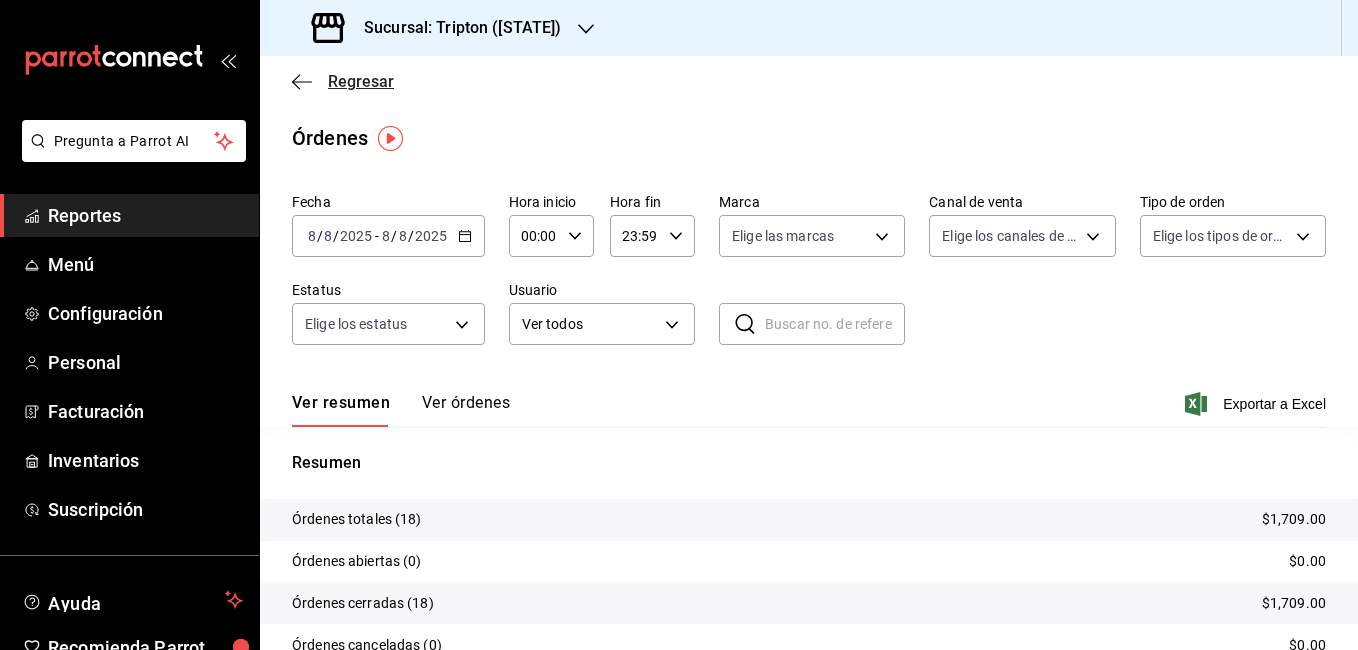 click on "Regresar" at bounding box center (343, 81) 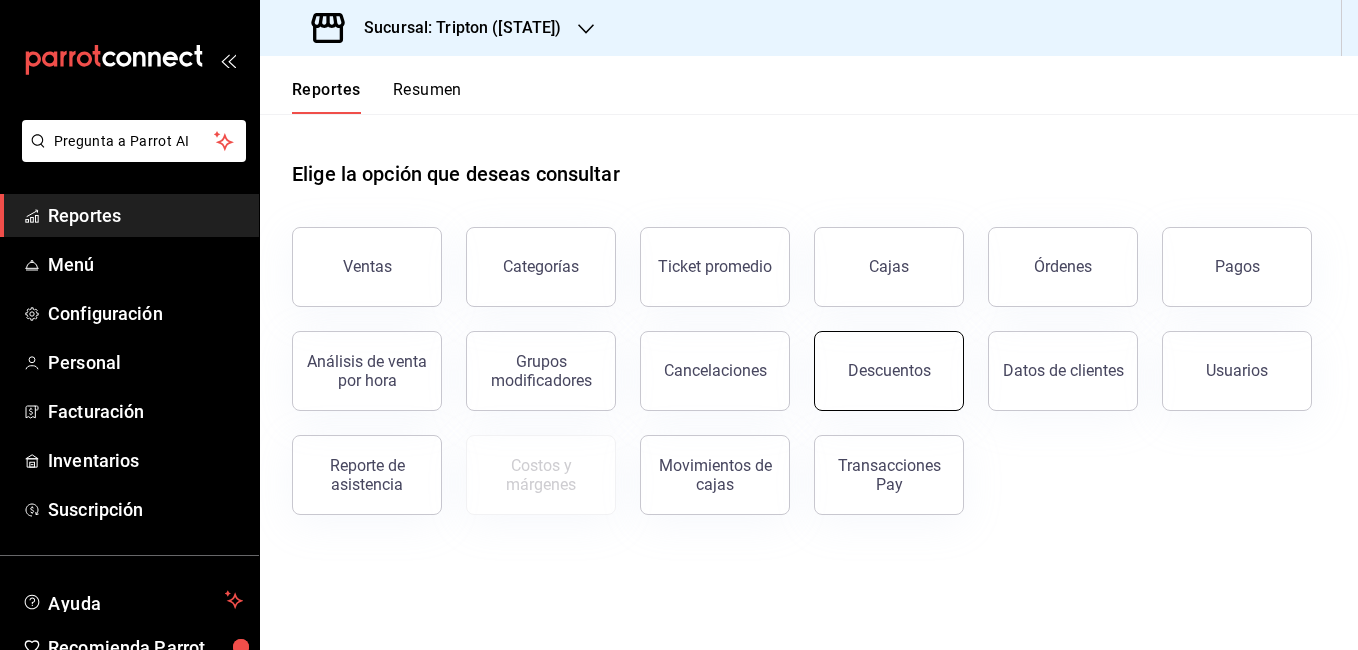 click on "Descuentos" at bounding box center [889, 371] 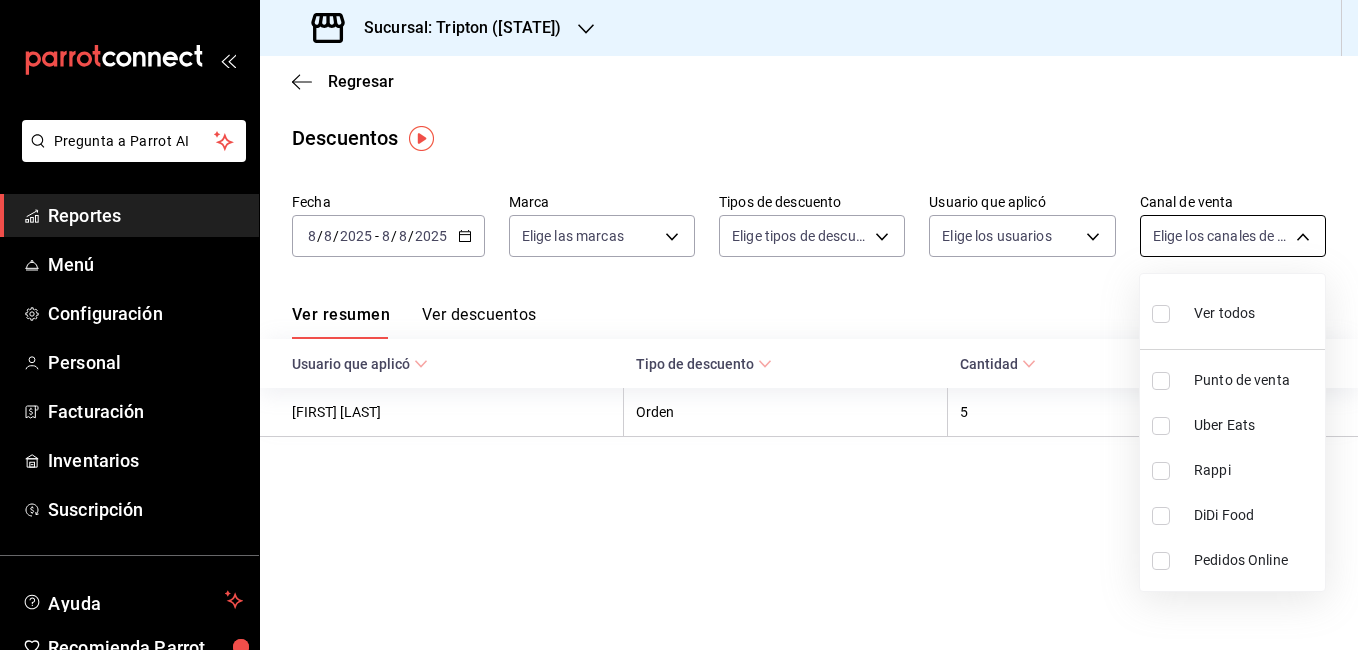 click on "Pregunta a Parrot AI Reportes   Menú   Configuración   Personal   Facturación   Inventarios   Suscripción   Ayuda Recomienda Parrot   Cheff Oscar   Sugerir nueva función   Sucursal: Tripton ([STATE]) Regresar Descuentos Fecha [DATE] [DATE] - [DATE] [DATE] Marca Elige las marcas Tipos de descuento Elige tipos de descuento Usuario que aplicó Elige los usuarios Canal de venta Elige los canales de venta Ver resumen Ver descuentos Exportar a Excel Usuario que aplicó Tipo de descuento Cantidad Monto [FIRST] [LAST] Orden 5 $96.00 GANA 1 MES GRATIS EN TU SUSCRIPCIÓN AQUÍ ¿Recuerdas cómo empezó tu restaurante?
Hoy puedes ayudar a un colega a tener el mismo cambio que tú viviste.
Recomienda Parrot directamente desde tu Portal Administrador.
Es fácil y rápido.
🎁 Por cada restaurante que se una, ganas 1 mes gratis. Ver video tutorial Ir a video Pregunta a Parrot AI Reportes   Menú   Configuración   Personal   Facturación   Inventarios   Suscripción   Ayuda Recomienda Parrot" at bounding box center (679, 325) 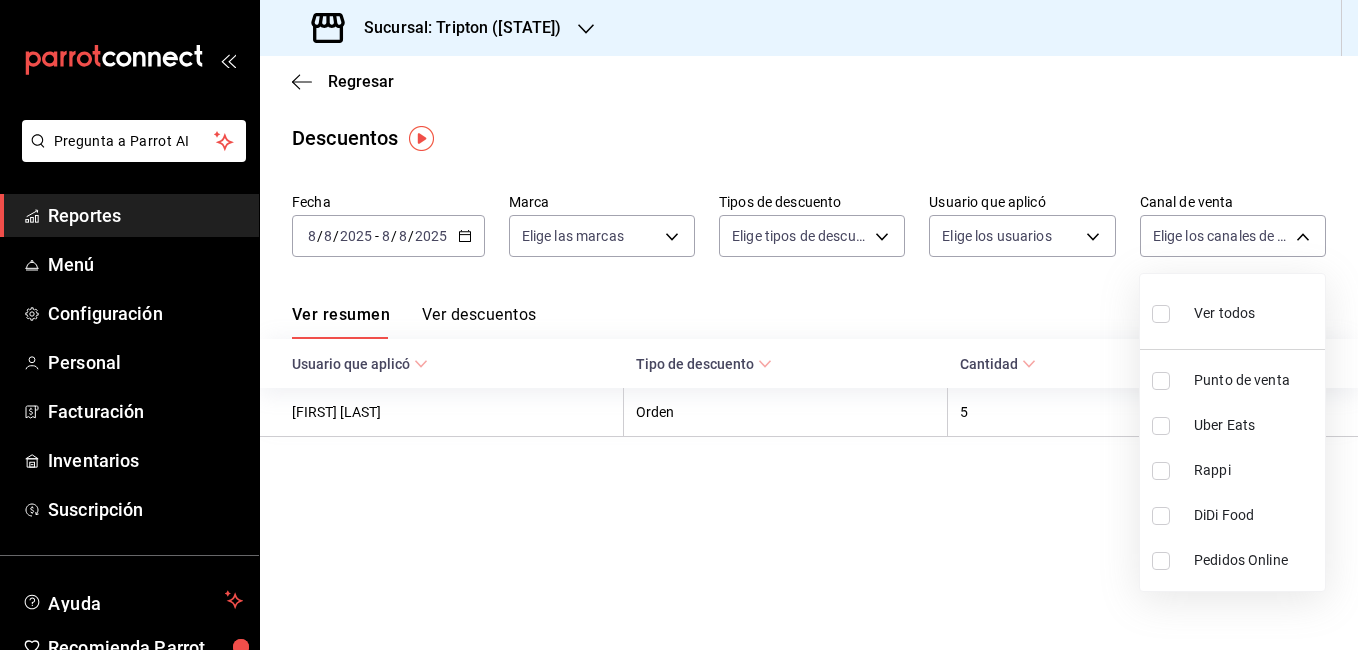 click at bounding box center (679, 325) 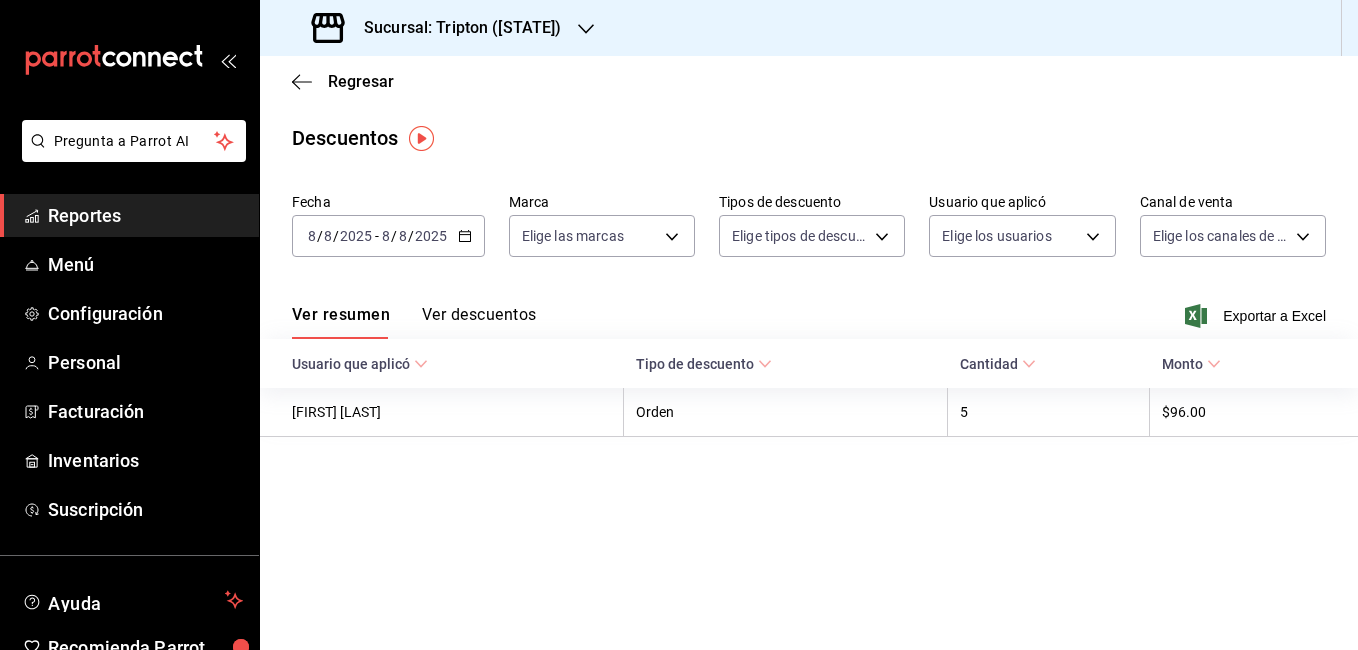 click on "Pregunta a Parrot AI Reportes   Menú   Configuración   Personal   Facturación   Inventarios   Suscripción   Ayuda Recomienda Parrot   Cheff Oscar   Sugerir nueva función   Sucursal: Tripton ([STATE]) Regresar Descuentos Fecha [DATE] [DATE] - [DATE] [DATE] Marca Elige las marcas Tipos de descuento Elige tipos de descuento Usuario que aplicó Elige los usuarios Canal de venta Elige los canales de venta Ver resumen Ver descuentos Exportar a Excel Usuario que aplicó Tipo de descuento Cantidad Monto [FIRST] [LAST] Orden 5 $96.00 GANA 1 MES GRATIS EN TU SUSCRIPCIÓN AQUÍ ¿Recuerdas cómo empezó tu restaurante?
Hoy puedes ayudar a un colega a tener el mismo cambio que tú viviste.
Recomienda Parrot directamente desde tu Portal Administrador.
Es fácil y rápido.
🎁 Por cada restaurante que se una, ganas 1 mes gratis. Ver video tutorial Ir a video Pregunta a Parrot AI Reportes   Menú   Configuración   Personal   Facturación   Inventarios   Suscripción   Ayuda Recomienda Parrot" at bounding box center (679, 325) 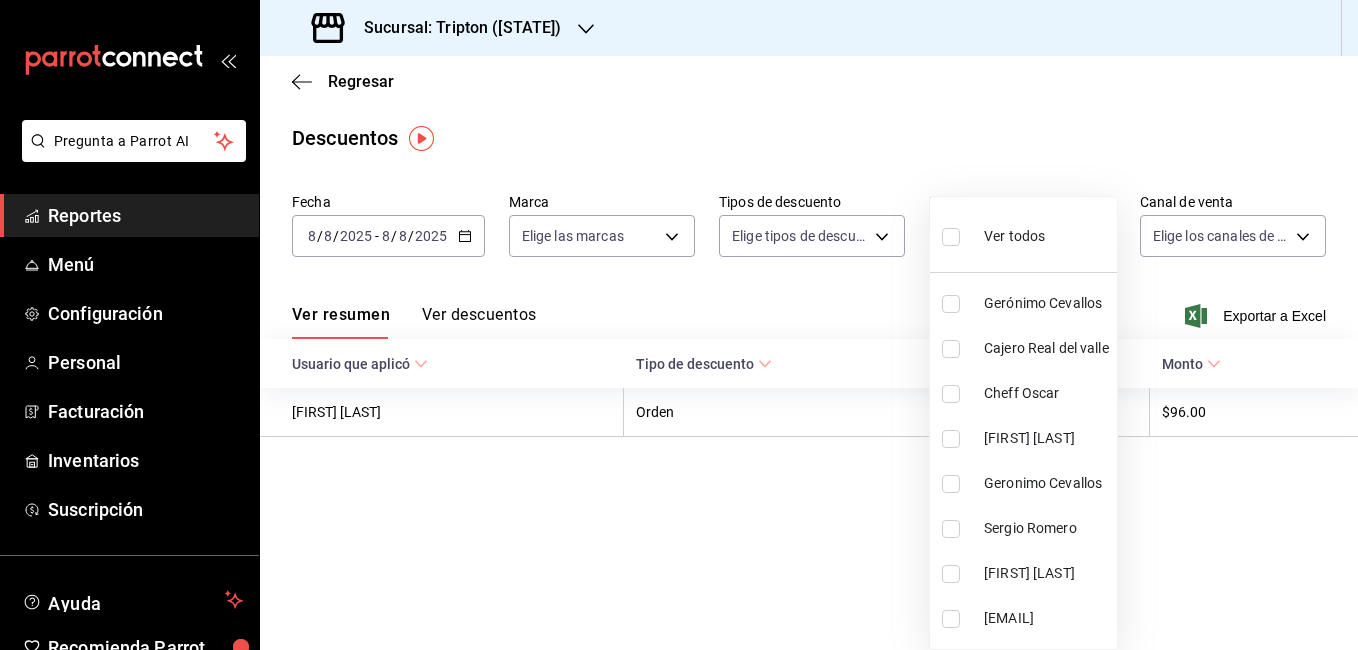 click at bounding box center [679, 325] 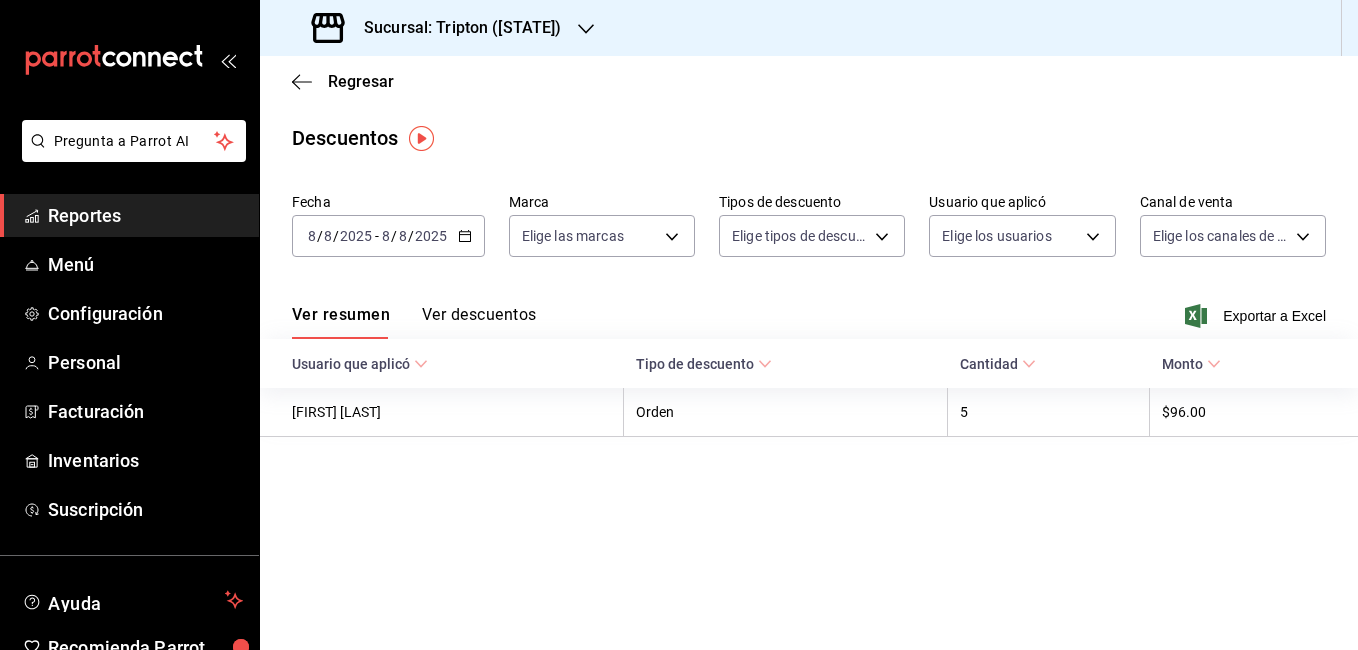 click on "Ver todos [FIRST] [LAST] [CITY] [FIRST] [LAST] [FIRST] [LAST] [FIRST] [LAST] [CITY] [EMAIL]" at bounding box center (679, 325) 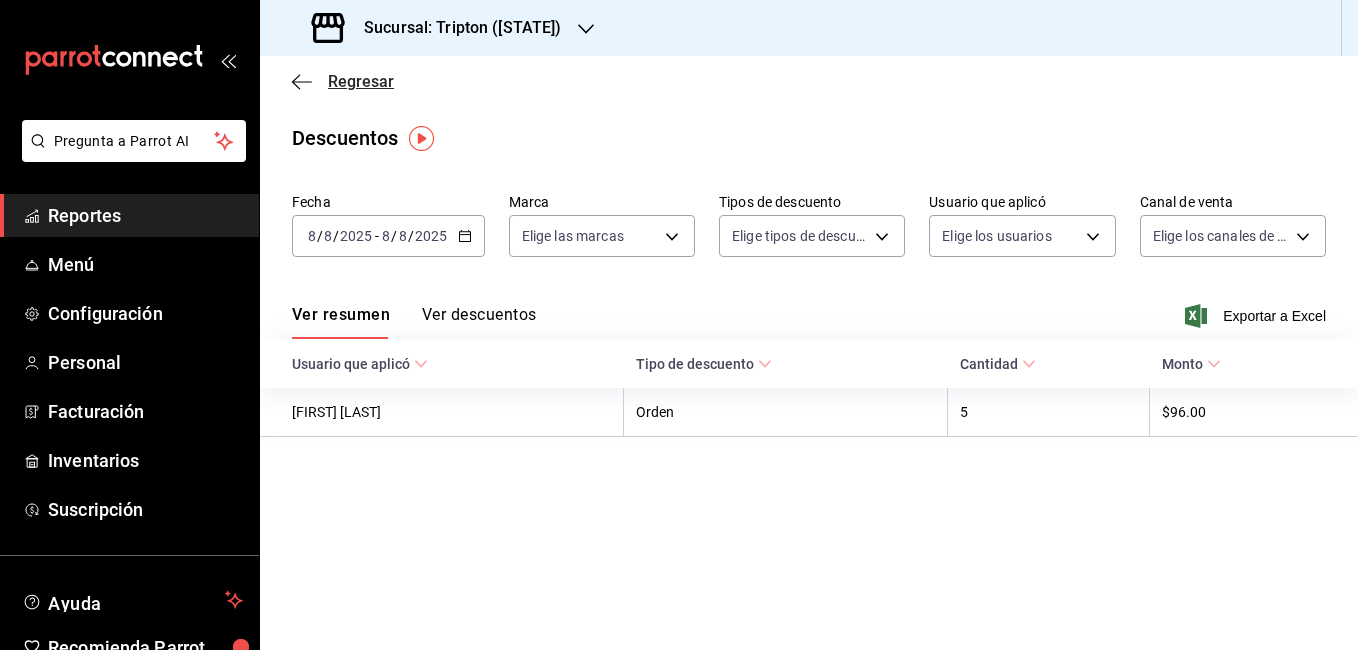 click on "Regresar" at bounding box center (361, 81) 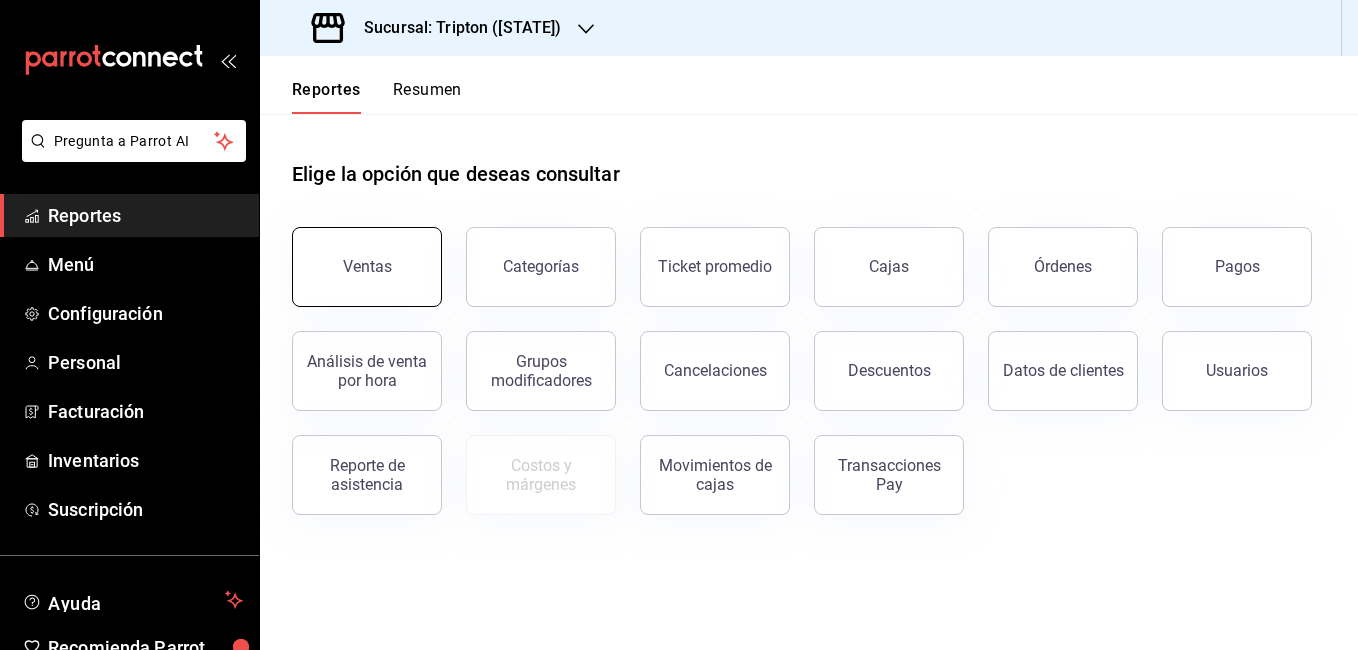 click on "Ventas" at bounding box center [367, 267] 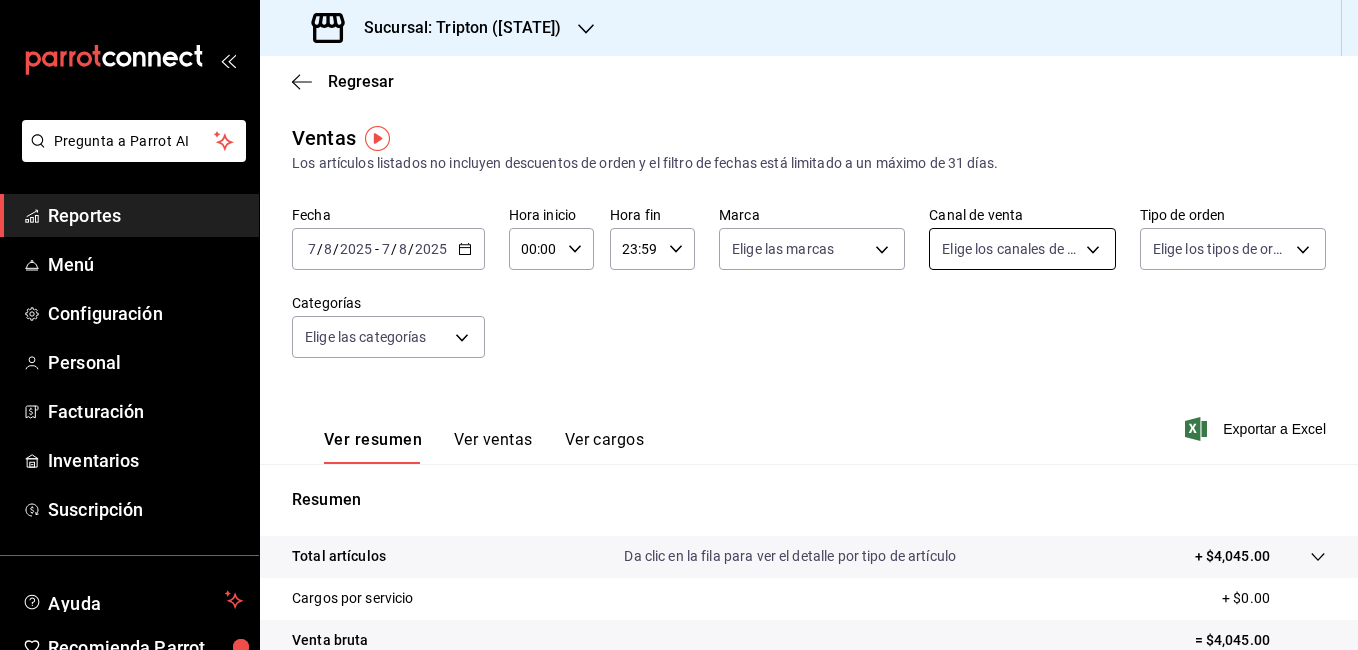 click on "Pregunta a Parrot AI Reportes   Menú   Configuración   Personal   Facturación   Inventarios   Suscripción   Ayuda Recomienda Parrot   Cheff Oscar   Sugerir nueva función   Sucursal: Tripton ([STATE]) Regresar Ventas Los artículos listados no incluyen descuentos de orden y el filtro de fechas está limitado a un máximo de 31 días. Fecha [DATE] [DATE] - [DATE] [DATE] Hora inicio 00:00 Hora inicio Hora fin 23:59 Hora fin Marca Elige las marcas Canal de venta Elige los canales de venta Tipo de orden Elige los tipos de orden Categorías Elige las categorías Ver resumen Ver ventas Ver cargos Exportar a Excel Resumen Total artículos Da clic en la fila para ver el detalle por tipo de artículo + $4,045.00 Cargos por servicio + $0.00 Venta bruta = $4,045.00 Descuentos totales - $233.25 Certificados de regalo - $0.00 Venta total = $3,811.75 Impuestos - $525.76 Venta neta = $3,285.99 GANA 1 MES GRATIS EN TU SUSCRIPCIÓN AQUÍ Ver video tutorial Ir a video Pregunta a Parrot AI Reportes" at bounding box center (679, 325) 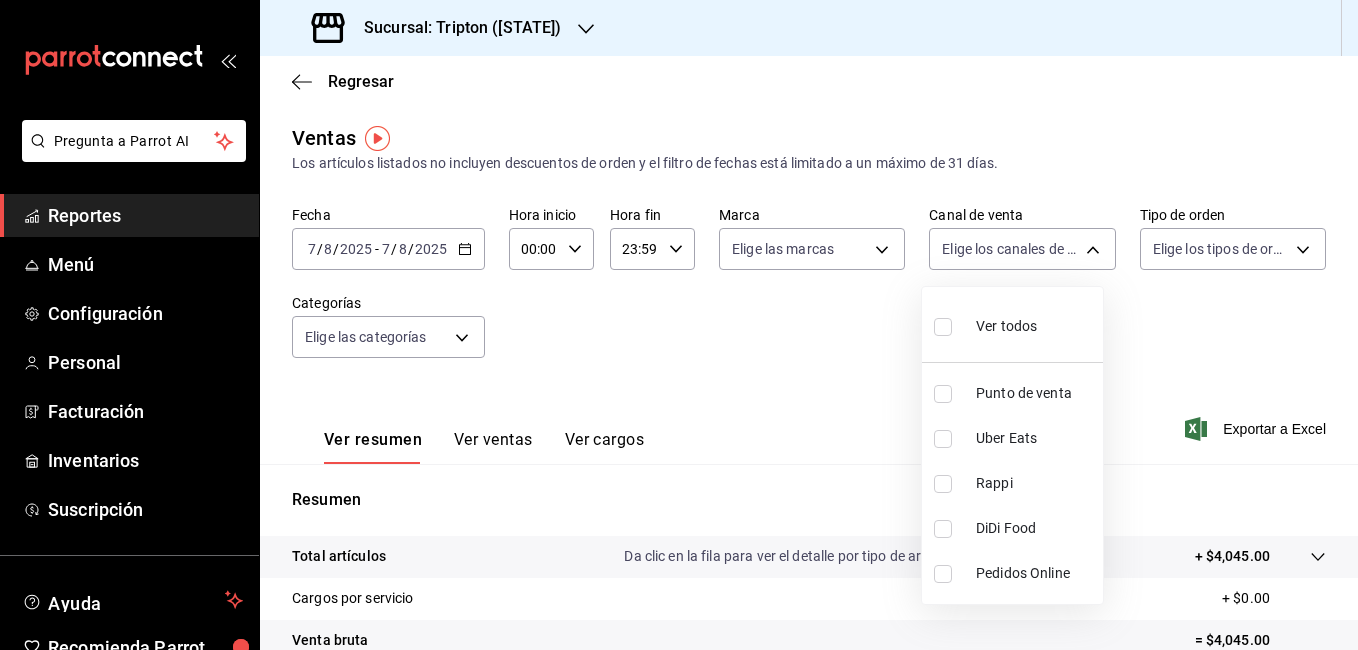 click at bounding box center [679, 325] 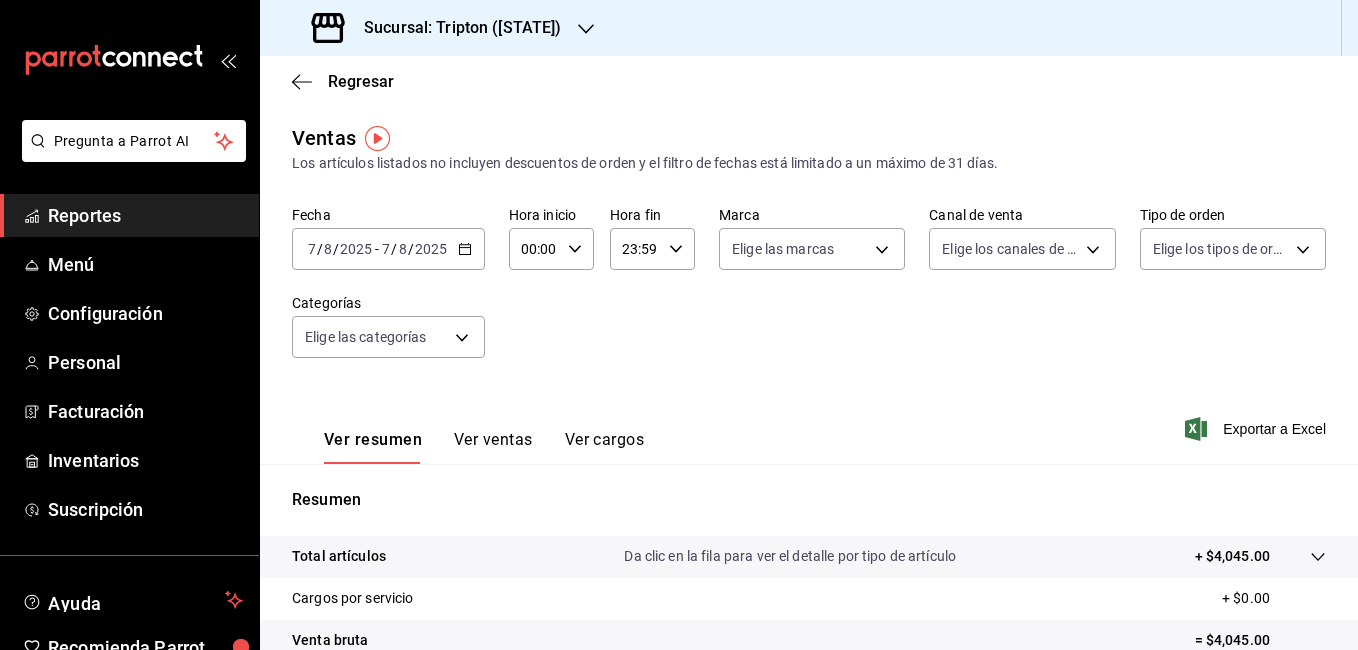 click on "Pregunta a Parrot AI Reportes   Menú   Configuración   Personal   Facturación   Inventarios   Suscripción   Ayuda Recomienda Parrot   Cheff Oscar   Sugerir nueva función   Sucursal: Tripton ([STATE]) Regresar Ventas Los artículos listados no incluyen descuentos de orden y el filtro de fechas está limitado a un máximo de 31 días. Fecha [DATE] [DATE] - [DATE] [DATE] Hora inicio 00:00 Hora inicio Hora fin 23:59 Hora fin Marca Elige las marcas Canal de venta Elige los canales de venta Tipo de orden Elige los tipos de orden Categorías Elige las categorías Ver resumen Ver ventas Ver cargos Exportar a Excel Resumen Total artículos Da clic en la fila para ver el detalle por tipo de artículo + $4,045.00 Cargos por servicio + $0.00 Venta bruta = $4,045.00 Descuentos totales - $233.25 Certificados de regalo - $0.00 Venta total = $3,811.75 Impuestos - $525.76 Venta neta = $3,285.99 GANA 1 MES GRATIS EN TU SUSCRIPCIÓN AQUÍ Ver video tutorial Ir a video Pregunta a Parrot AI Reportes" at bounding box center [679, 325] 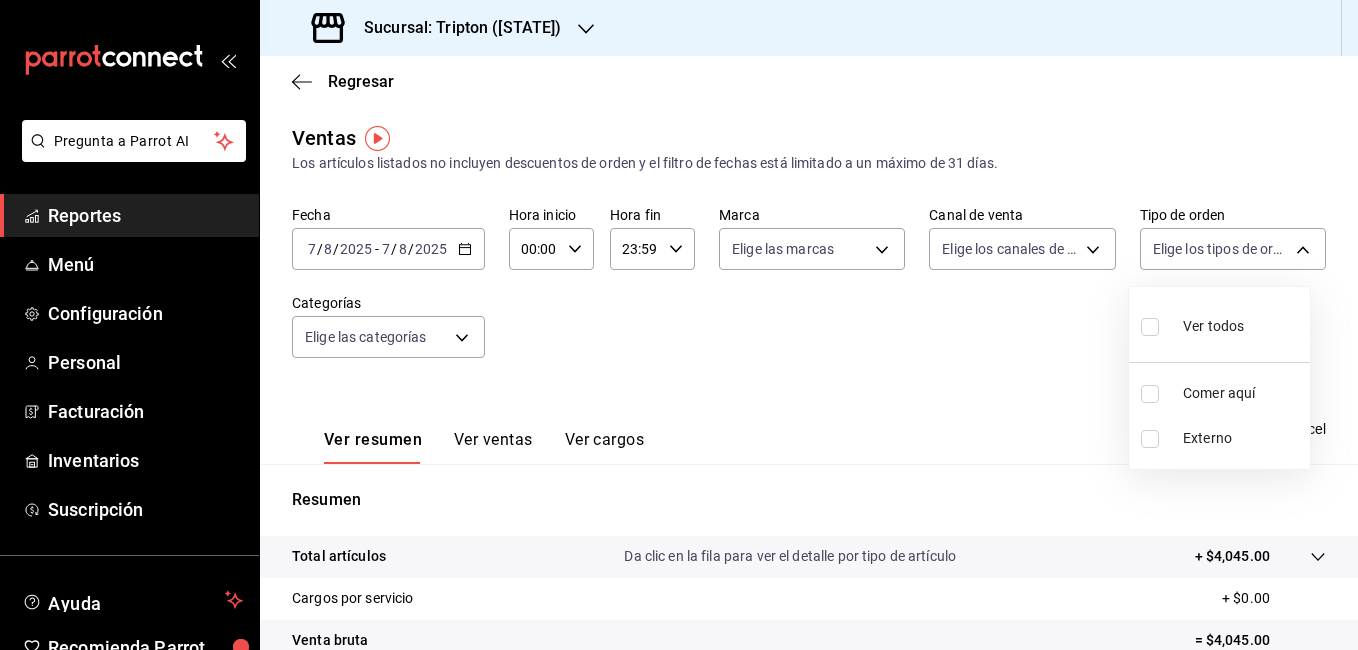 click at bounding box center (679, 325) 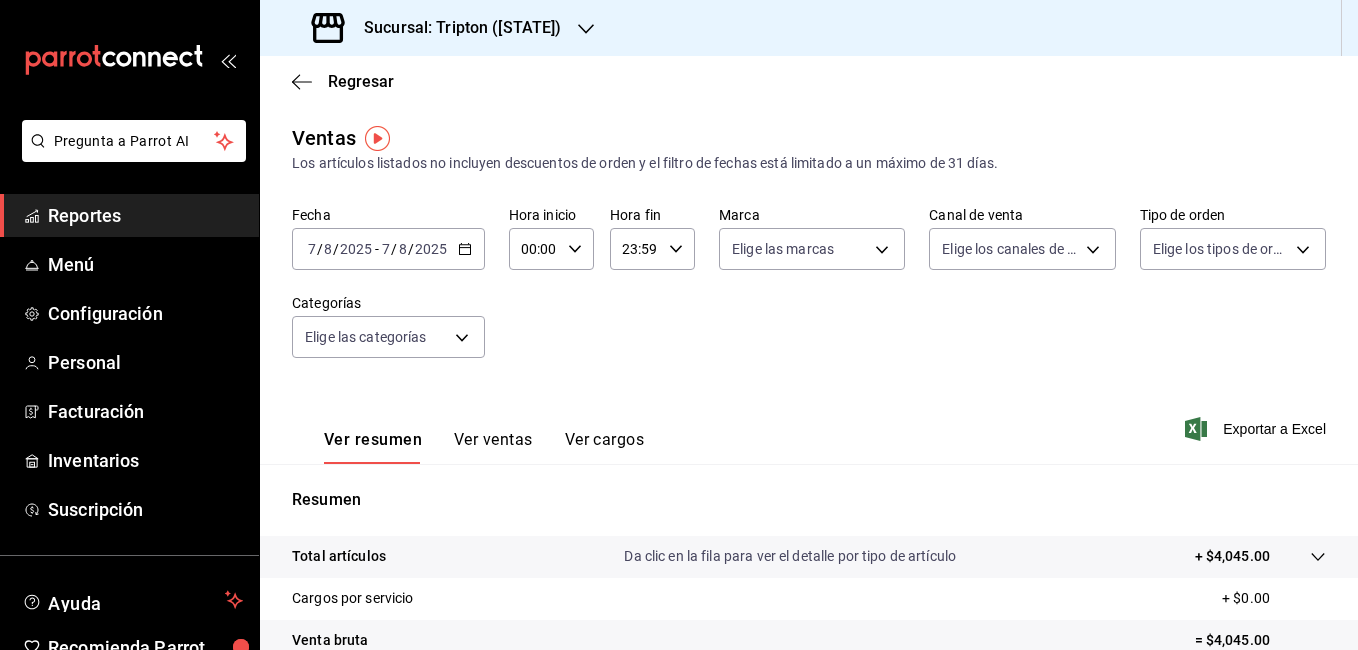click on "Pregunta a Parrot AI Reportes   Menú   Configuración   Personal   Facturación   Inventarios   Suscripción   Ayuda Recomienda Parrot   Cheff Oscar   Sugerir nueva función   Sucursal: Tripton ([STATE]) Regresar Ventas Los artículos listados no incluyen descuentos de orden y el filtro de fechas está limitado a un máximo de 31 días. Fecha [DATE] [DATE] - [DATE] [DATE] Hora inicio 00:00 Hora inicio Hora fin 23:59 Hora fin Marca Elige las marcas Canal de venta Elige los canales de venta Tipo de orden Elige los tipos de orden Categorías Elige las categorías Ver resumen Ver ventas Ver cargos Exportar a Excel Resumen Total artículos Da clic en la fila para ver el detalle por tipo de artículo + $4,045.00 Cargos por servicio + $0.00 Venta bruta = $4,045.00 Descuentos totales - $233.25 Certificados de regalo - $0.00 Venta total = $3,811.75 Impuestos - $525.76 Venta neta = $3,285.99 GANA 1 MES GRATIS EN TU SUSCRIPCIÓN AQUÍ Ver video tutorial Ir a video Pregunta a Parrot AI Reportes" at bounding box center [679, 325] 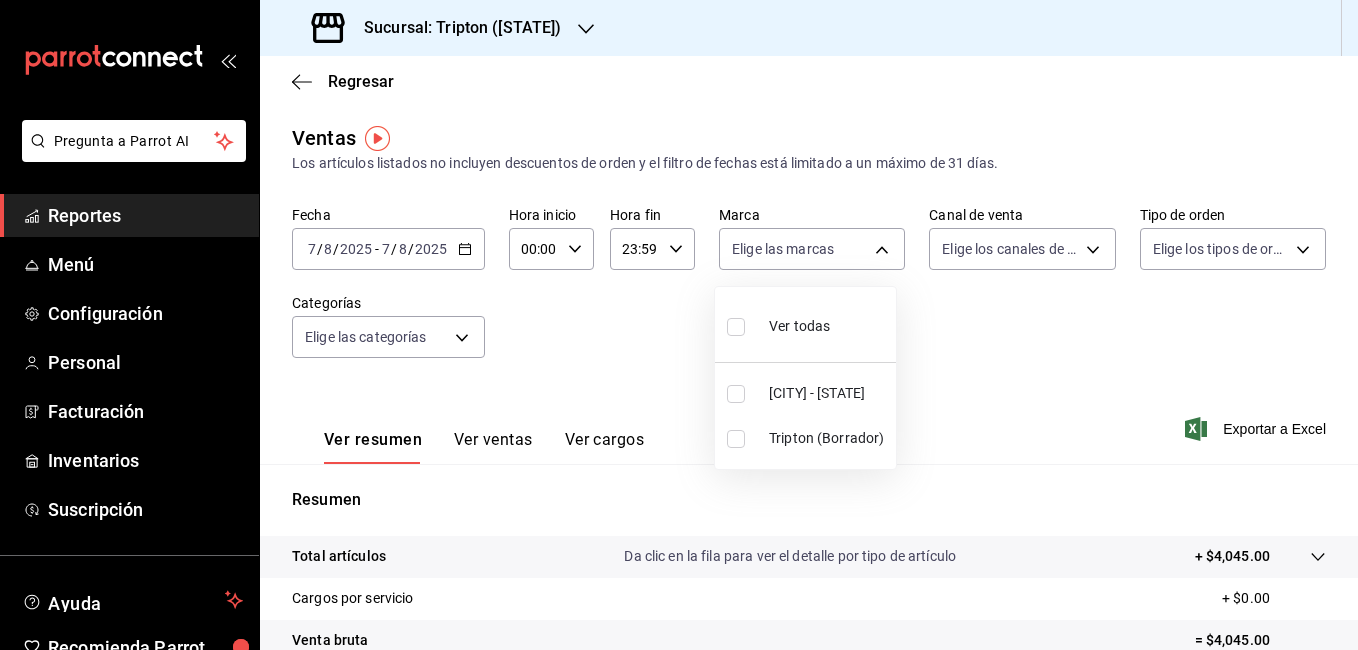 click at bounding box center (679, 325) 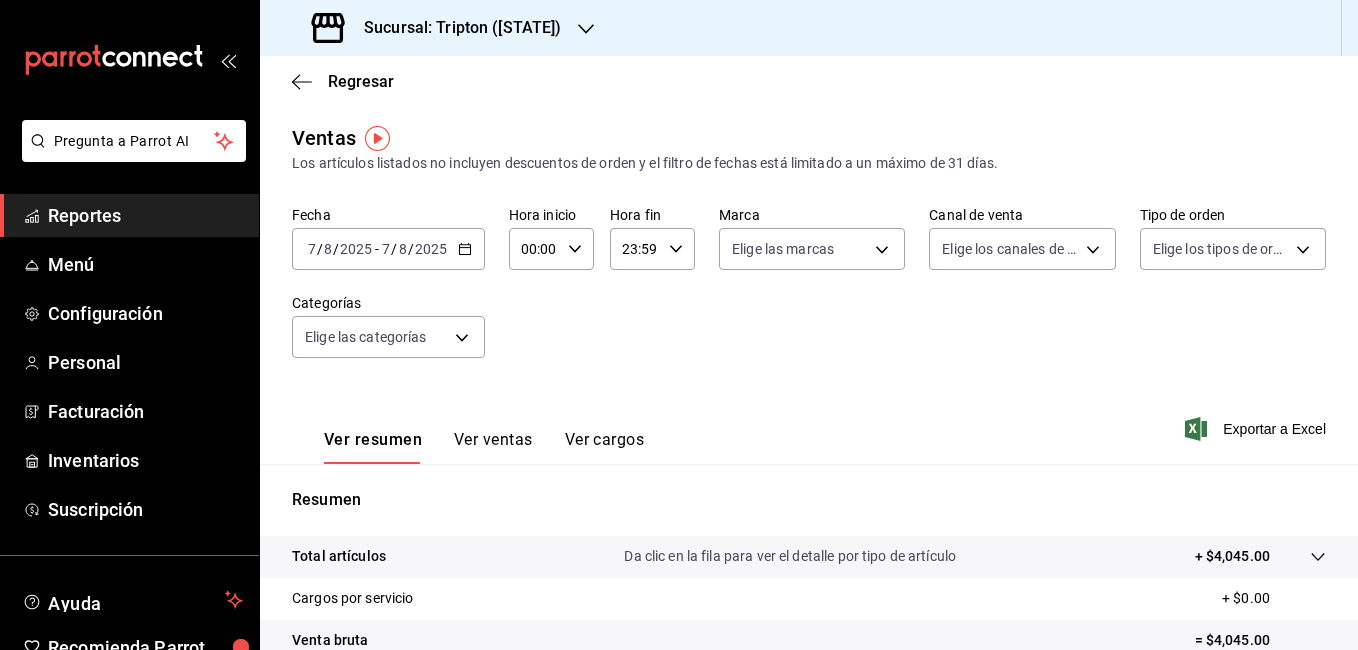 click on "Ver todas Tripton - [STATE] Tripton (Borrador)" at bounding box center (679, 325) 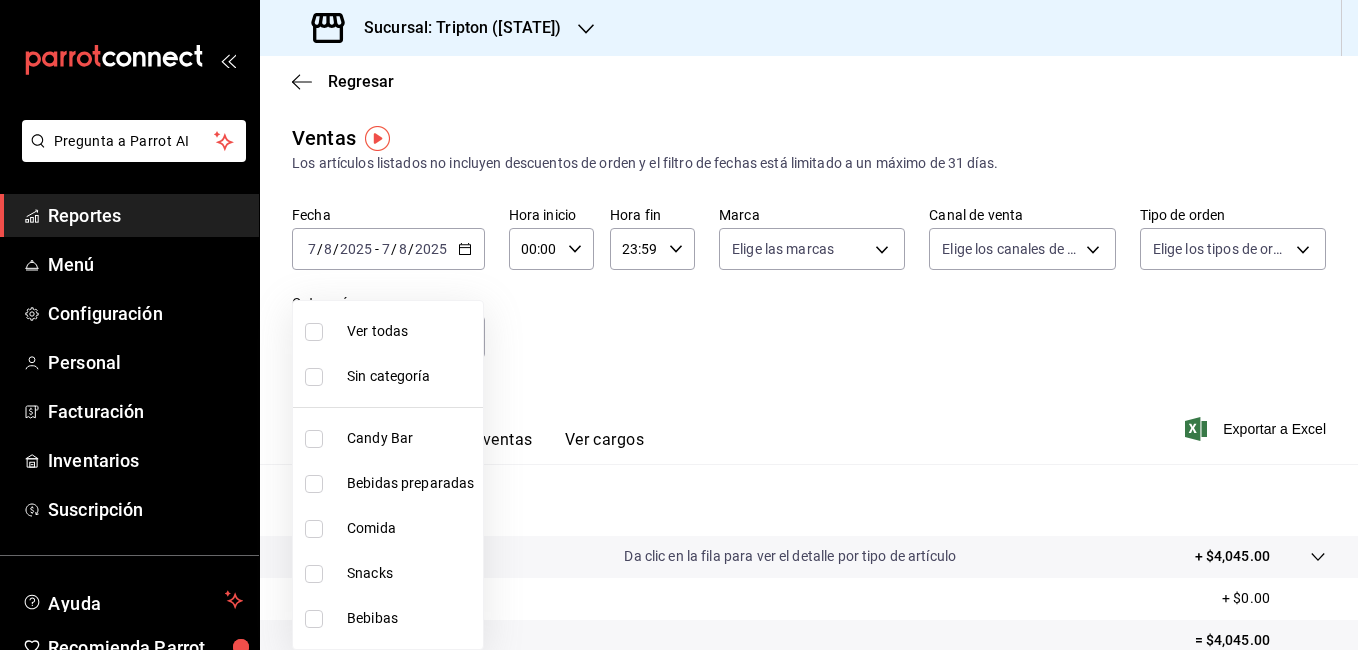click at bounding box center (679, 325) 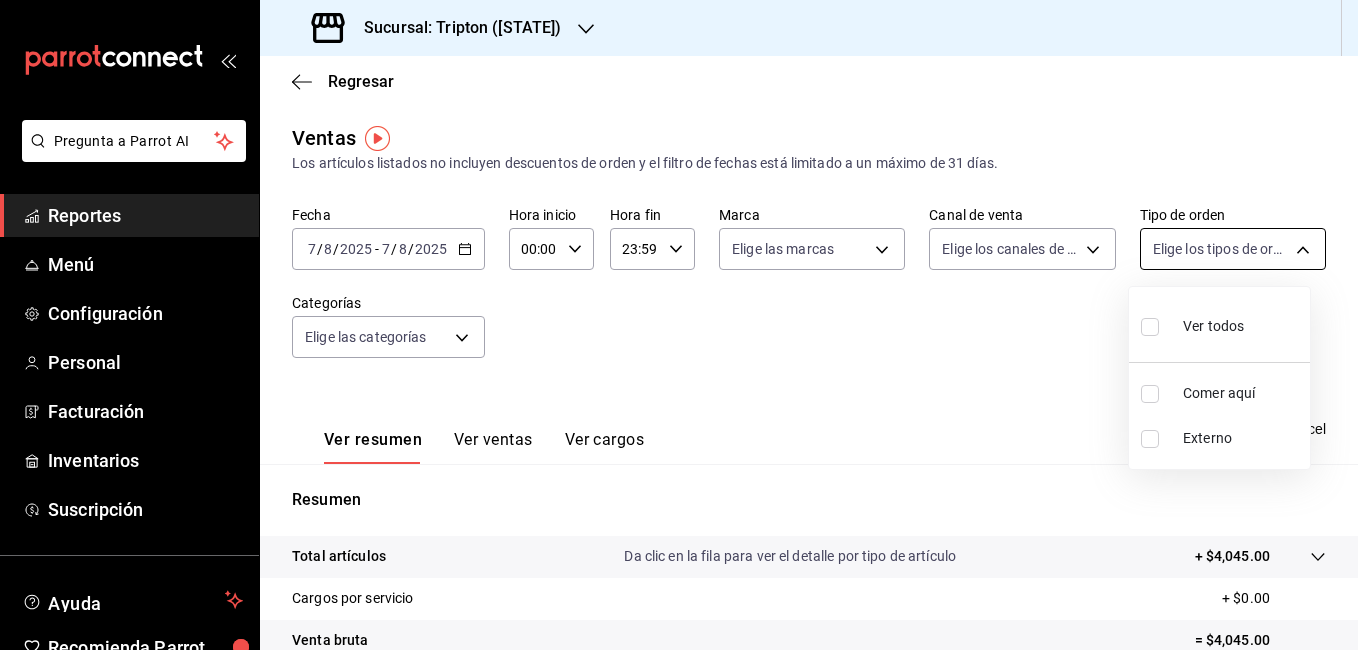 click on "Pregunta a Parrot AI Reportes   Menú   Configuración   Personal   Facturación   Inventarios   Suscripción   Ayuda Recomienda Parrot   Cheff Oscar   Sugerir nueva función   Sucursal: Tripton ([STATE]) Regresar Ventas Los artículos listados no incluyen descuentos de orden y el filtro de fechas está limitado a un máximo de 31 días. Fecha [DATE] [DATE] - [DATE] [DATE] Hora inicio 00:00 Hora inicio Hora fin 23:59 Hora fin Marca Elige las marcas Canal de venta Elige los canales de venta Tipo de orden Elige los tipos de orden Categorías Elige las categorías Ver resumen Ver ventas Ver cargos Exportar a Excel Resumen Total artículos Da clic en la fila para ver el detalle por tipo de artículo + $4,045.00 Cargos por servicio + $0.00 Venta bruta = $4,045.00 Descuentos totales - $233.25 Certificados de regalo - $0.00 Venta total = $3,811.75 Impuestos - $525.76 Venta neta = $3,285.99 GANA 1 MES GRATIS EN TU SUSCRIPCIÓN AQUÍ Ver video tutorial Ir a video Pregunta a Parrot AI Reportes" at bounding box center (679, 325) 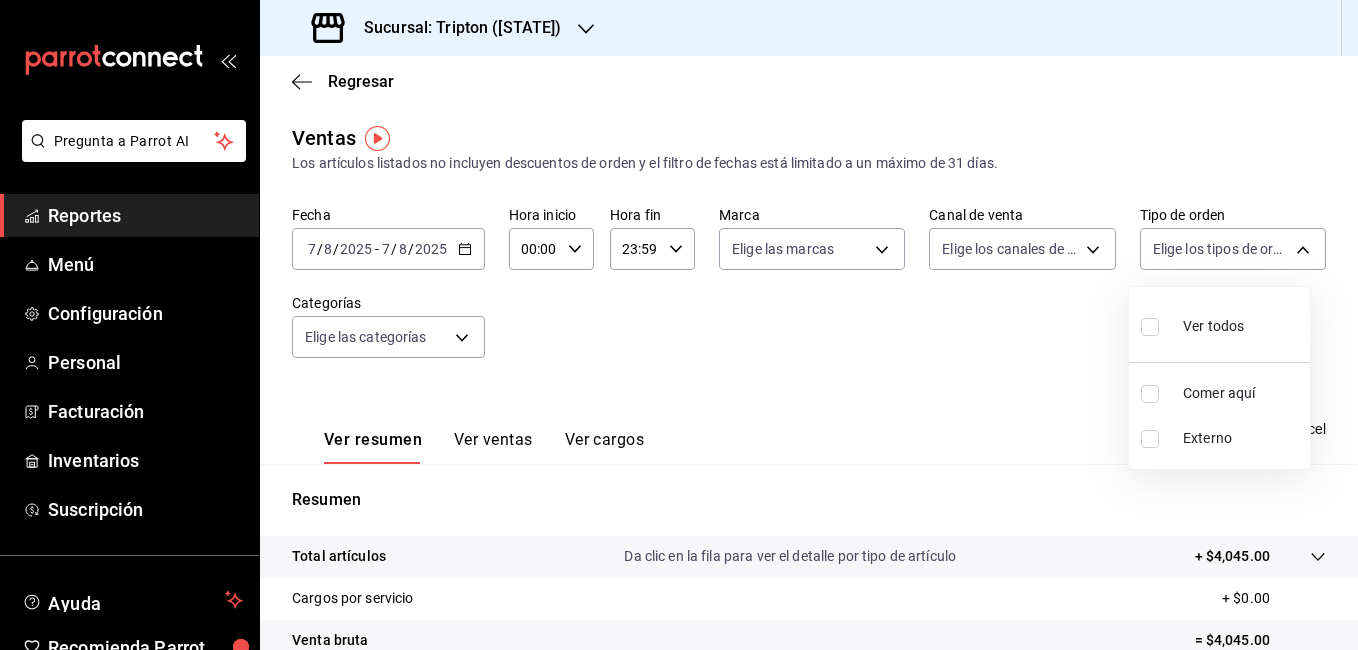 click at bounding box center [679, 325] 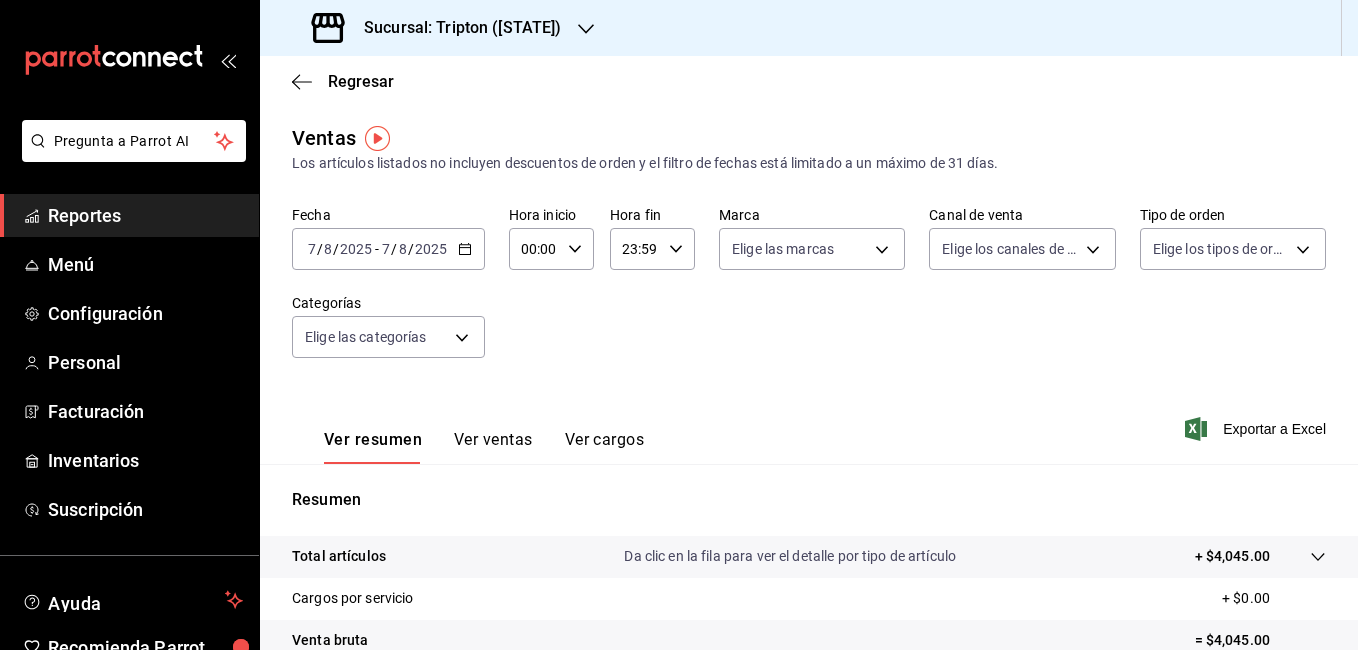 click on "Reportes" at bounding box center (145, 215) 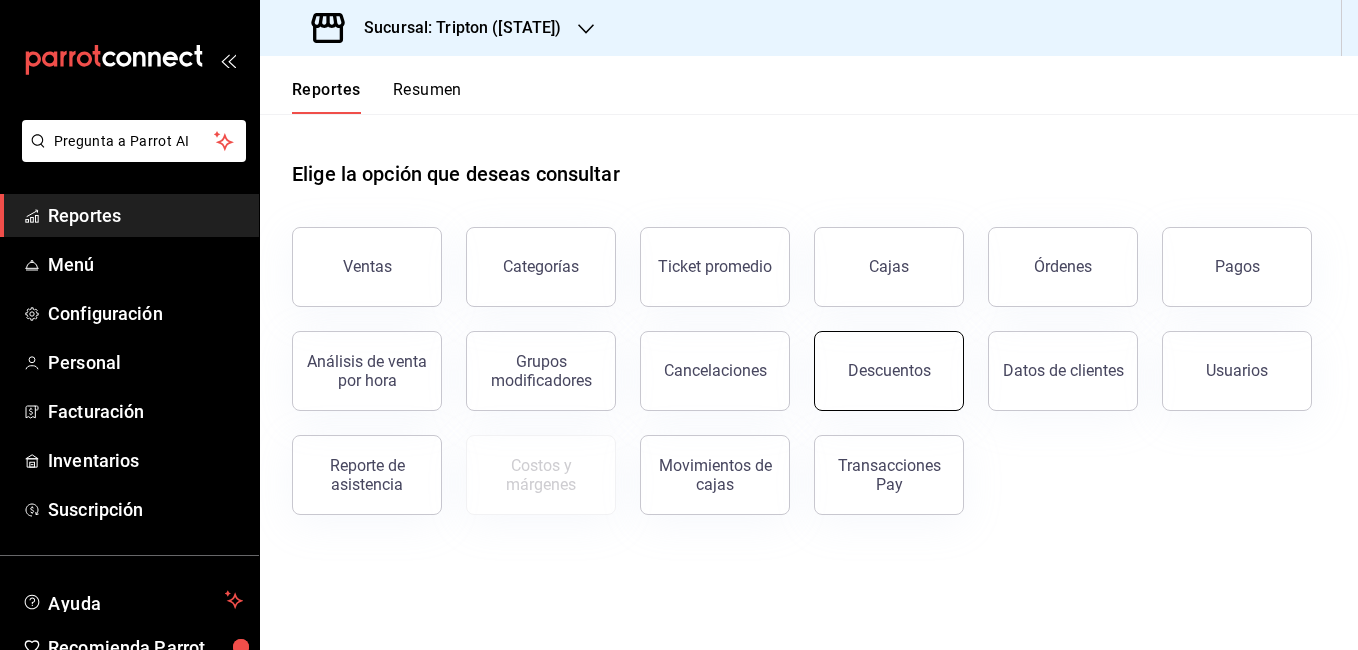click on "Descuentos" at bounding box center (889, 371) 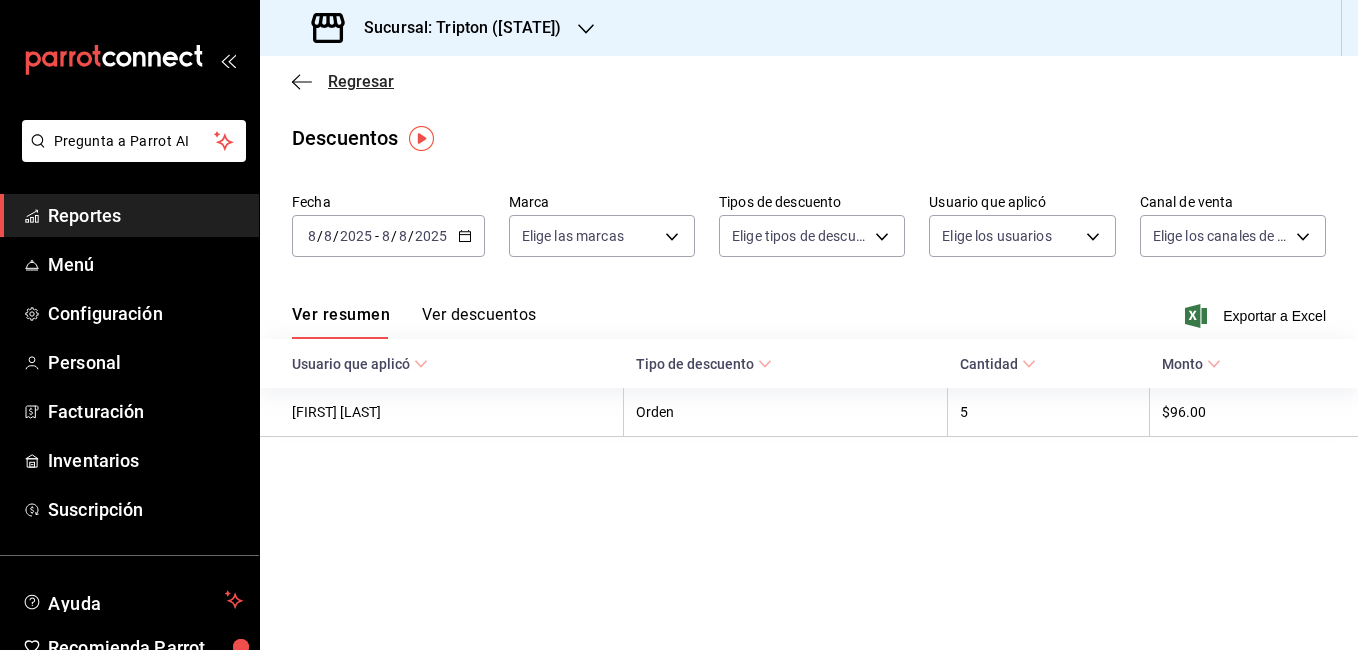 click on "Regresar" at bounding box center [361, 81] 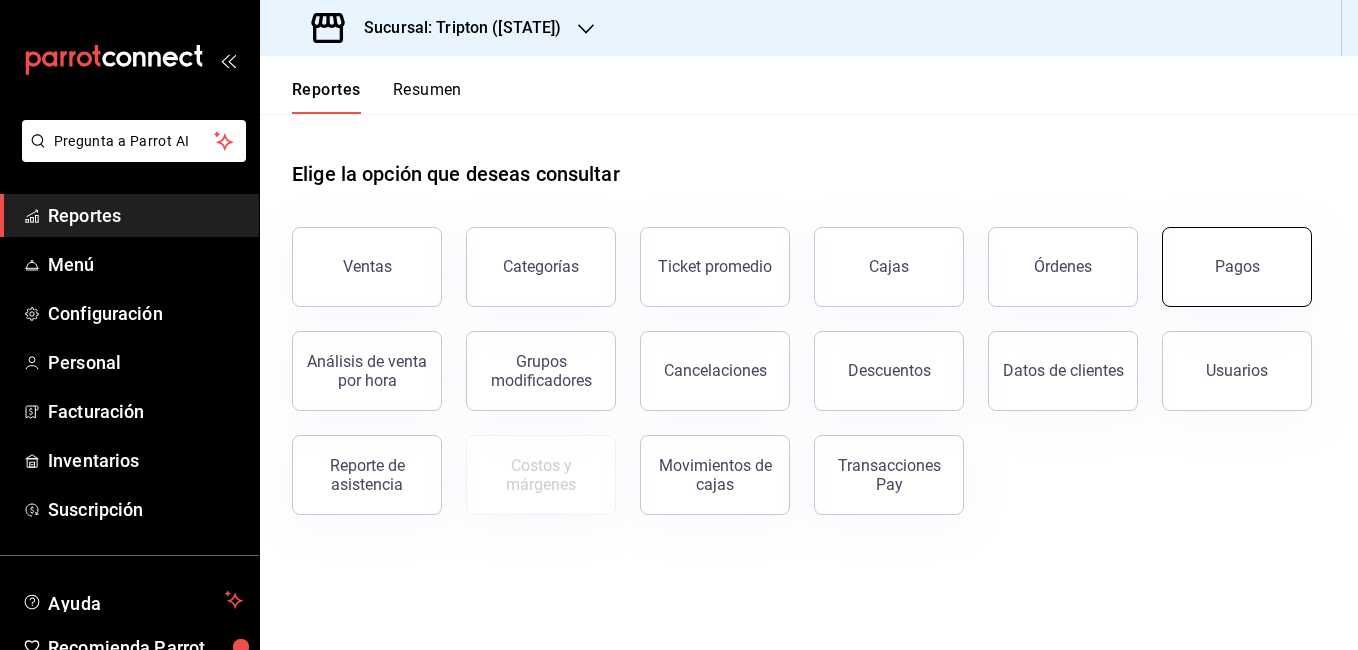 click on "Pagos" at bounding box center [1237, 267] 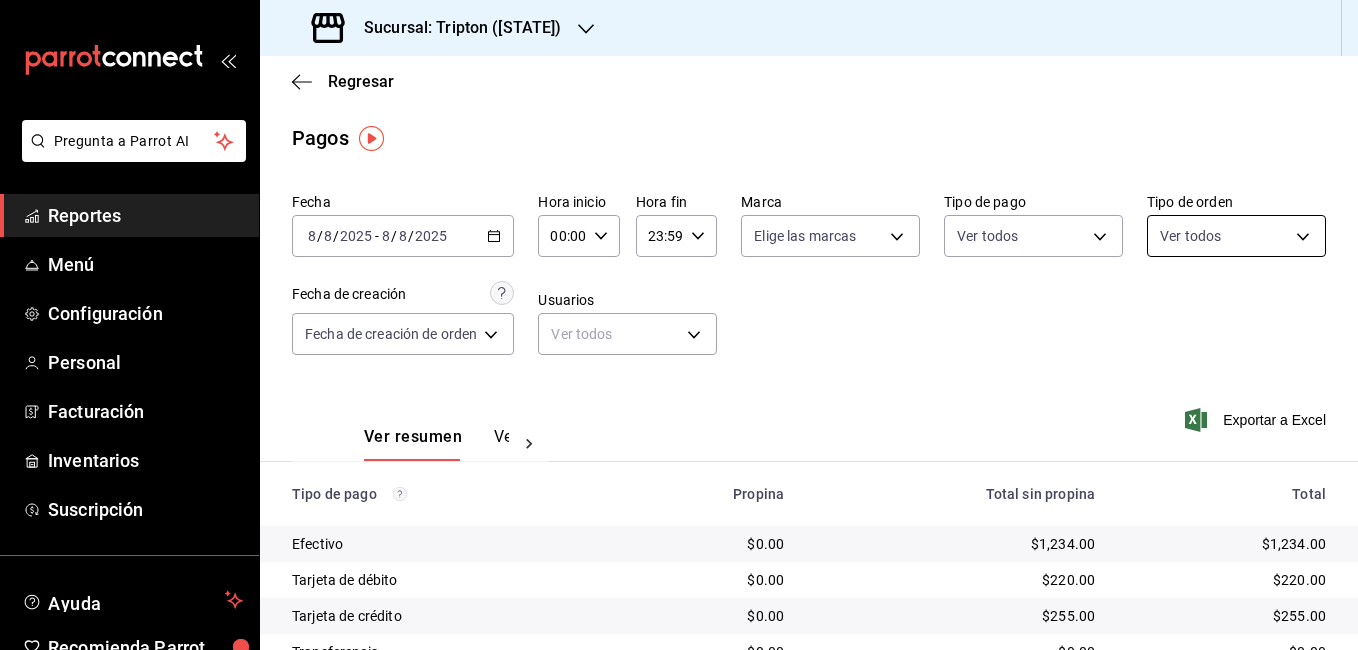 click on "Pregunta a Parrot AI Reportes   Menú   Configuración   Personal   Facturación   Inventarios   Suscripción   Ayuda Recomienda Parrot   Cheff Oscar   Sugerir nueva función   Sucursal: Tripton ([STATE]) Regresar Pagos Fecha [DATE] [DATE] - [DATE] [DATE] Hora inicio 00:00 Hora inicio Hora fin 23:59 Hora fin Marca Elige las marcas Tipo de pago Ver todos Tipo de orden Ver todos Fecha de creación   Fecha de creación de orden ORDER Usuarios Ver todos null Ver resumen Ver pagos Exportar a Excel Tipo de pago   Propina Total sin propina Total Efectivo $0.00 $1,234.00 $1,234.00 Tarjeta de débito $0.00 $220.00 $220.00 Tarjeta de crédito $0.00 $255.00 $255.00 Transferencia $0.00 $0.00 $0.00 Cortesía $0.00 $0.00 $0.00 Pay $0.00 $0.00 $0.00 Total $0.00 $1,709.00 $1,709.00 GANA 1 MES GRATIS EN TU SUSCRIPCIÓN AQUÍ Ver video tutorial Ir a video Pregunta a Parrot AI Reportes   Menú   Configuración   Personal   Facturación   Inventarios   Suscripción   Ayuda Recomienda Parrot   Cheff Oscar" at bounding box center [679, 325] 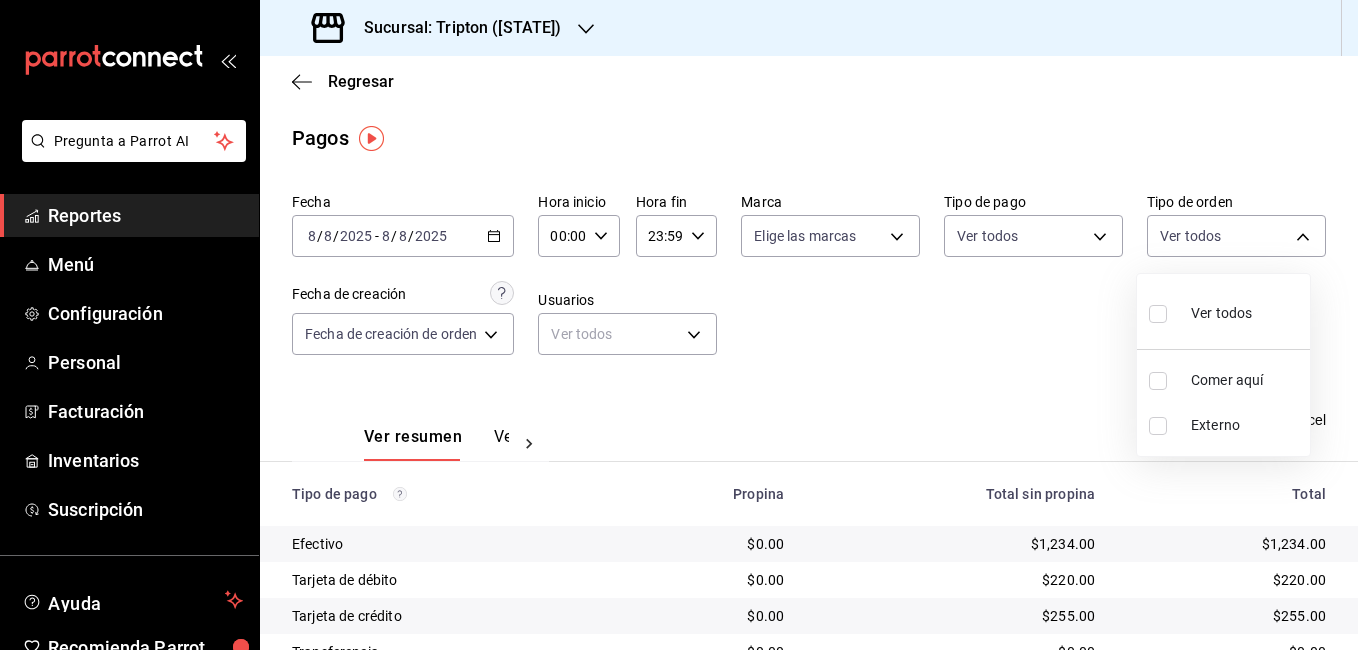 click at bounding box center (679, 325) 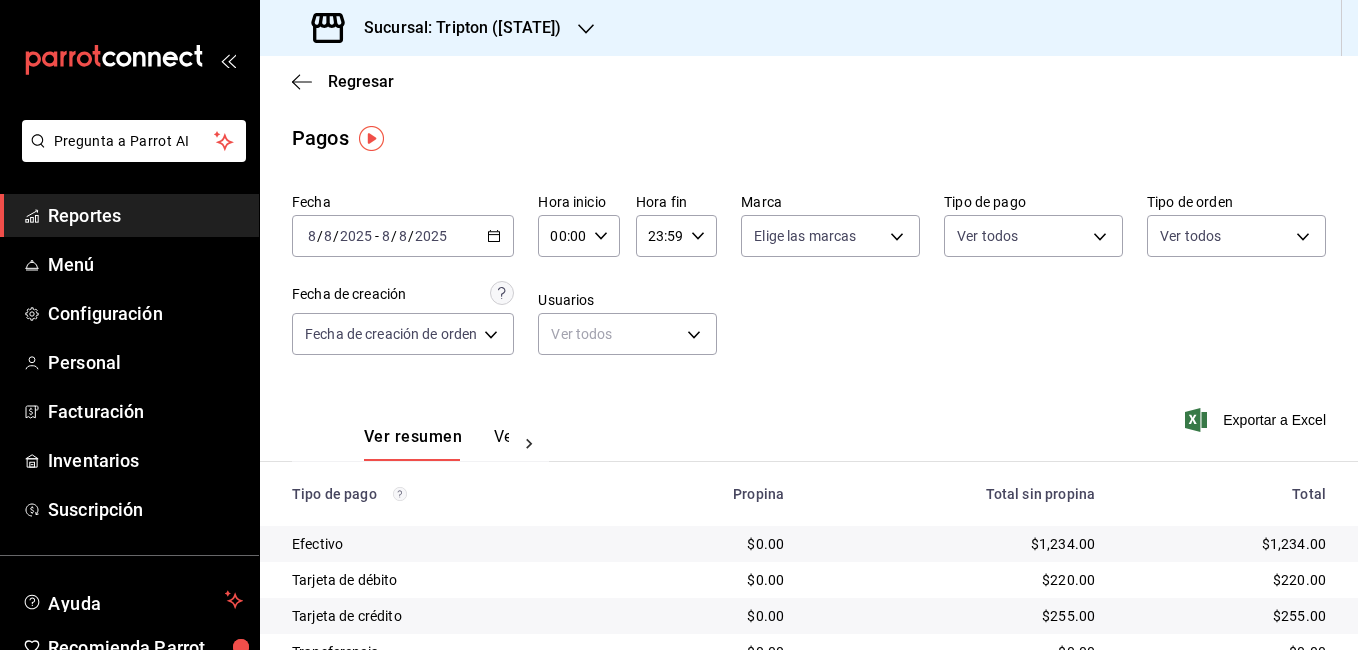 click on "Pregunta a Parrot AI Reportes   Menú   Configuración   Personal   Facturación   Inventarios   Suscripción   Ayuda Recomienda Parrot   Cheff Oscar   Sugerir nueva función   Sucursal: Tripton ([STATE]) Regresar Pagos Fecha [DATE] [DATE] - [DATE] [DATE] Hora inicio 00:00 Hora inicio Hora fin 23:59 Hora fin Marca Elige las marcas Tipo de pago Ver todos Tipo de orden Ver todos Fecha de creación   Fecha de creación de orden ORDER Usuarios Ver todos null Ver resumen Ver pagos Exportar a Excel Tipo de pago   Propina Total sin propina Total Efectivo $0.00 $1,234.00 $1,234.00 Tarjeta de débito $0.00 $220.00 $220.00 Tarjeta de crédito $0.00 $255.00 $255.00 Transferencia $0.00 $0.00 $0.00 Cortesía $0.00 $0.00 $0.00 Pay $0.00 $0.00 $0.00 Total $0.00 $1,709.00 $1,709.00 GANA 1 MES GRATIS EN TU SUSCRIPCIÓN AQUÍ Ver video tutorial Ir a video Pregunta a Parrot AI Reportes   Menú   Configuración   Personal   Facturación   Inventarios   Suscripción   Ayuda Recomienda Parrot   Cheff Oscar" at bounding box center [679, 325] 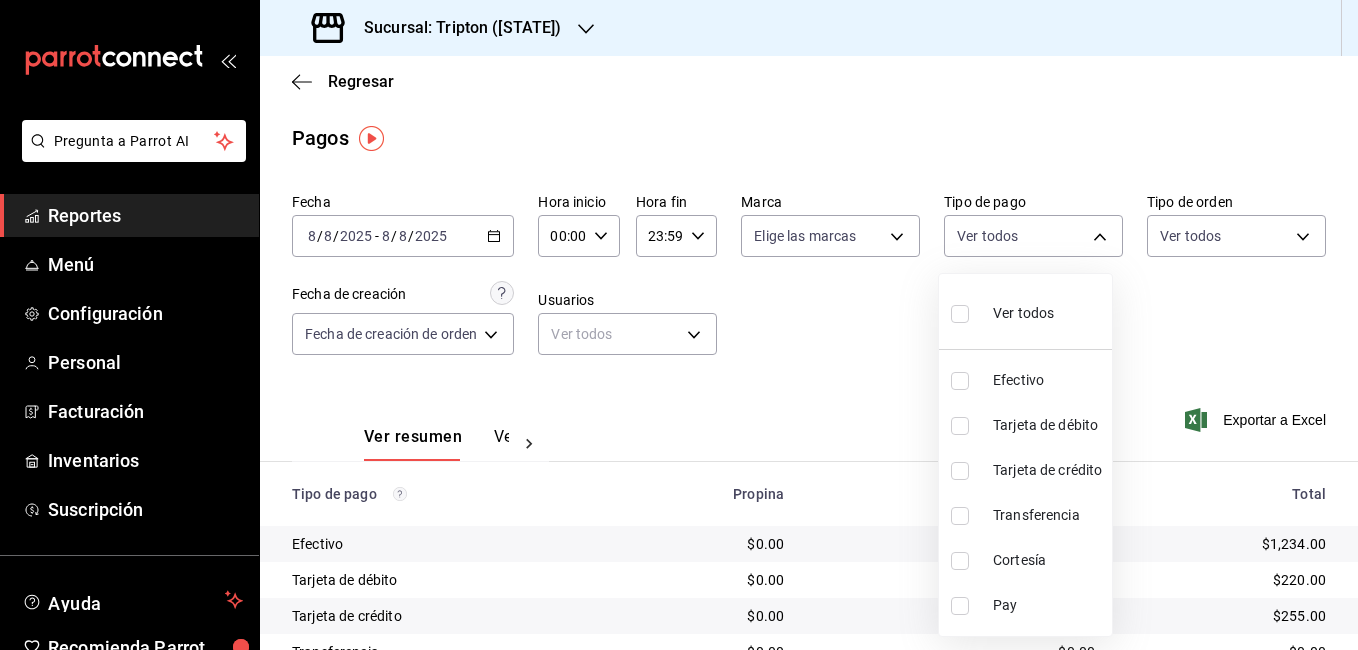 click on "Tarjeta de débito" at bounding box center (1048, 425) 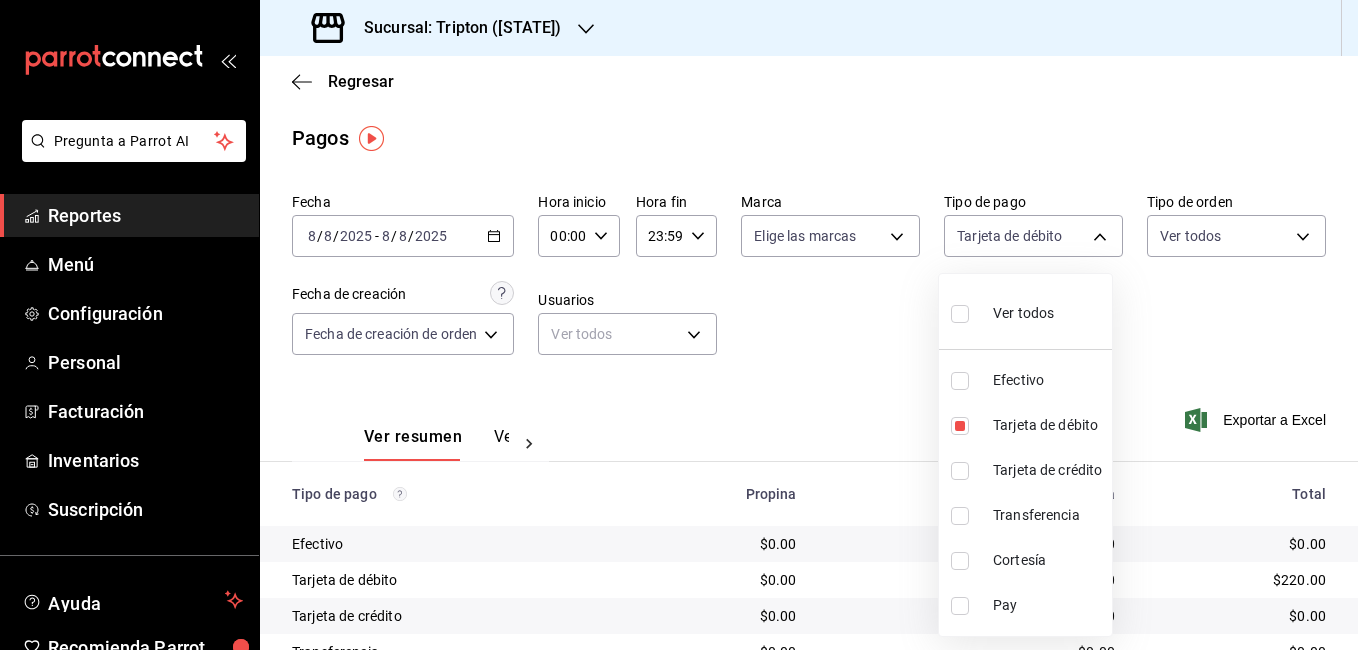 click at bounding box center (679, 325) 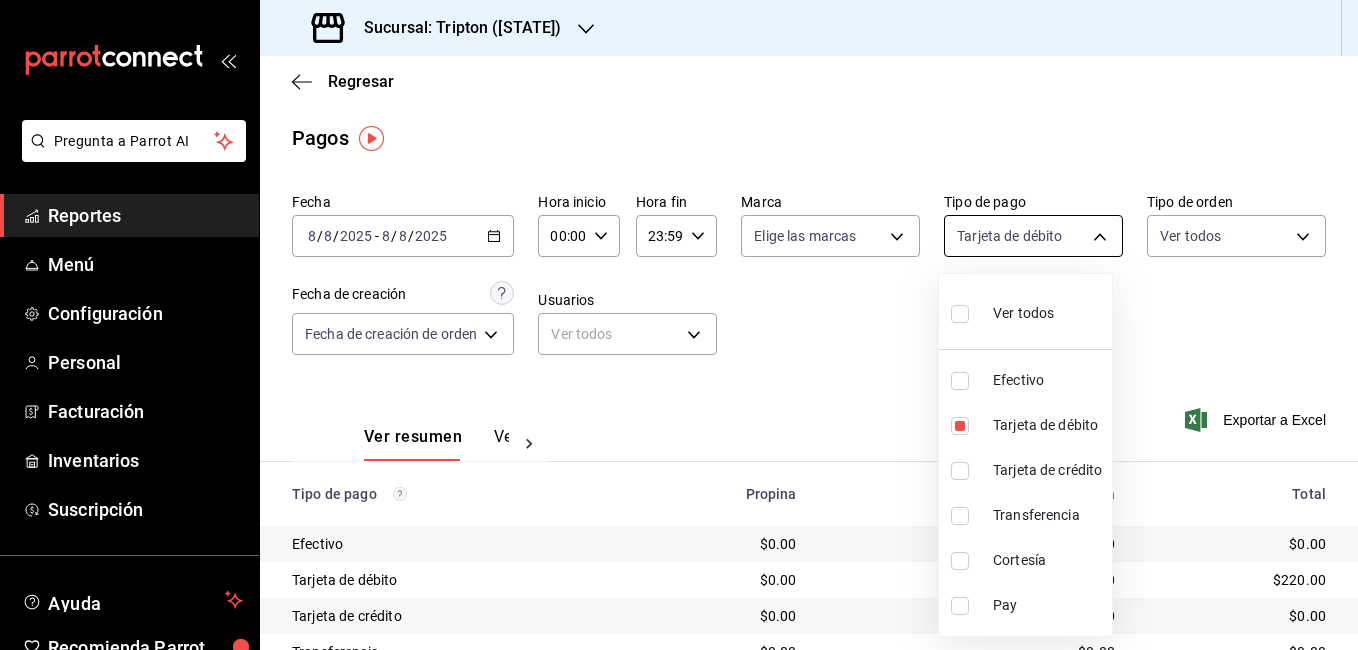 click on "Pregunta a Parrot AI Reportes   Menú   Configuración   Personal   Facturación   Inventarios   Suscripción   Ayuda Recomienda Parrot   Cheff Oscar   Sugerir nueva función   Sucursal: Tripton ([STATE]) Regresar Pagos Fecha [DATE] [DATE] - [DATE] [DATE] Hora inicio 00:00 Hora inicio Hora fin 23:59 Hora fin Marca Elige las marcas Tipo de pago Tarjeta de débito [UUID] Tipo de orden Ver todos Fecha de creación   Fecha de creación de orden ORDER Usuarios Ver todos null Ver resumen Ver pagos Exportar a Excel Tipo de pago   Propina Total sin propina Total Efectivo $0.00 $0.00 $0.00 Tarjeta de débito $0.00 $220.00 $220.00 Tarjeta de crédito $0.00 $0.00 $0.00 Transferencia $0.00 $0.00 $0.00 Cortesía $0.00 $0.00 $0.00 Pay $0.00 $0.00 $0.00 Total $0.00 $220.00 $220.00 GANA 1 MES GRATIS EN TU SUSCRIPCIÓN AQUÍ Ver video tutorial Ir a video Pregunta a Parrot AI Reportes   Menú   Configuración   Personal   Facturación   Inventarios   Suscripción   Ayuda" at bounding box center (679, 325) 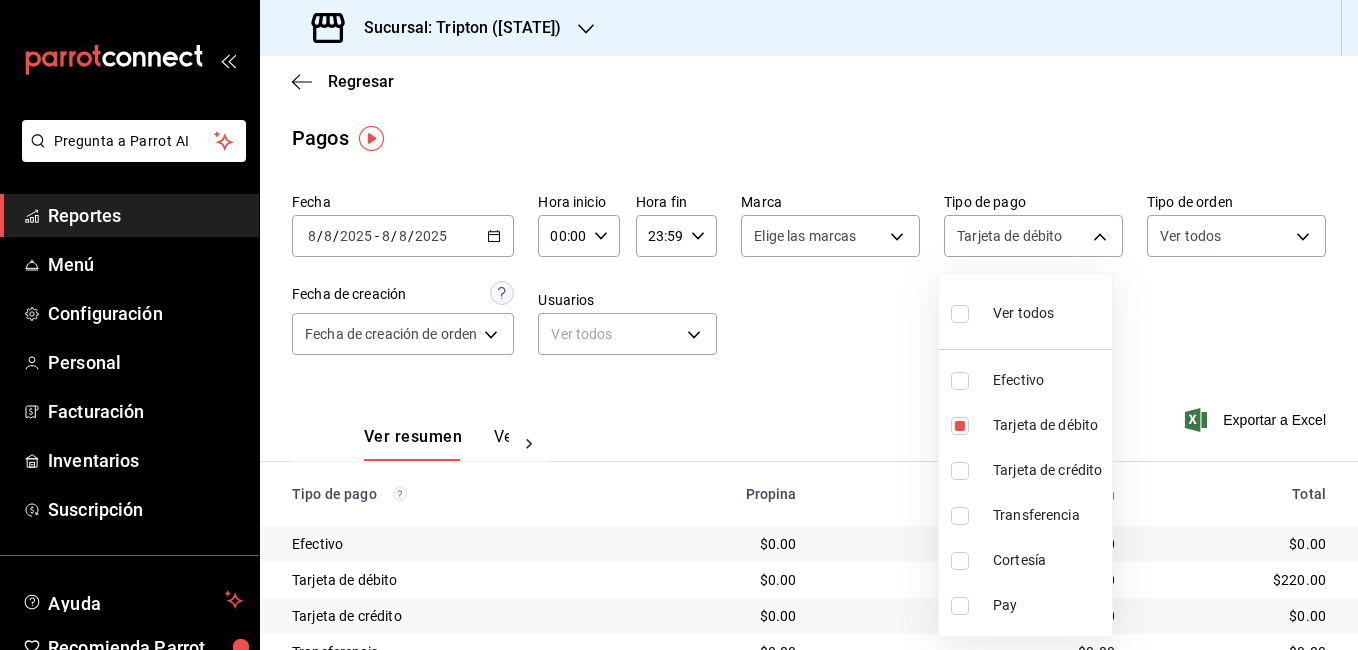 click on "Tarjeta de crédito" at bounding box center [1048, 470] 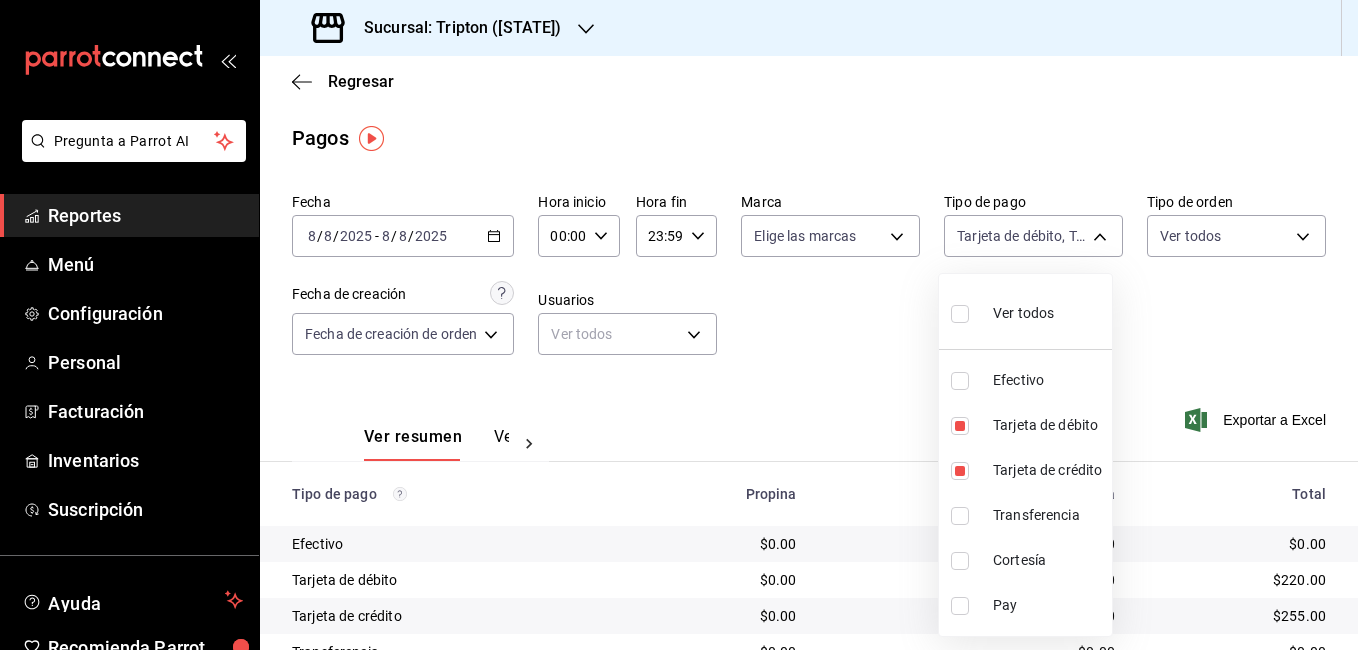 click at bounding box center [679, 325] 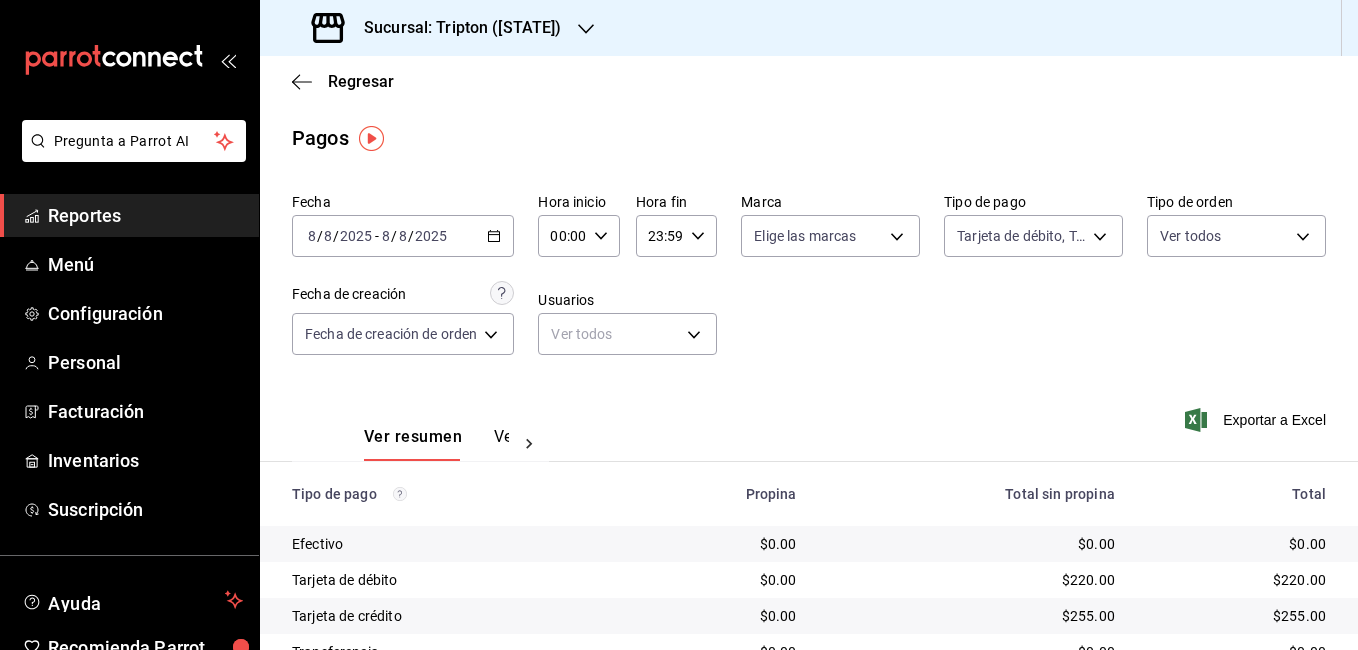 click 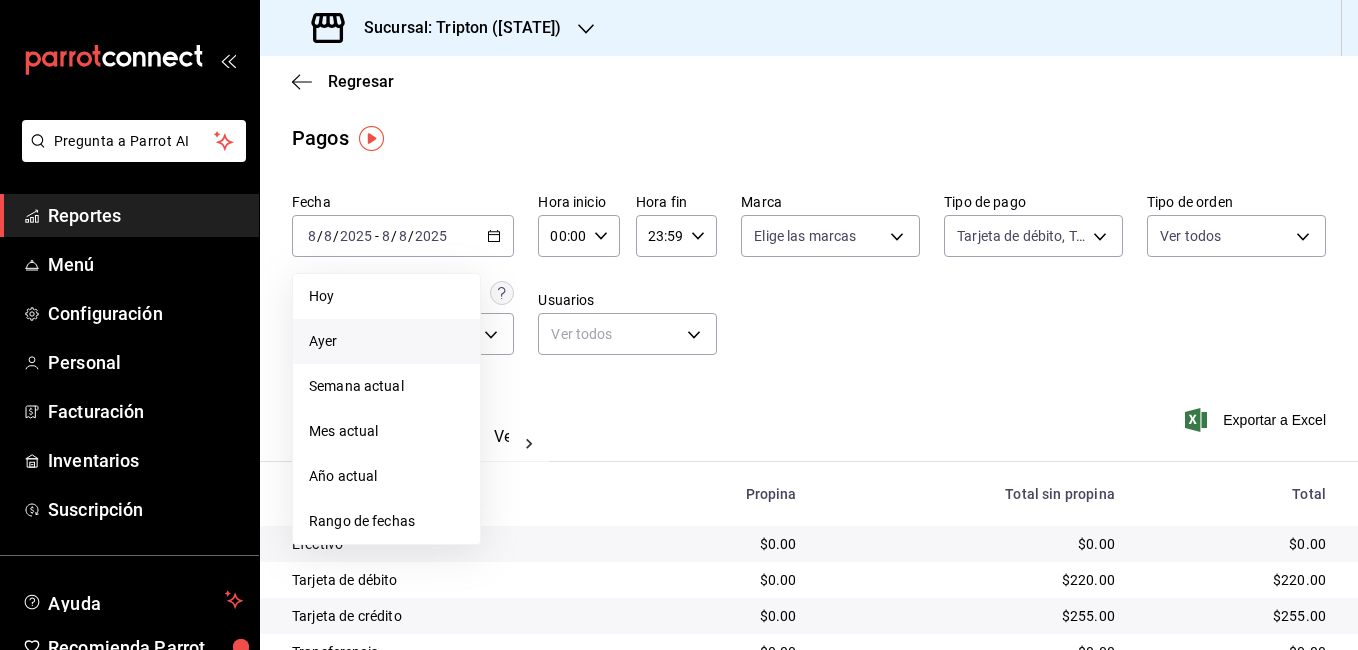 click on "Ayer" at bounding box center (386, 341) 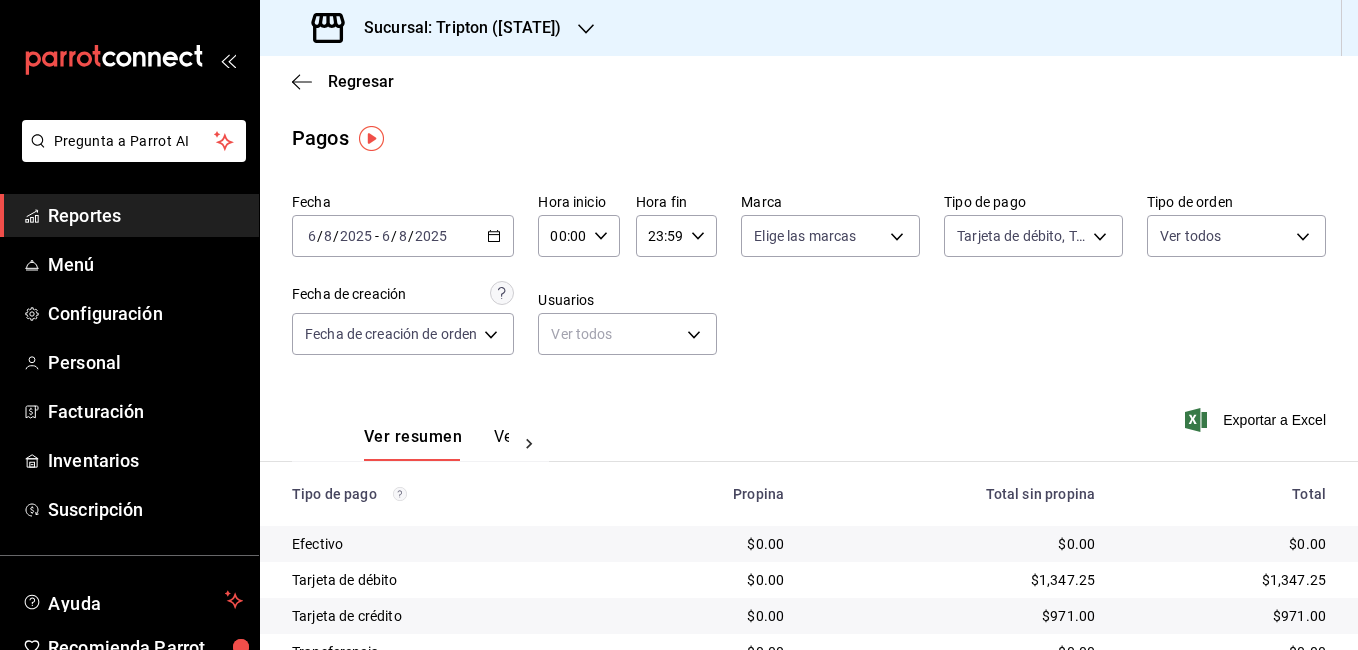 click 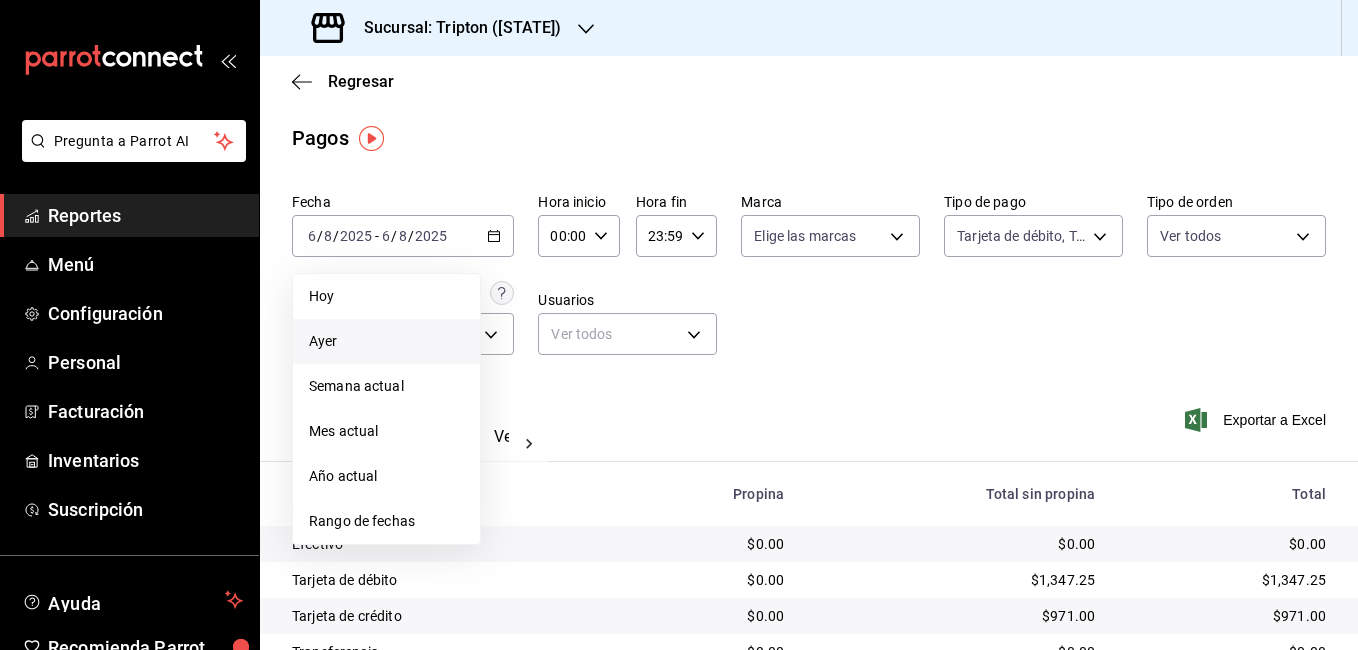 click on "Ayer" at bounding box center [386, 341] 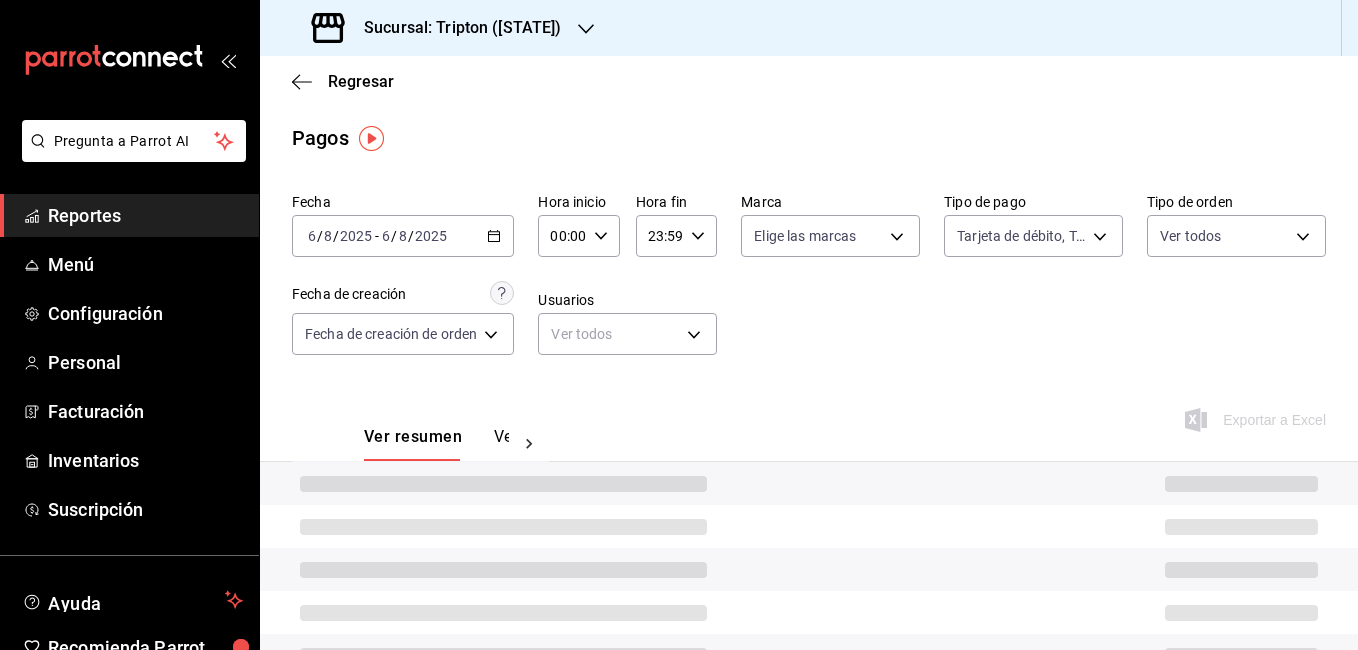 click on "Fecha [DATE] [DATE] - [DATE] [DATE] Hora inicio 00:00 Hora inicio Hora fin 23:59 Hora fin Marca Elige las marcas Tipo de pago Tarjeta de débito, Tarjeta de crédito [UUID],[UUID] Tipo de orden Ver todos Fecha de creación   Fecha de creación de orden ORDER Usuarios Ver todos null" at bounding box center (809, 282) 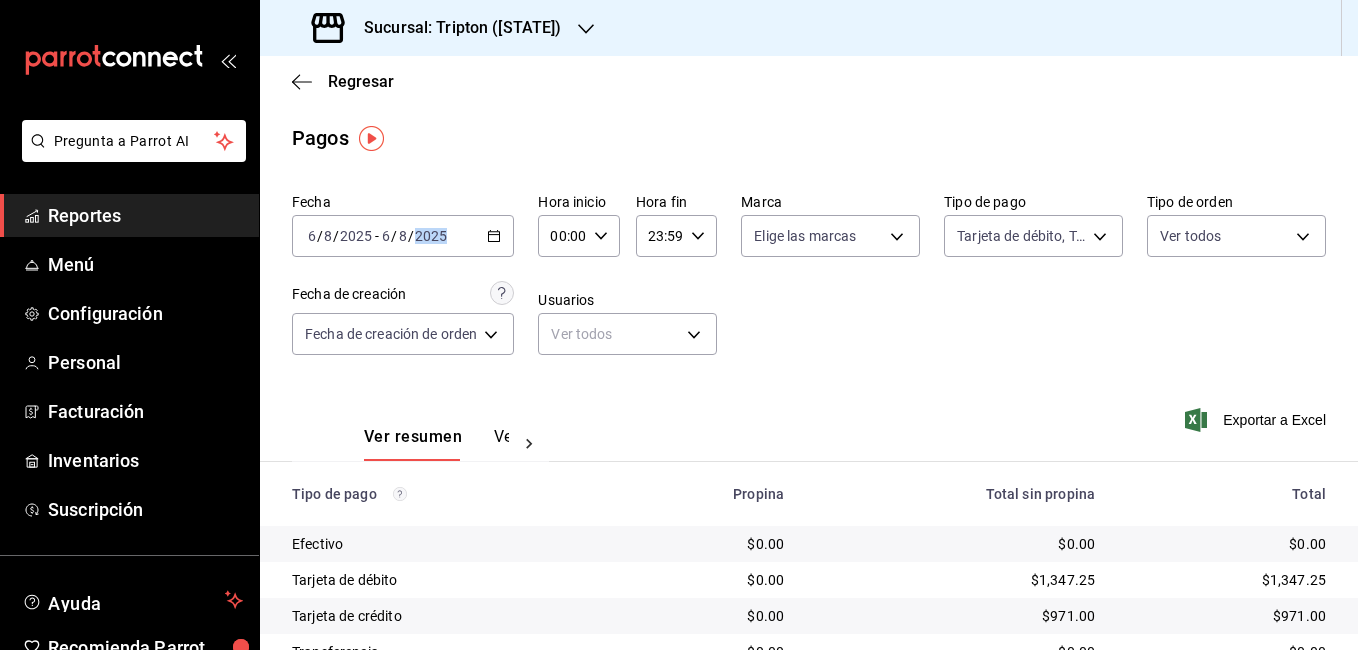 click on "Fecha [DATE] [DATE] - [DATE] [DATE] Hora inicio 00:00 Hora inicio Hora fin 23:59 Hora fin Marca Elige las marcas Tipo de pago Tarjeta de débito, Tarjeta de crédito [UUID],[UUID] Tipo de orden Ver todos Fecha de creación   Fecha de creación de orden ORDER Usuarios Ver todos null" at bounding box center [809, 282] 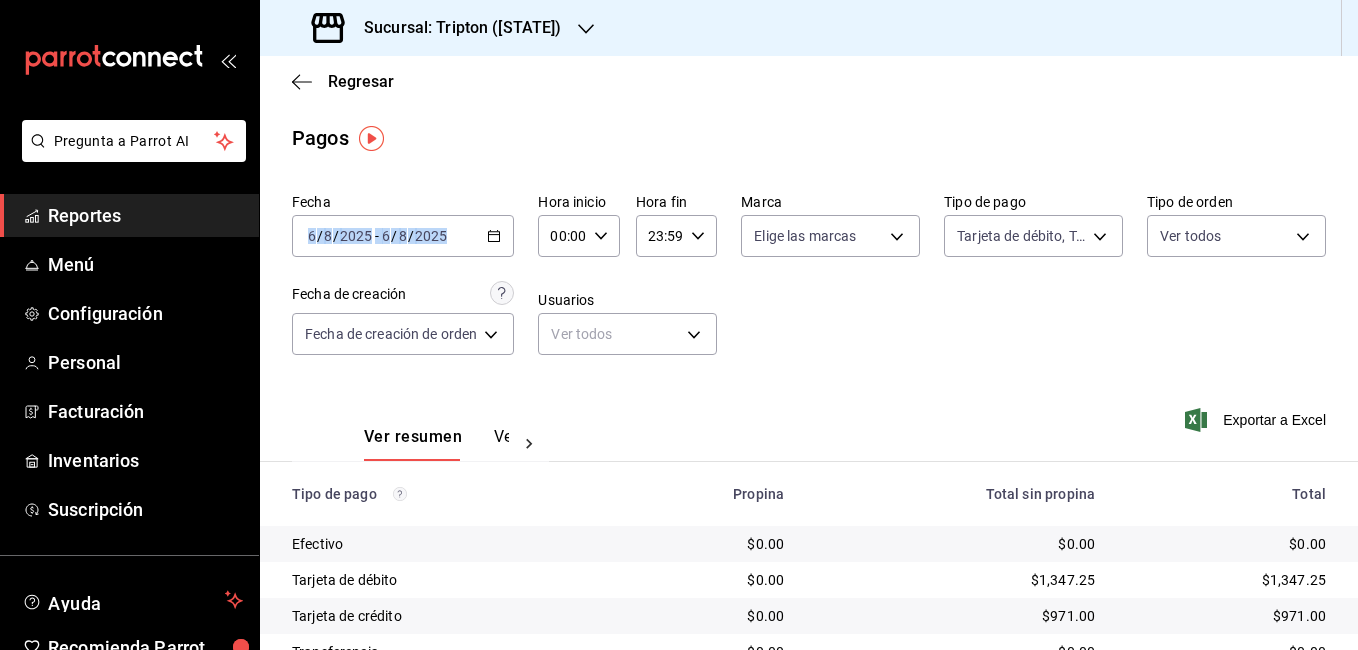 click 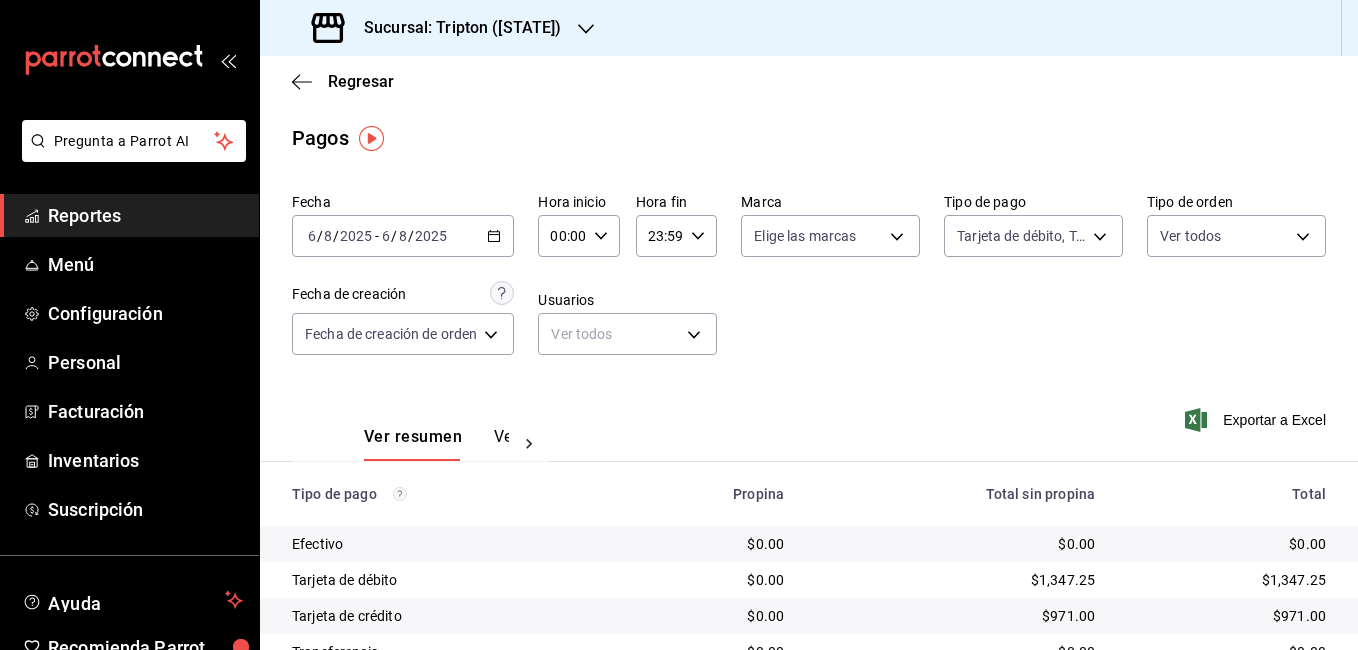 click on "Fecha [DATE] [DATE] - [DATE] [DATE] Hora inicio 00:00 Hora inicio Hora fin 23:59 Hora fin Marca Elige las marcas Tipo de pago Tarjeta de débito, Tarjeta de crédito [UUID],[UUID] Tipo de orden Ver todos Fecha de creación   Fecha de creación de orden ORDER Usuarios Ver todos null" at bounding box center [809, 282] 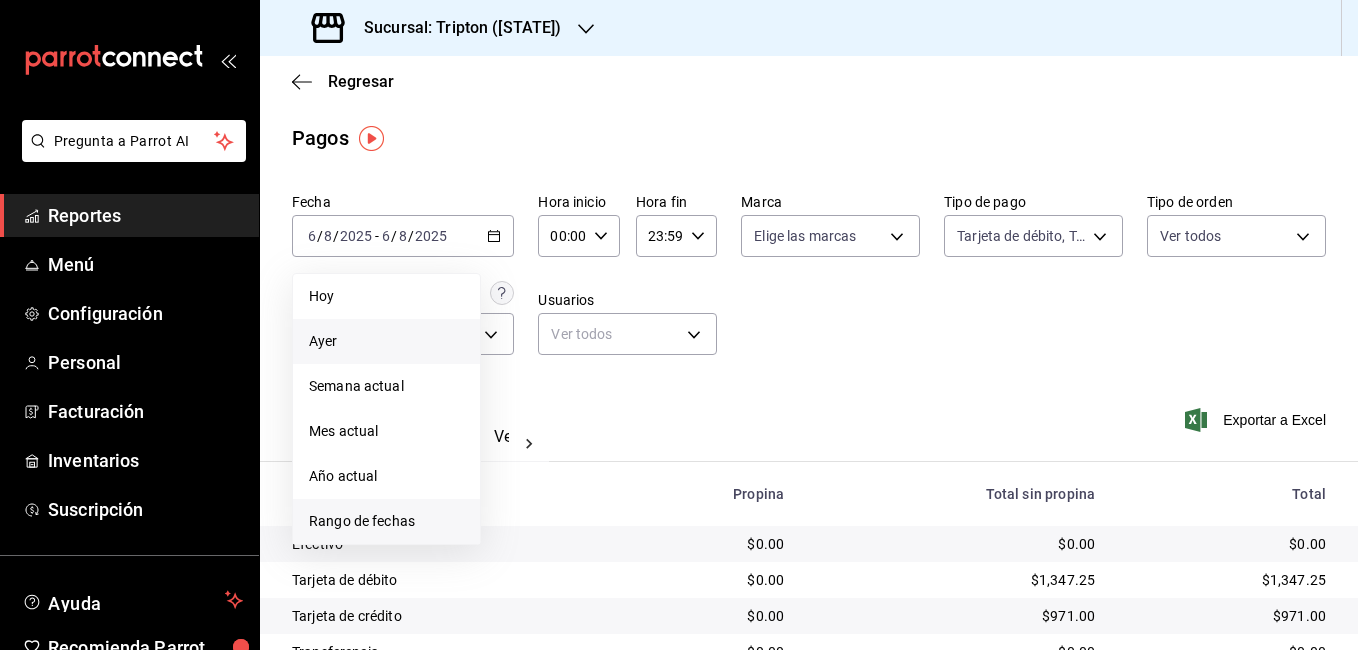 click on "Rango de fechas" at bounding box center (386, 521) 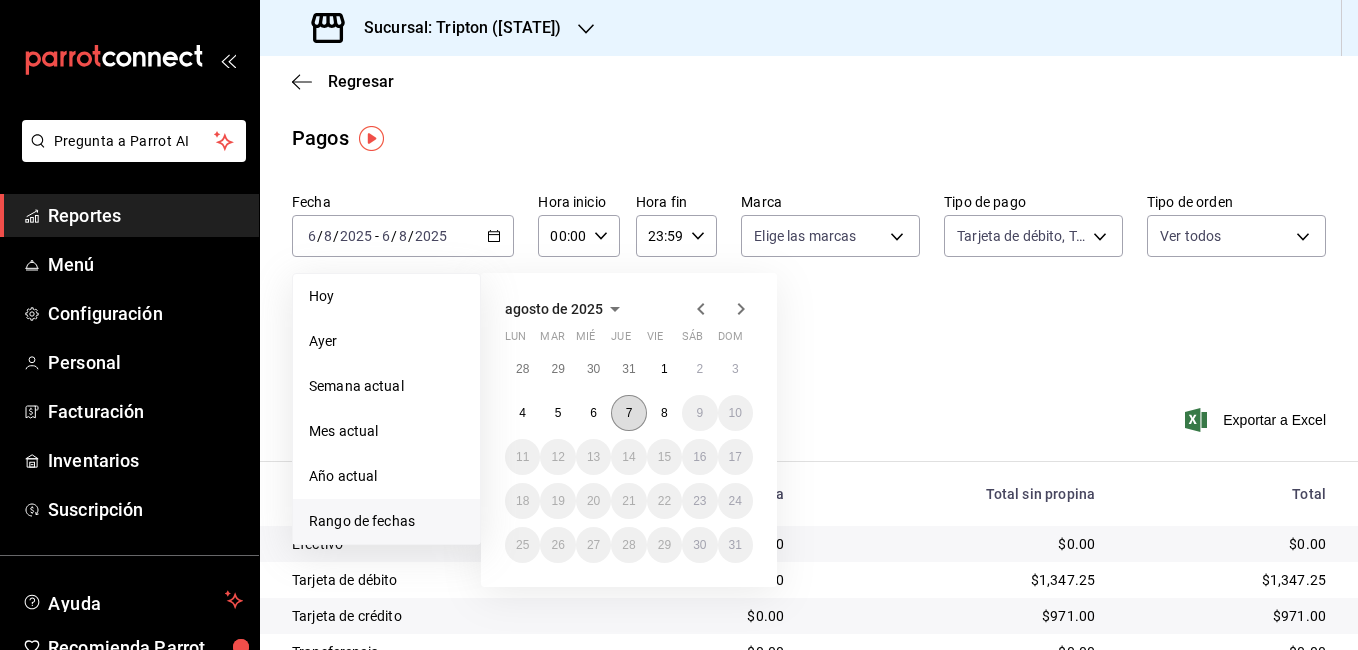 click on "7" at bounding box center (628, 413) 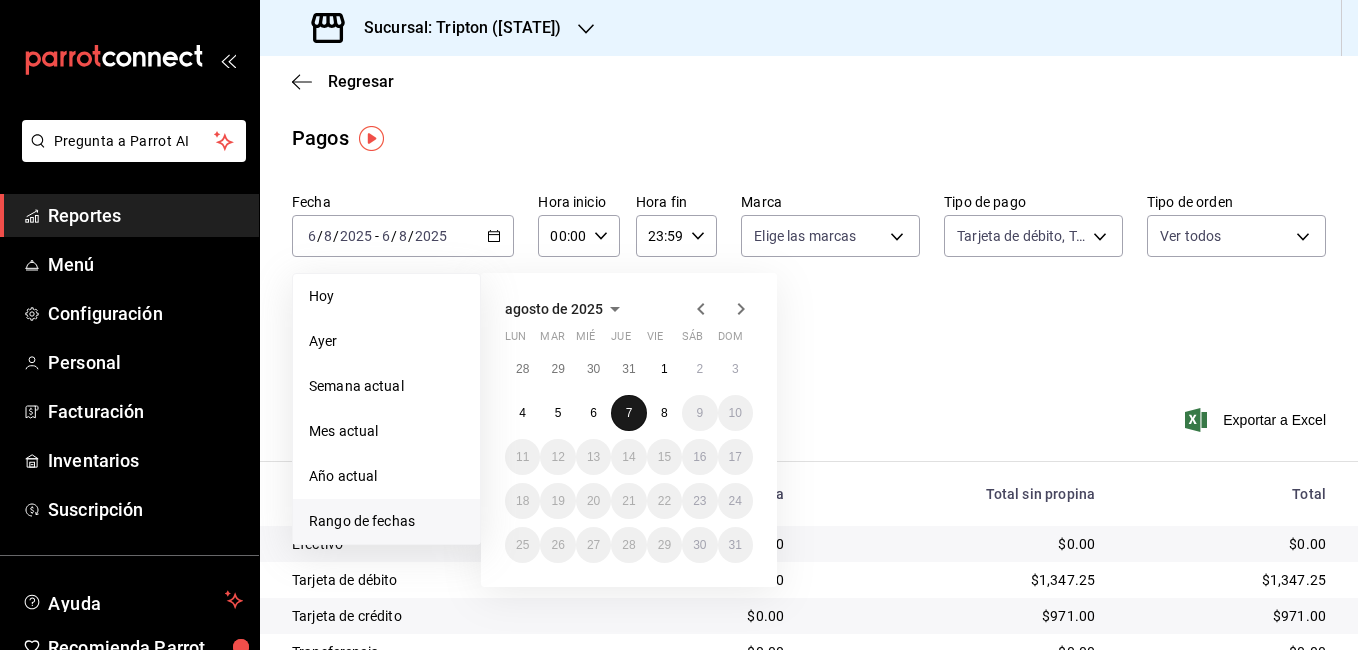 click on "7" at bounding box center (628, 413) 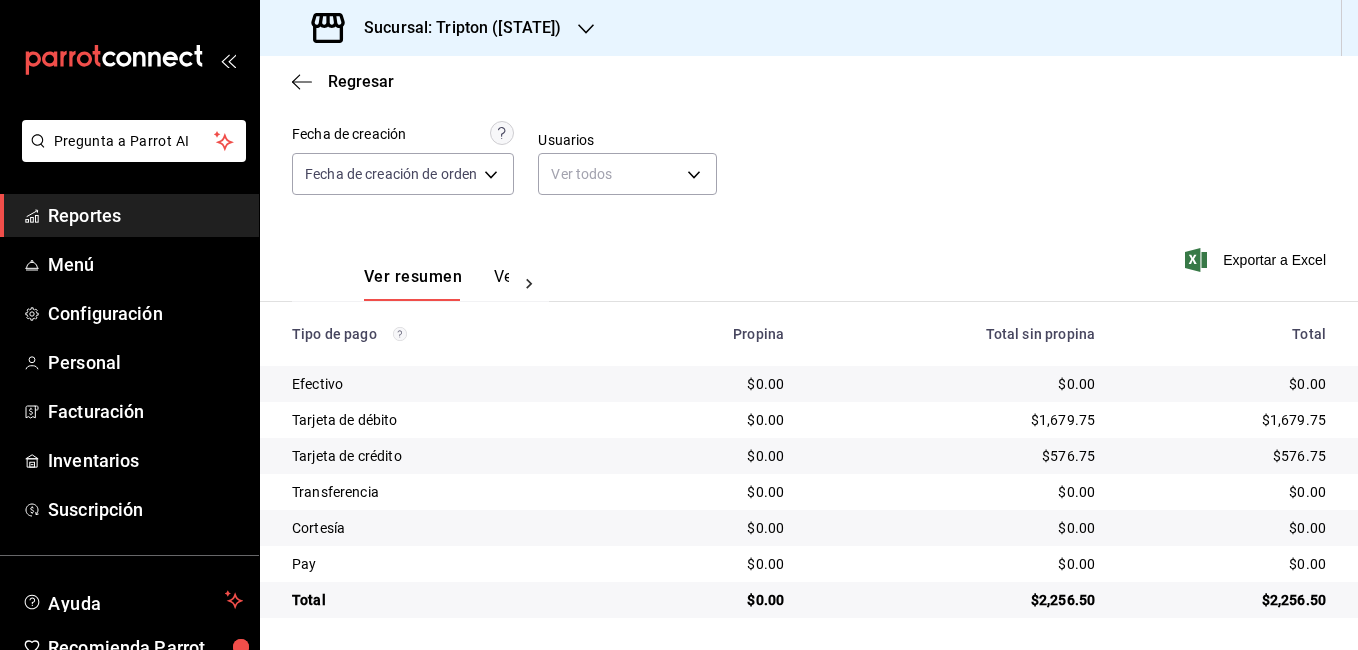 scroll, scrollTop: 0, scrollLeft: 0, axis: both 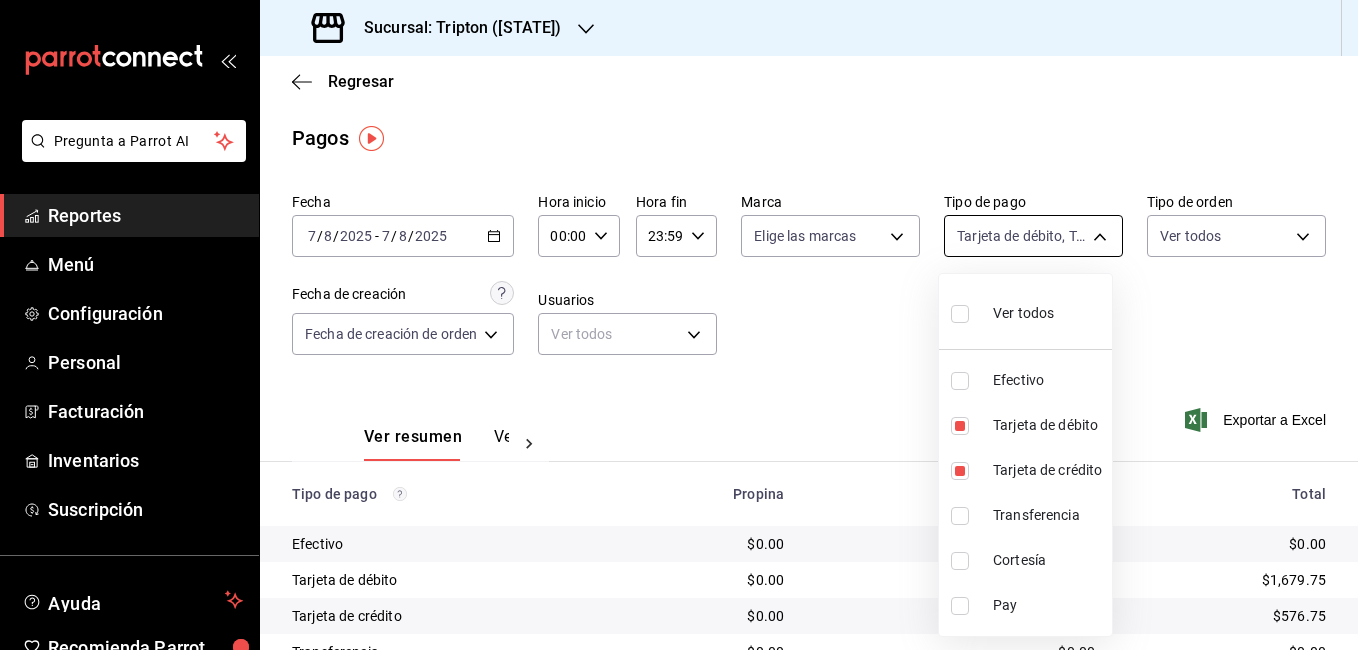 click on "Pregunta a Parrot AI Reportes   Menú   Configuración   Personal   Facturación   Inventarios   Suscripción   Ayuda Recomienda Parrot   Cheff Oscar   Sugerir nueva función   Sucursal: Tripton ([STATE]) Regresar Pagos Fecha [DATE] [DATE] - [DATE] [DATE] Hora inicio 00:00 Hora inicio Hora fin 23:59 Hora fin Marca Elige las marcas Tipo de pago Tarjeta de débito, Tarjeta de crédito [UUID],[UUID] Tipo de orden Ver todos Fecha de creación   Fecha de creación de orden ORDER Usuarios Ver todos null Ver resumen Ver pagos Exportar a Excel Tipo de pago   Propina Total sin propina Total Efectivo $0.00 $0.00 $0.00 Tarjeta de débito $0.00 $1,679.75 $1,679.75 Tarjeta de crédito $0.00 $576.75 $576.75 Transferencia $0.00 $0.00 $0.00 Cortesía $0.00 $0.00 $0.00 Pay $0.00 $0.00 $0.00 Total $0.00 $2,256.50 $2,256.50 GANA 1 MES GRATIS EN TU SUSCRIPCIÓN AQUÍ Ver video tutorial Ir a video Pregunta a Parrot AI Reportes   Menú   Configuración   Personal   Facturación   Inventarios   Suscripción   Ayuda" at bounding box center [679, 325] 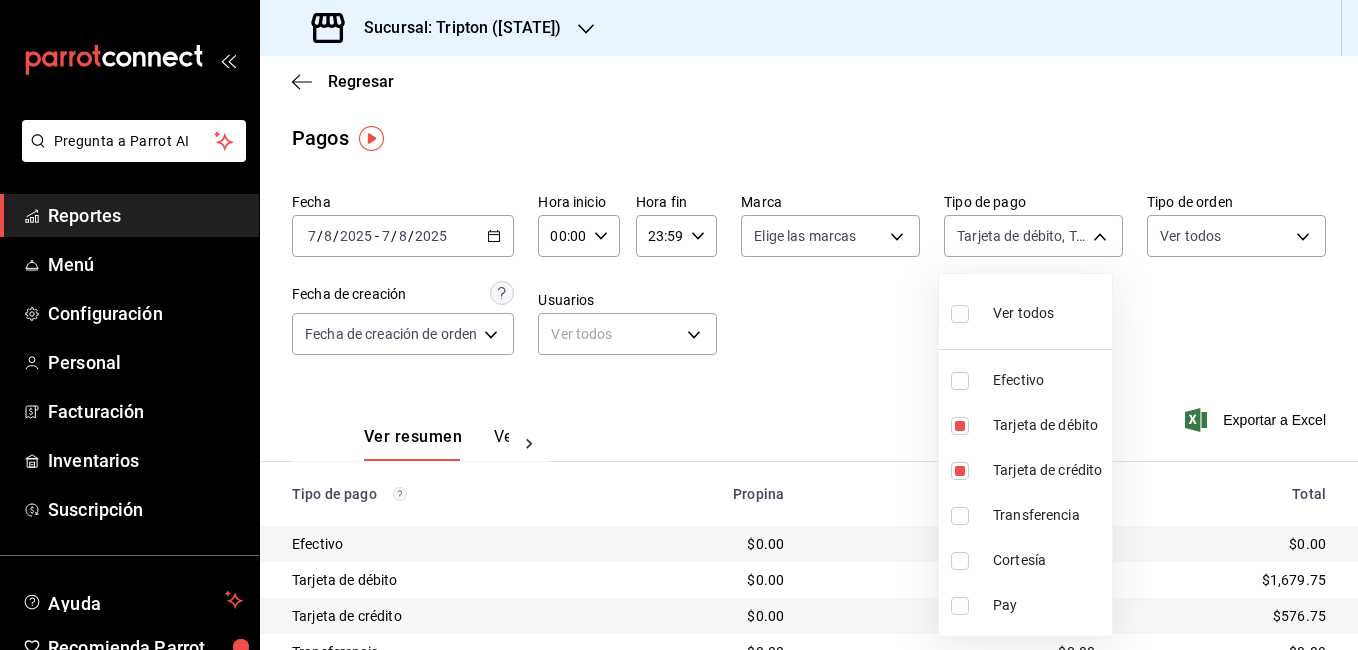 click on "Efectivo" at bounding box center [1025, 380] 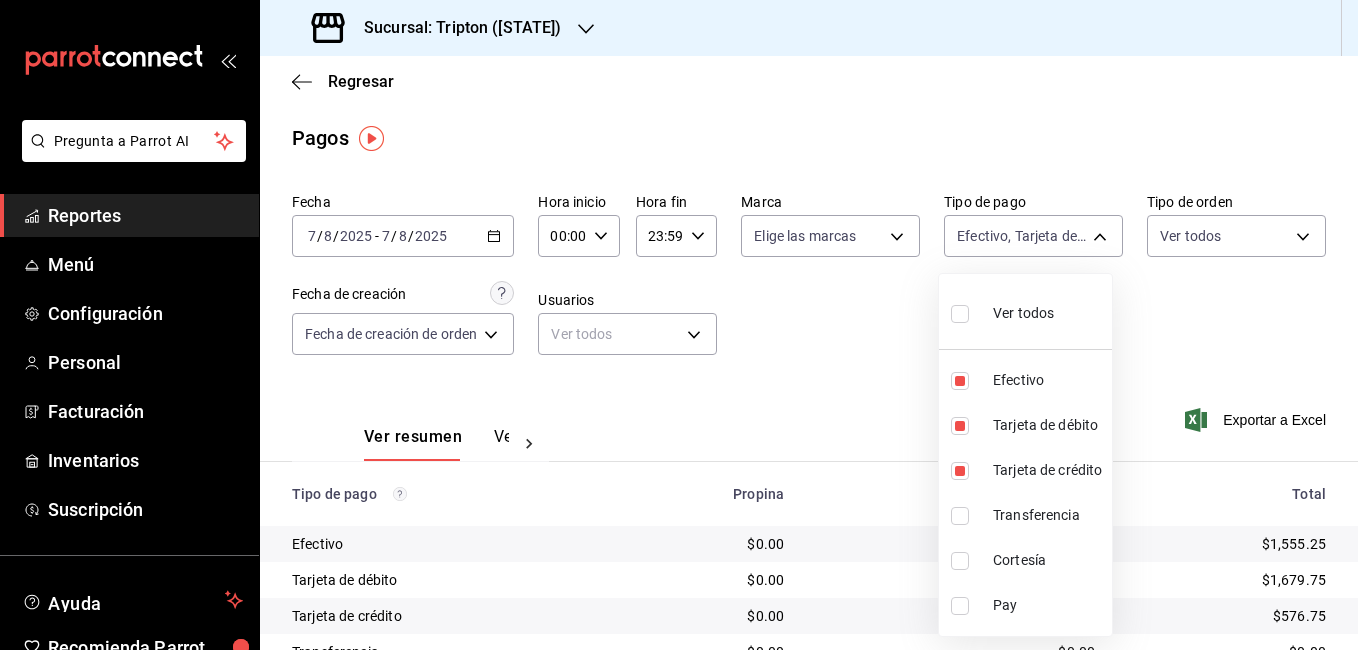 click at bounding box center (679, 325) 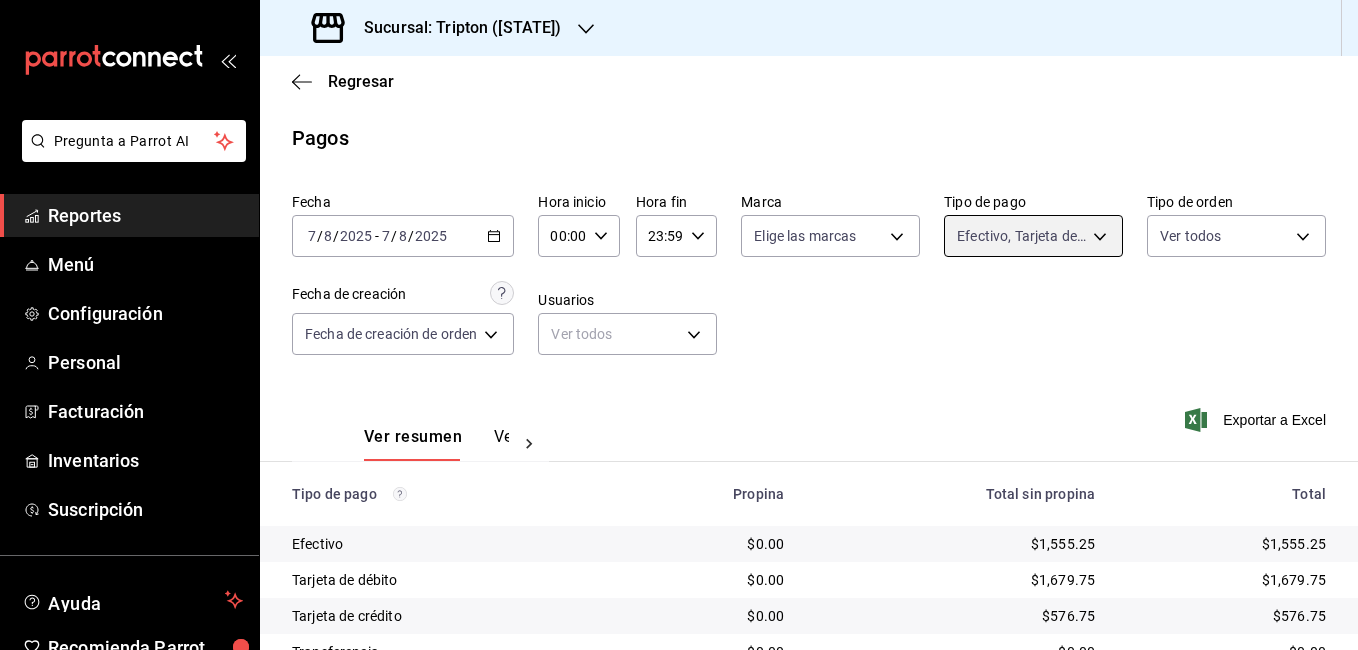 scroll, scrollTop: 161, scrollLeft: 0, axis: vertical 